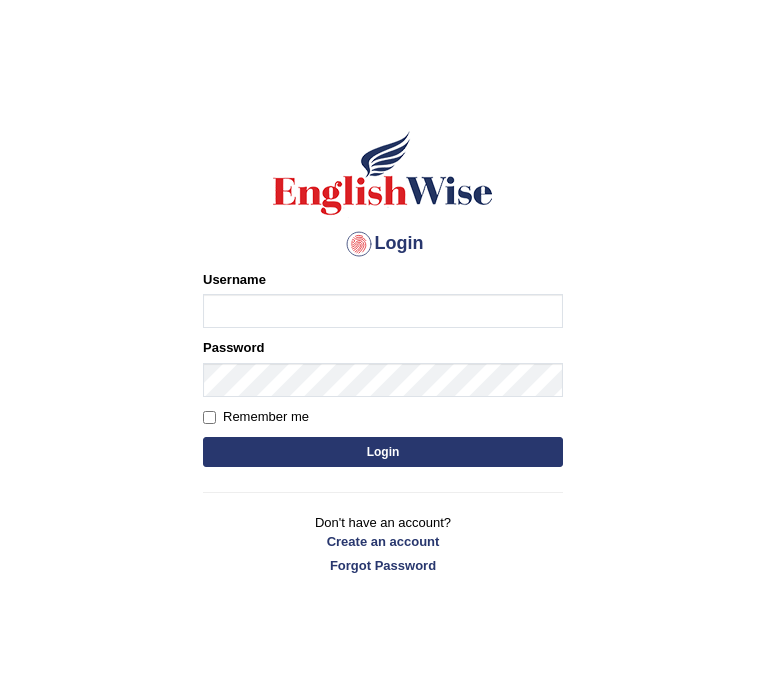 scroll, scrollTop: 0, scrollLeft: 0, axis: both 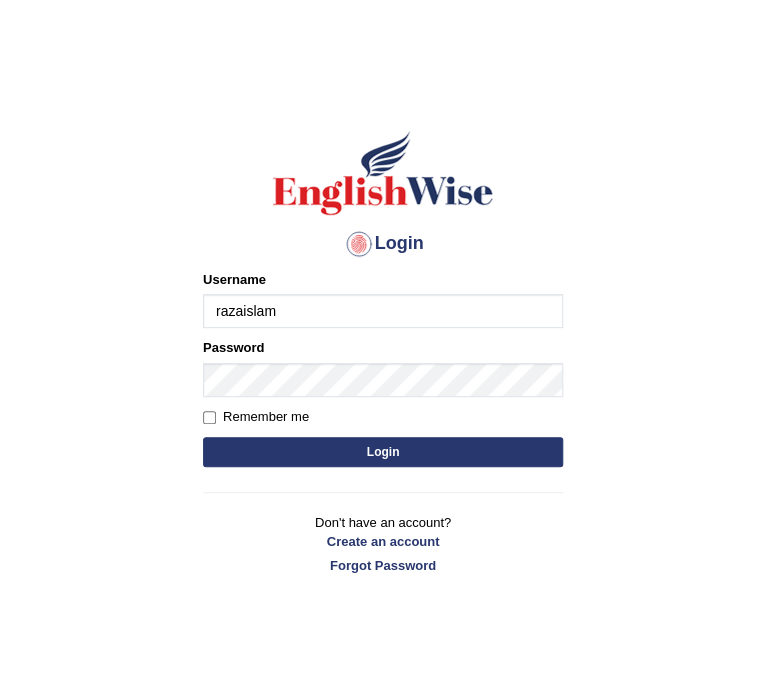 type on "razaislam" 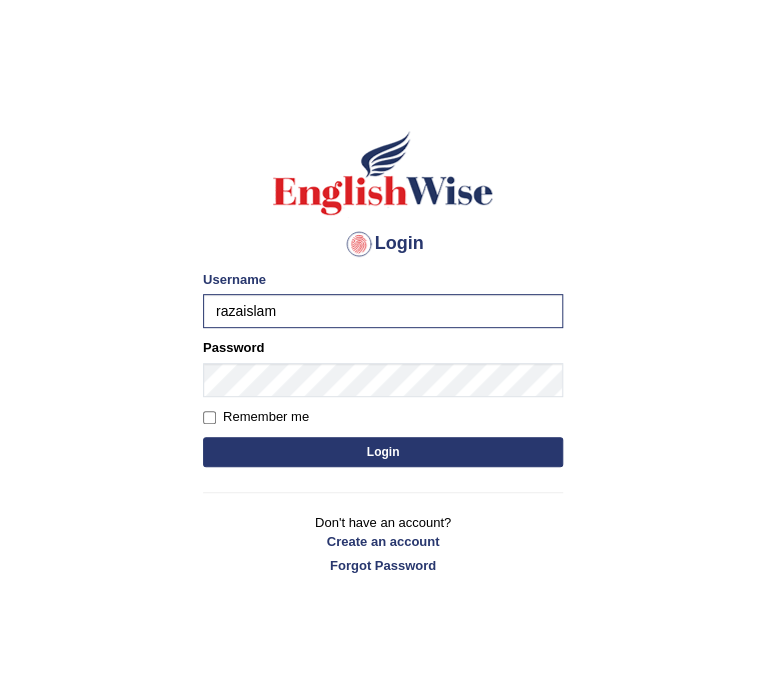 click on "Login" at bounding box center (383, 452) 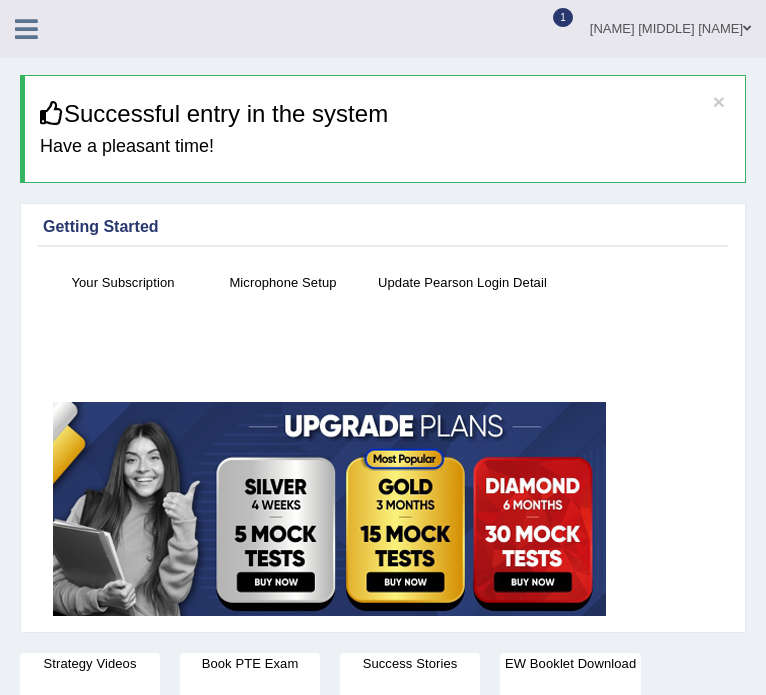 scroll, scrollTop: 0, scrollLeft: 0, axis: both 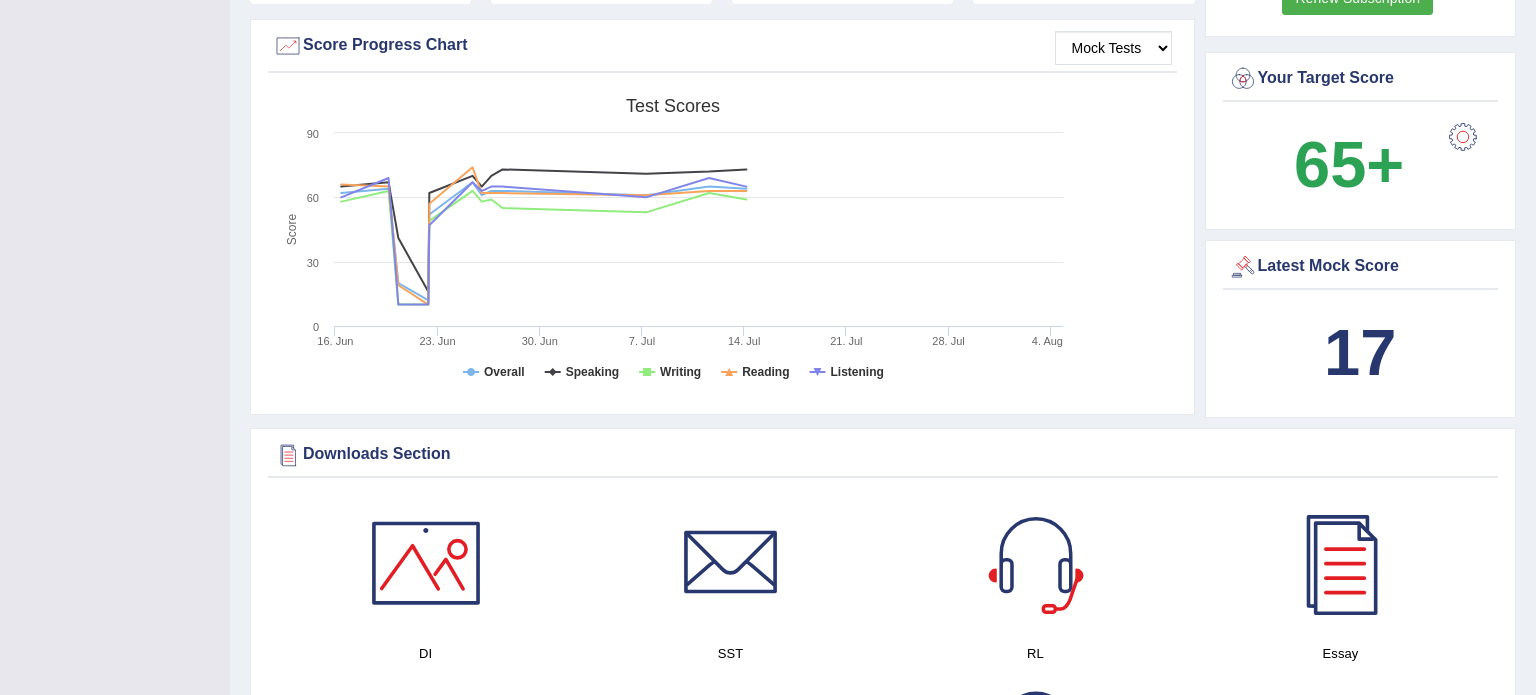 click on "Latest Mock Score
17" at bounding box center [1361, 329] 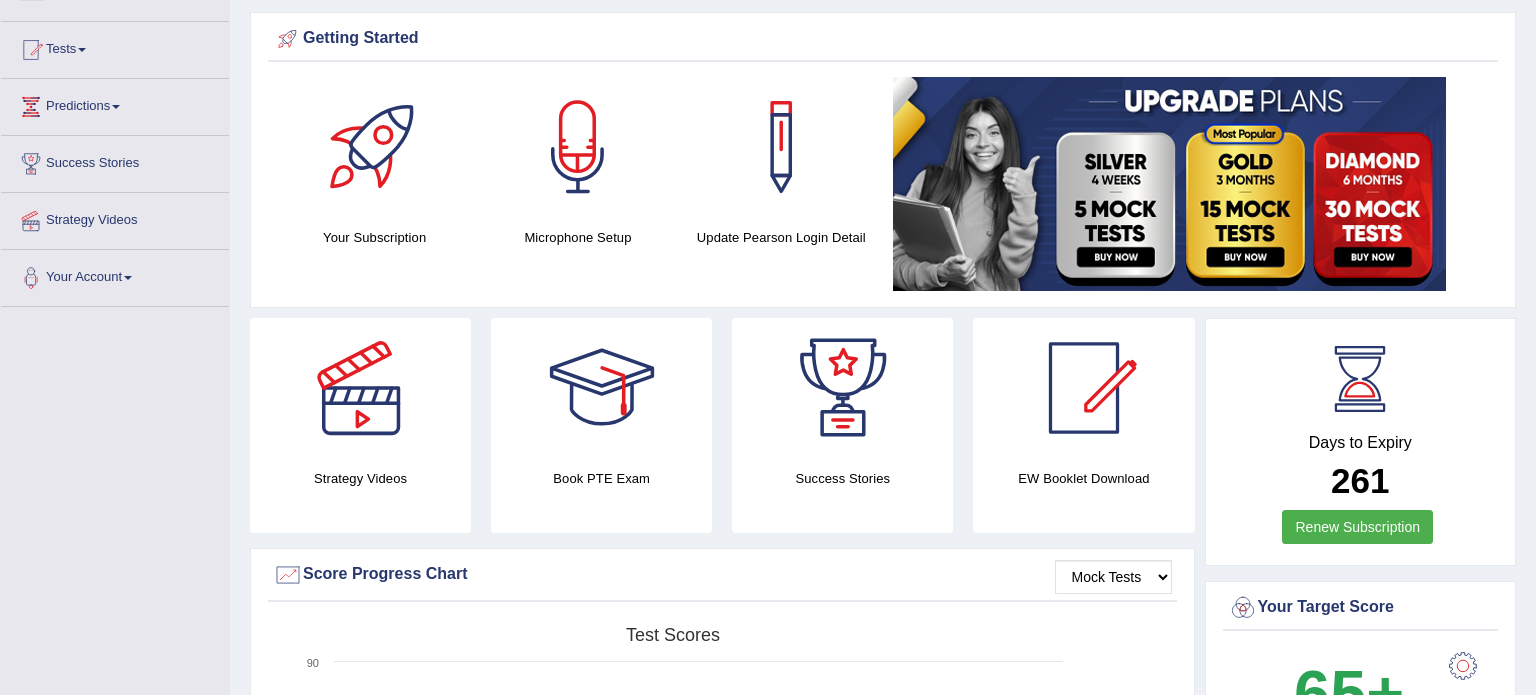 scroll, scrollTop: 40, scrollLeft: 0, axis: vertical 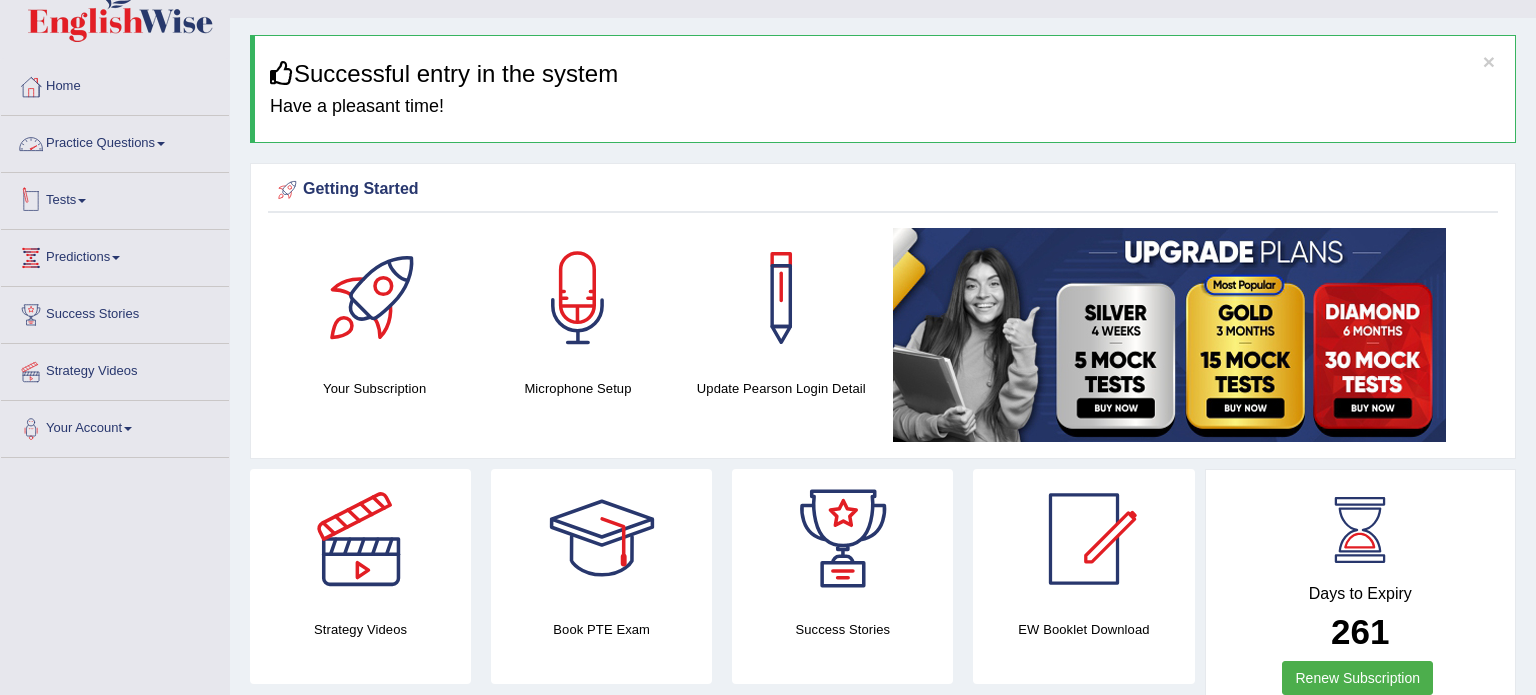 click on "Tests" at bounding box center (115, 198) 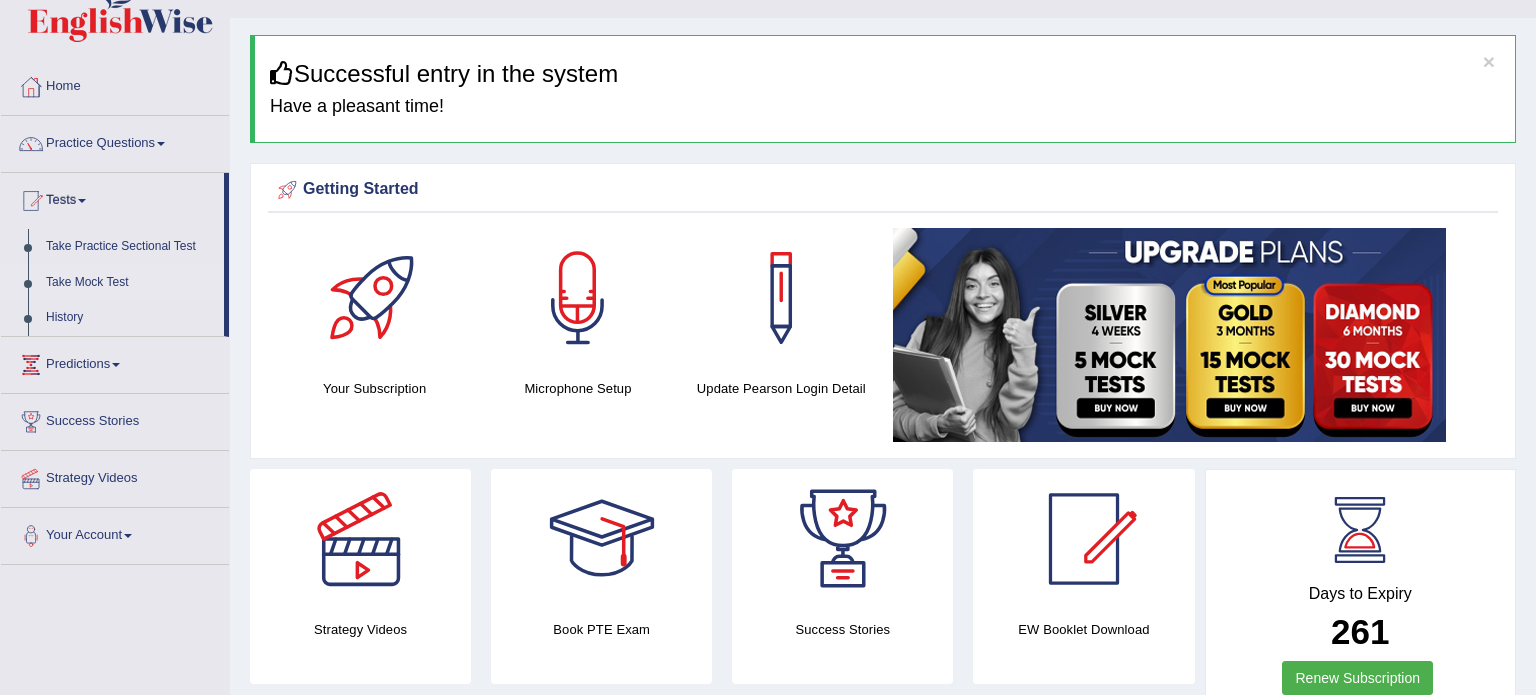 click on "Take Mock Test" at bounding box center [130, 283] 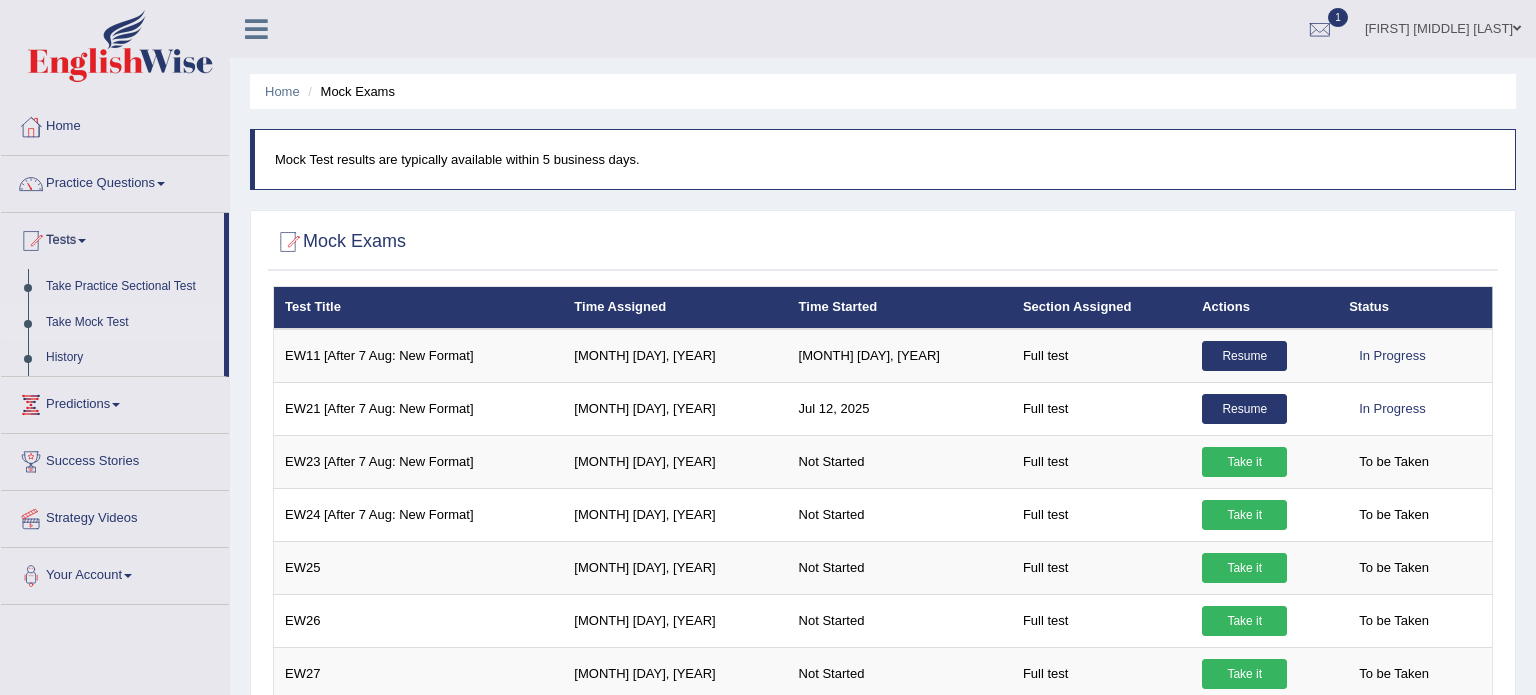 scroll, scrollTop: 0, scrollLeft: 0, axis: both 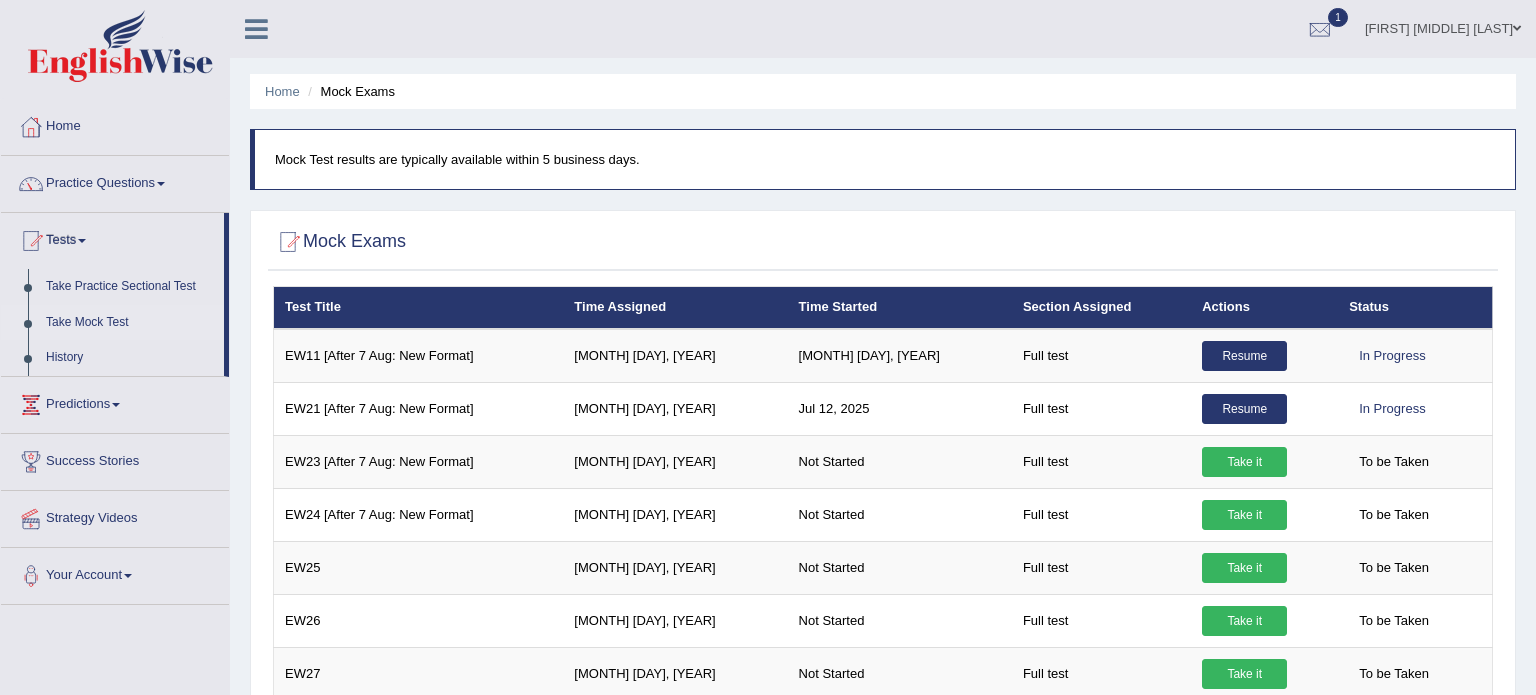 click on "Practice Questions" at bounding box center [115, 181] 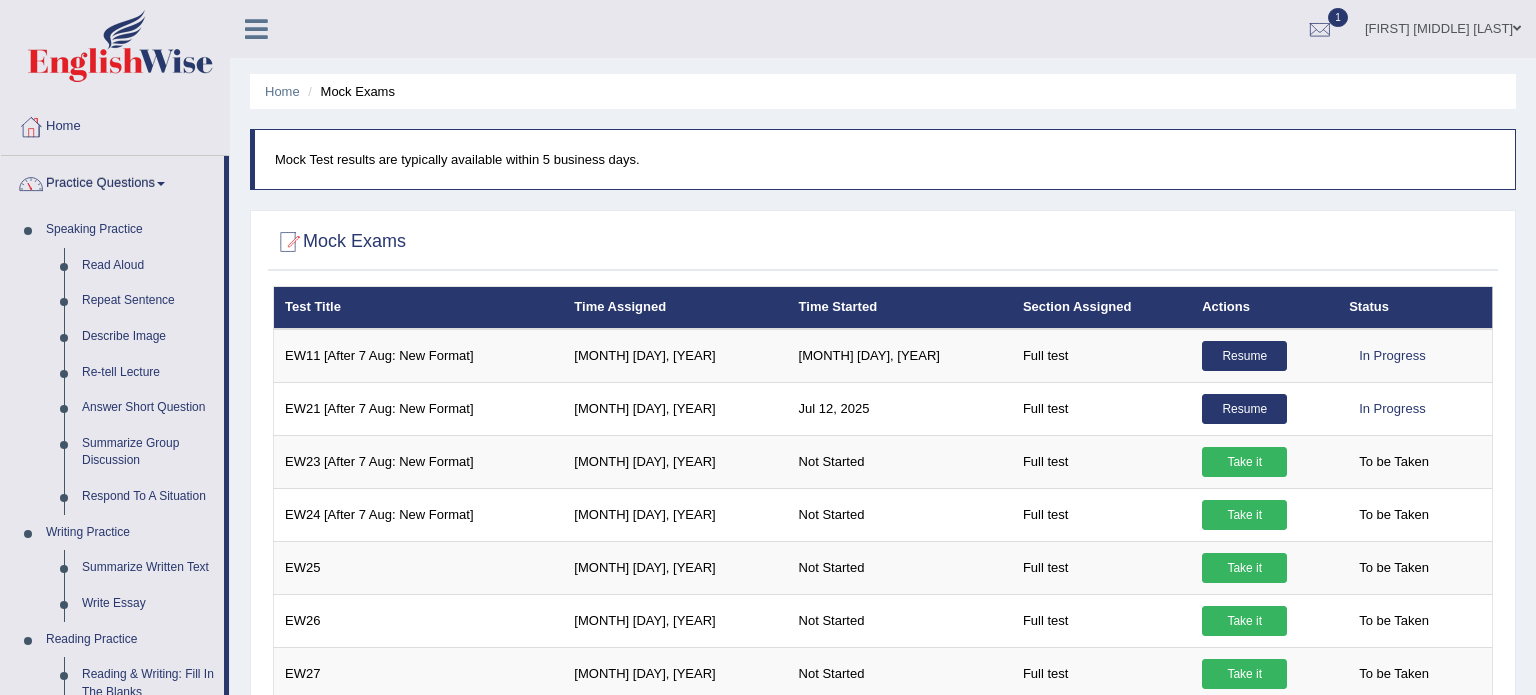 click at bounding box center (256, 29) 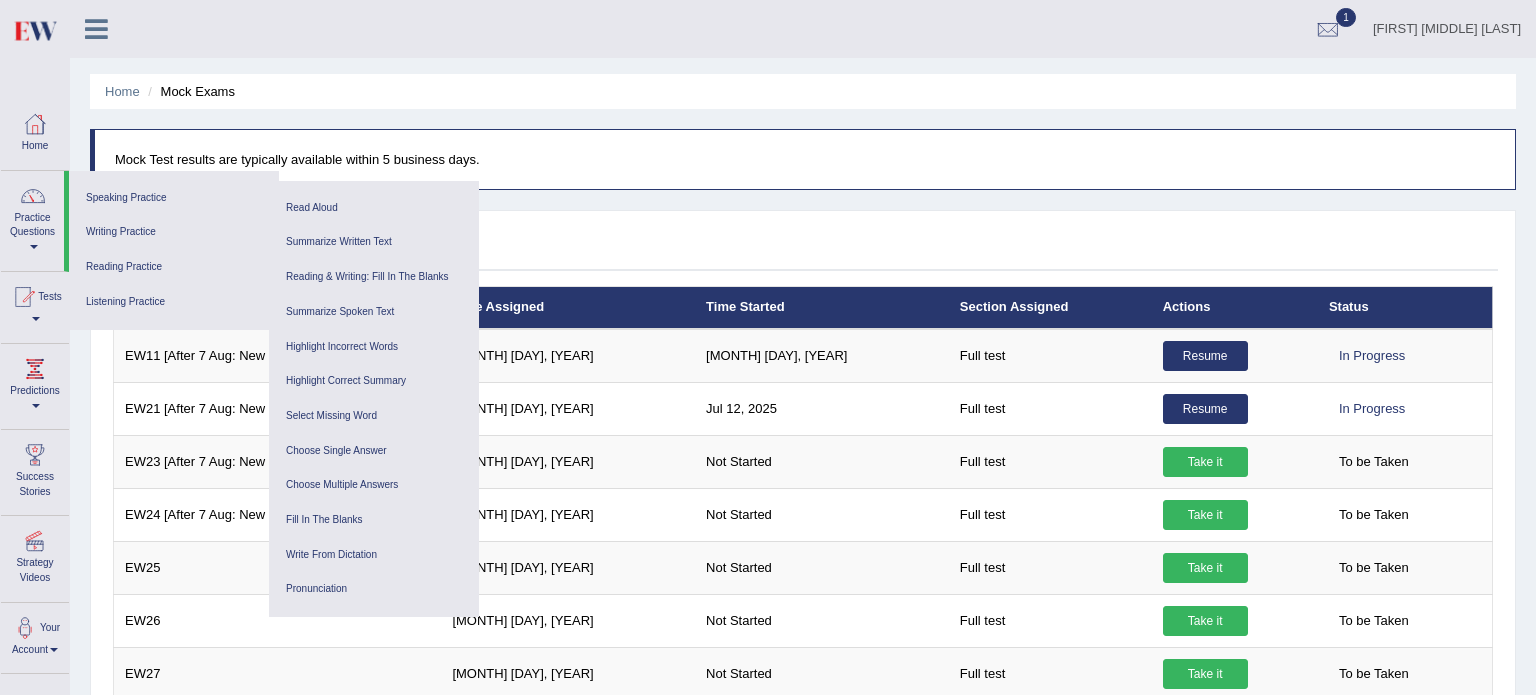click on "Mock Test results are typically available within 5 business days." at bounding box center [805, 159] 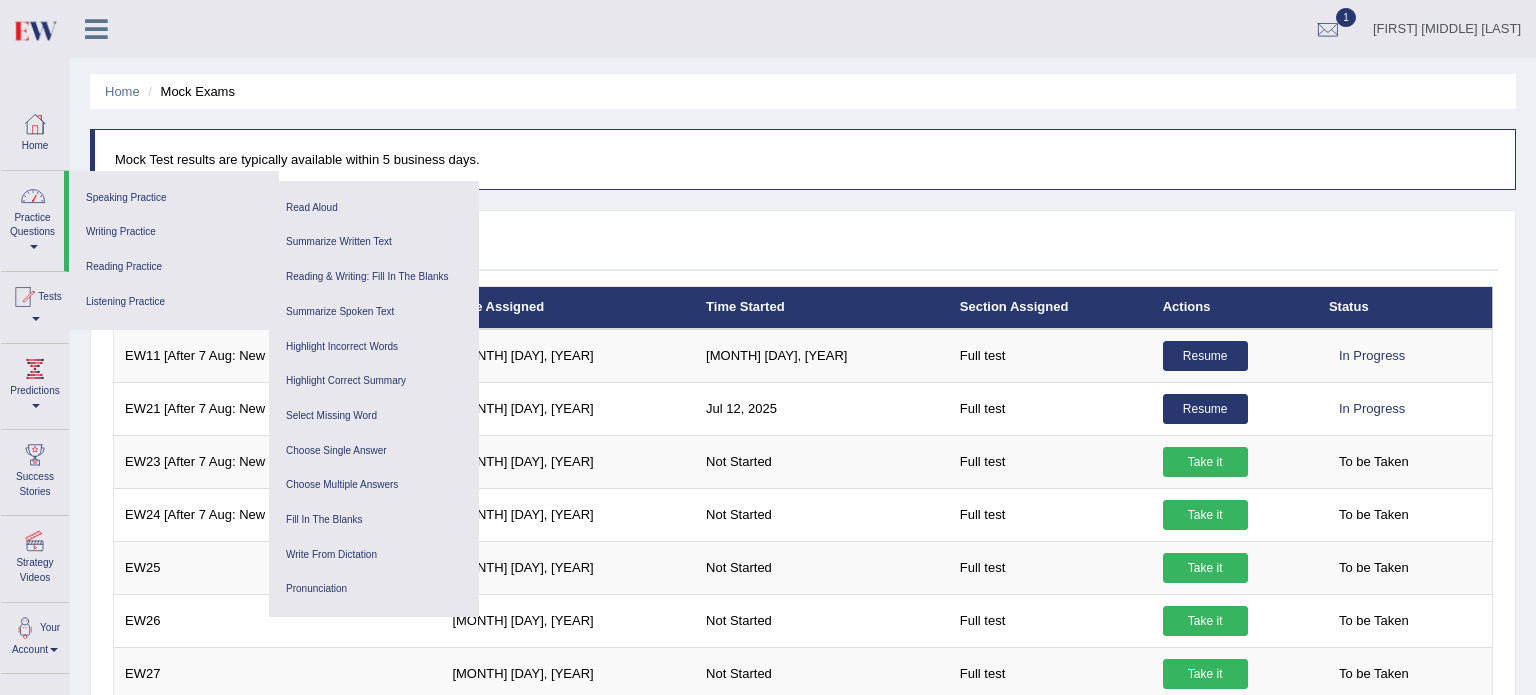 click at bounding box center [33, 196] 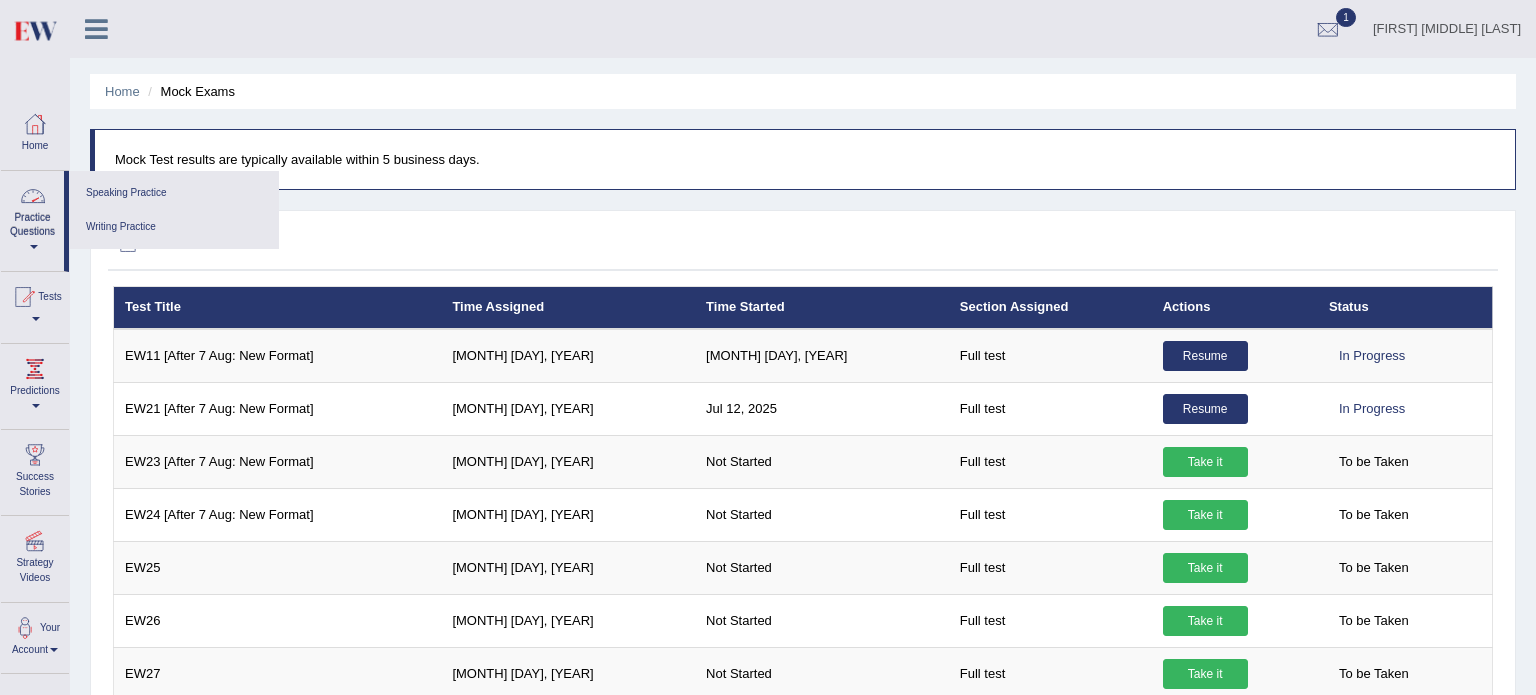 click at bounding box center (33, 196) 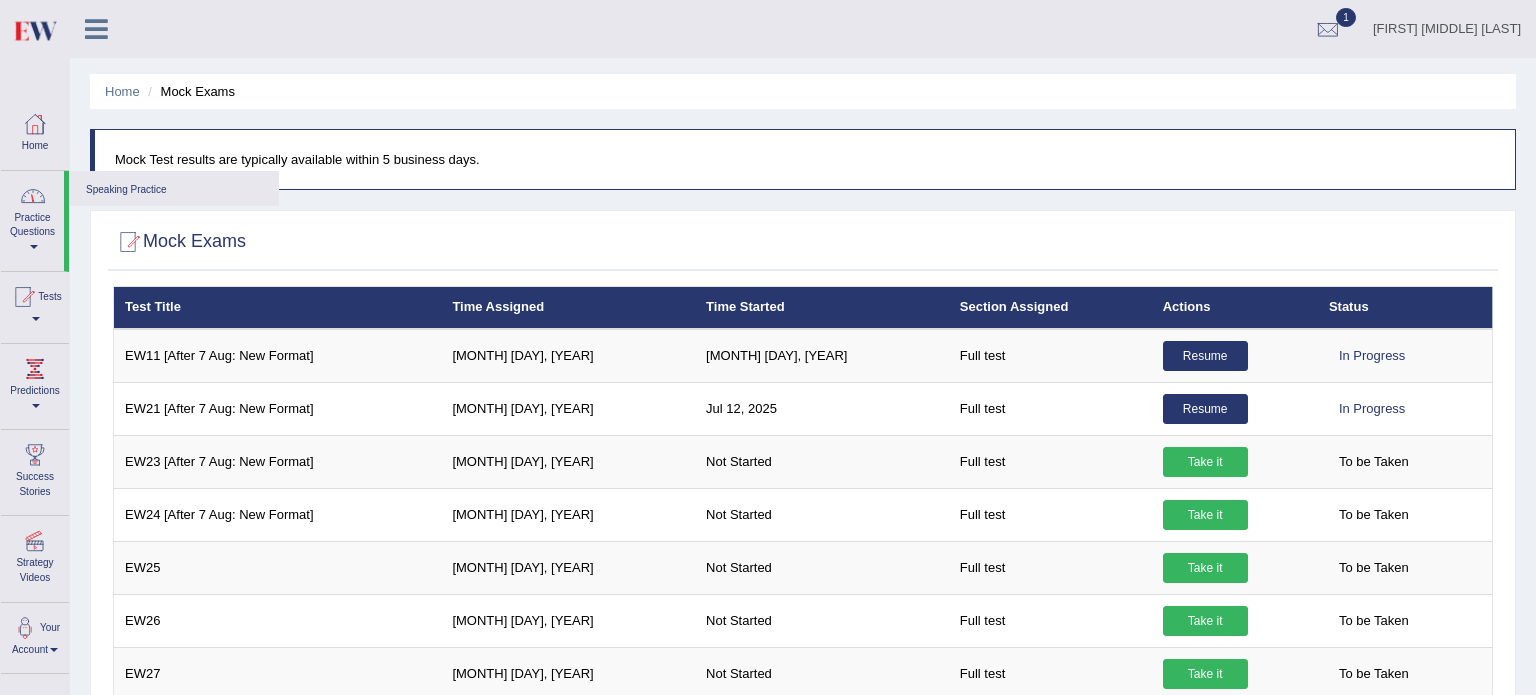 click at bounding box center (33, 196) 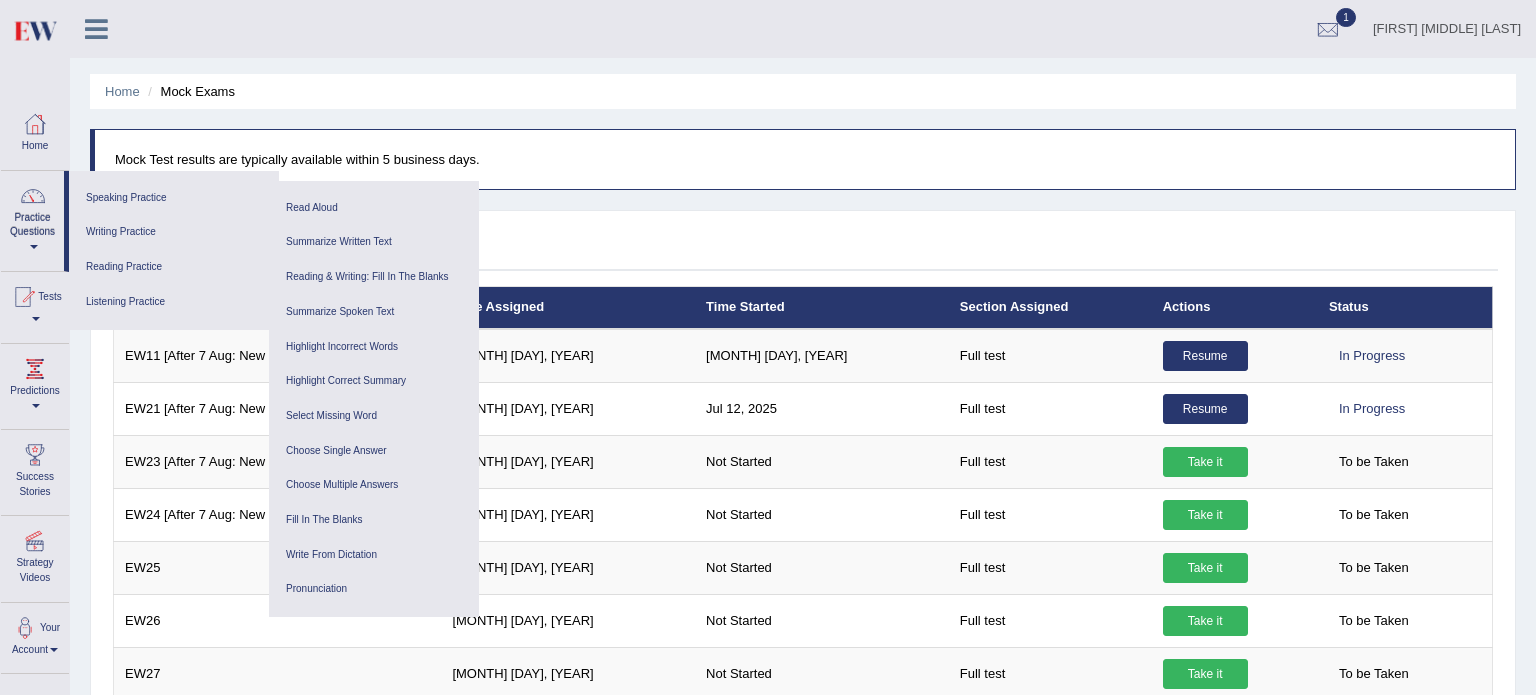 click at bounding box center [33, 196] 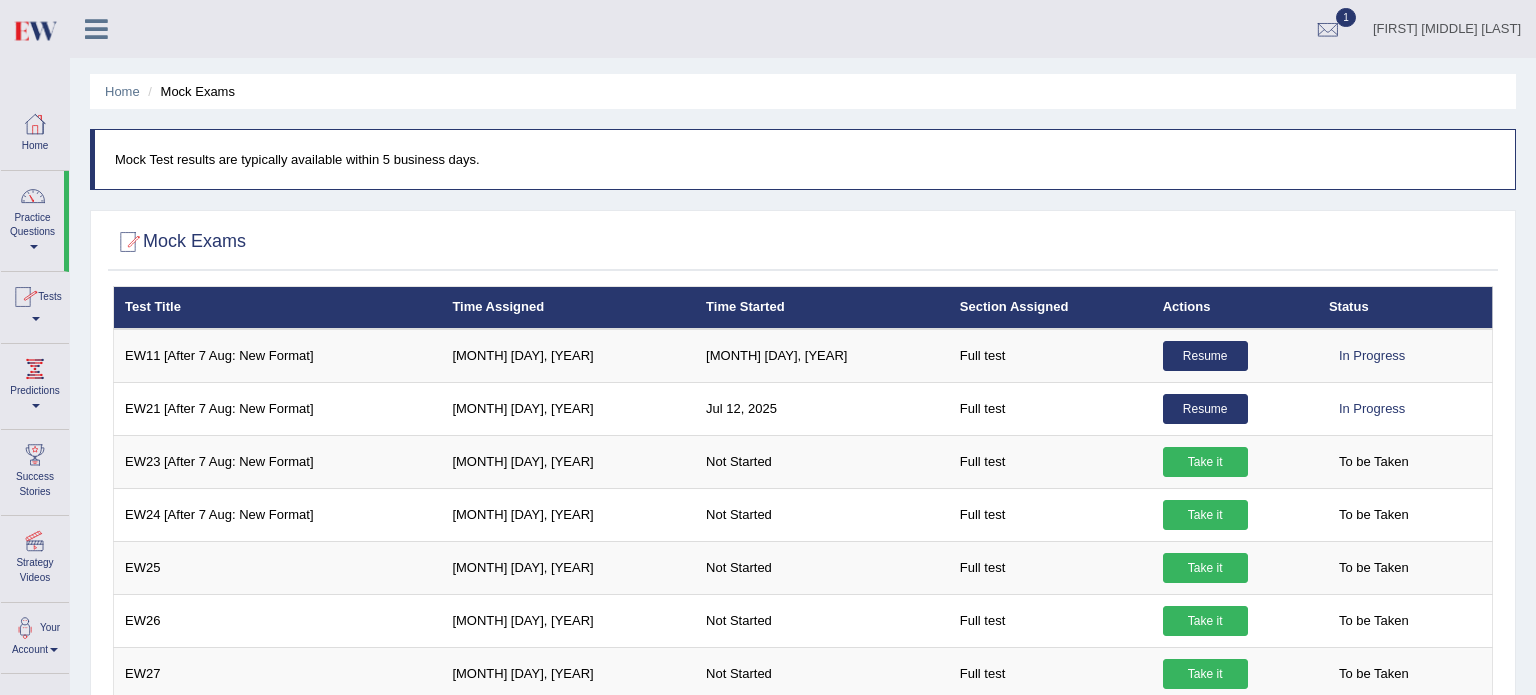 click at bounding box center [35, 124] 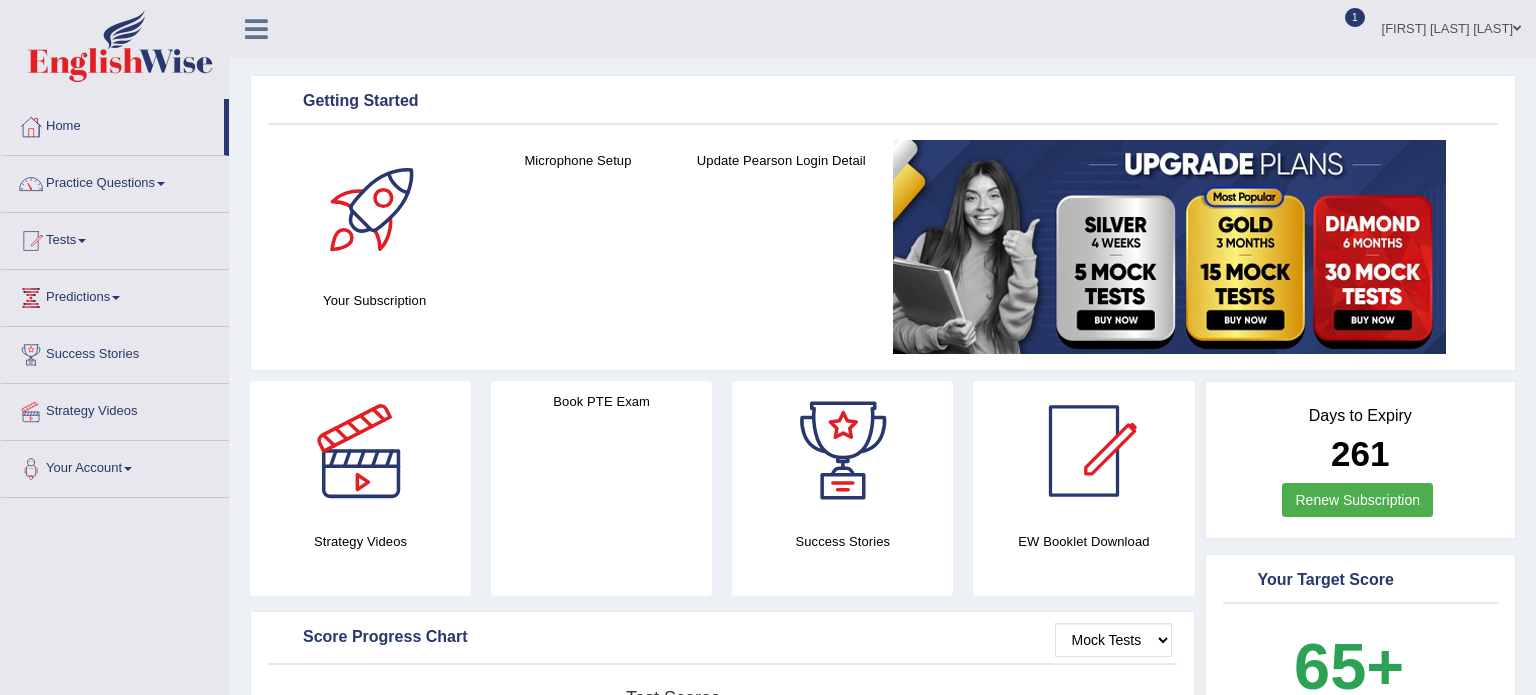 scroll, scrollTop: 0, scrollLeft: 0, axis: both 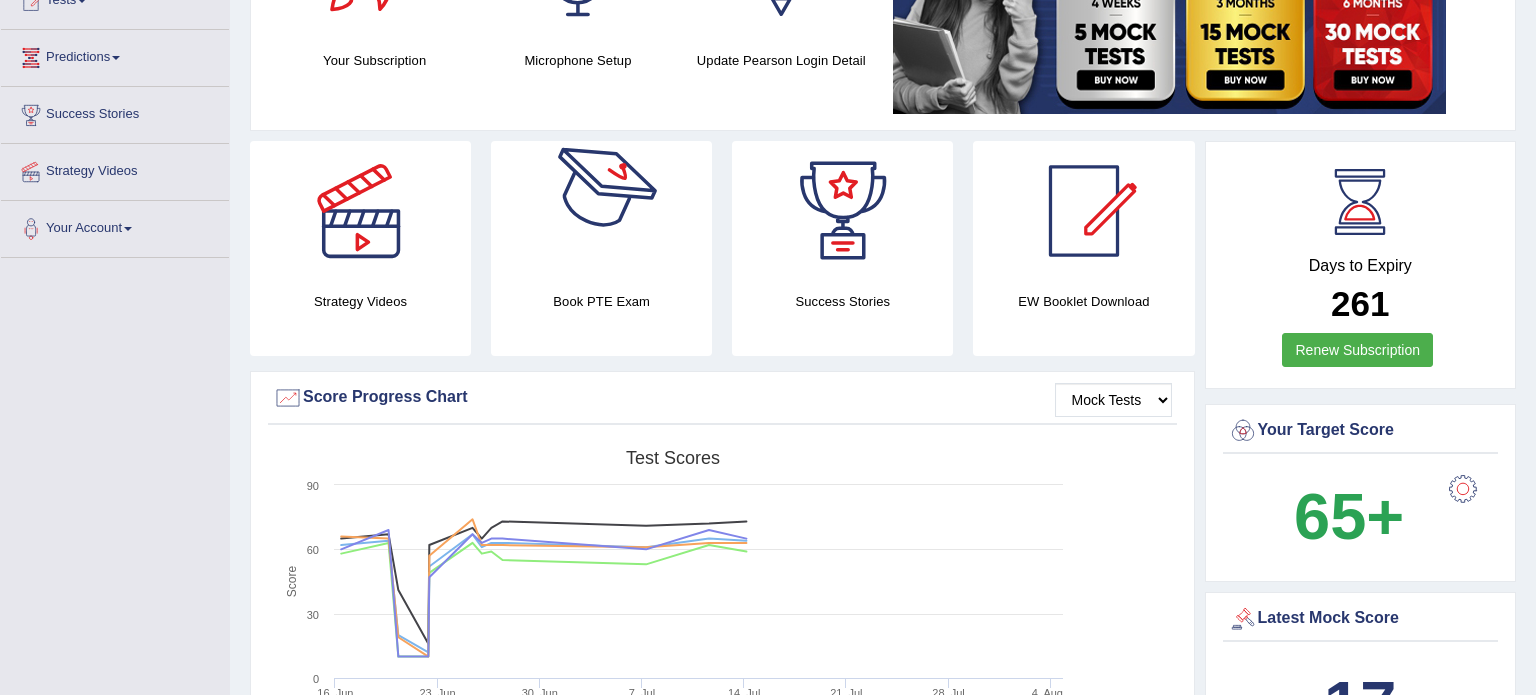 click at bounding box center [602, 211] 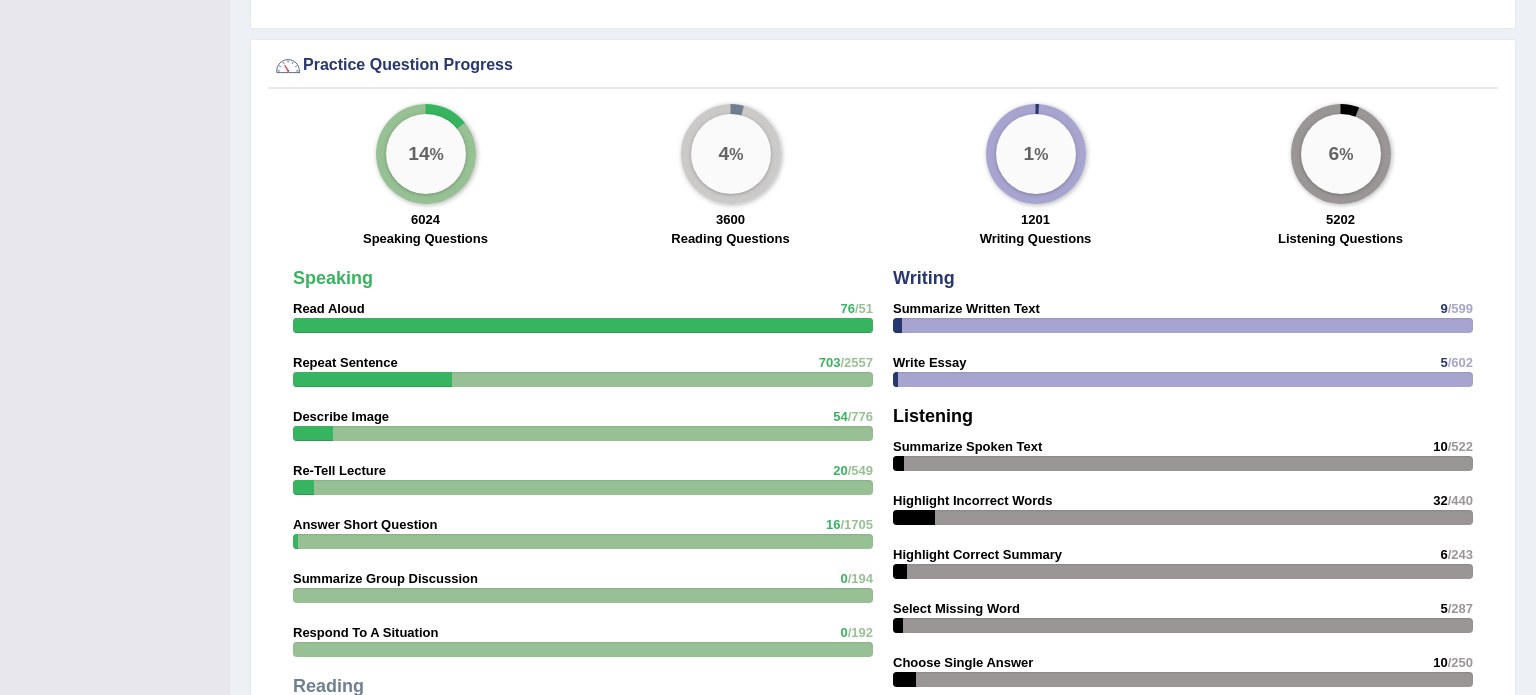 scroll, scrollTop: 1440, scrollLeft: 0, axis: vertical 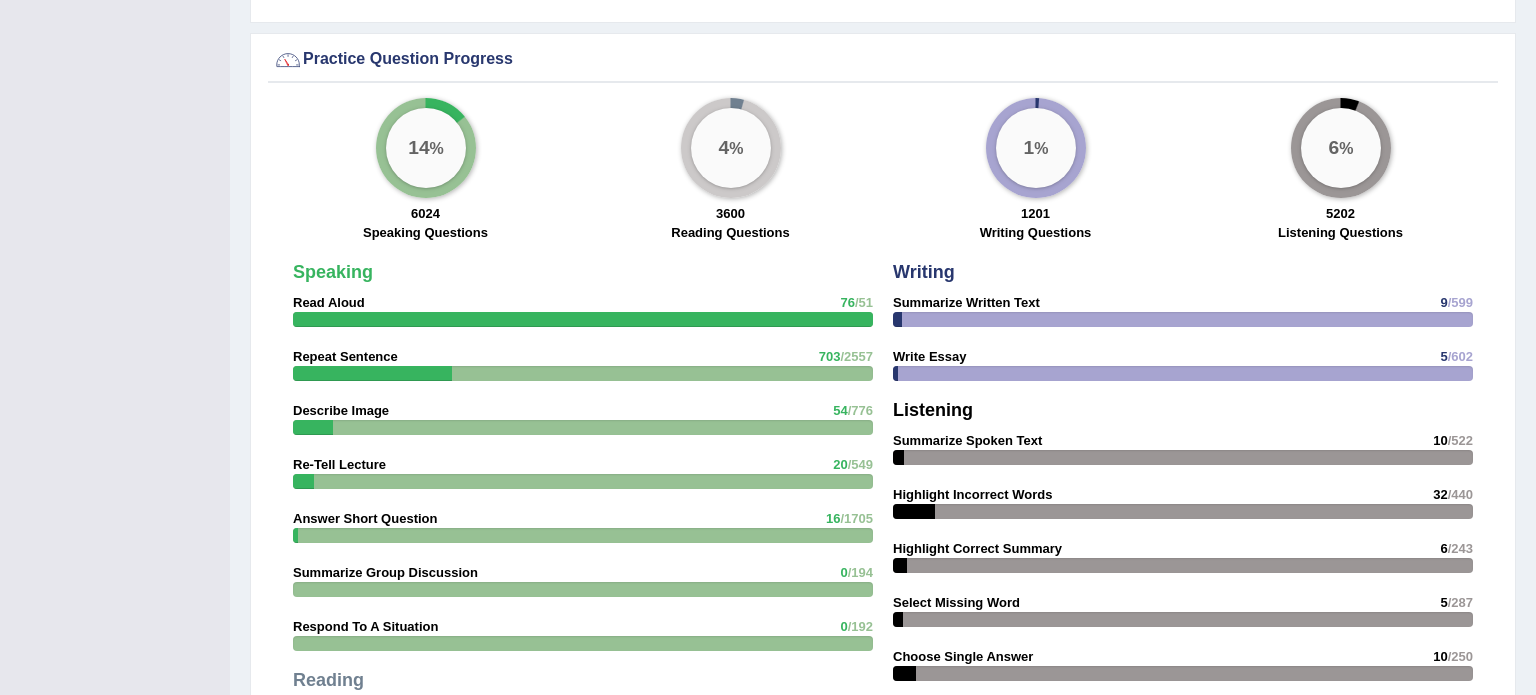 click on "14" at bounding box center (418, 148) 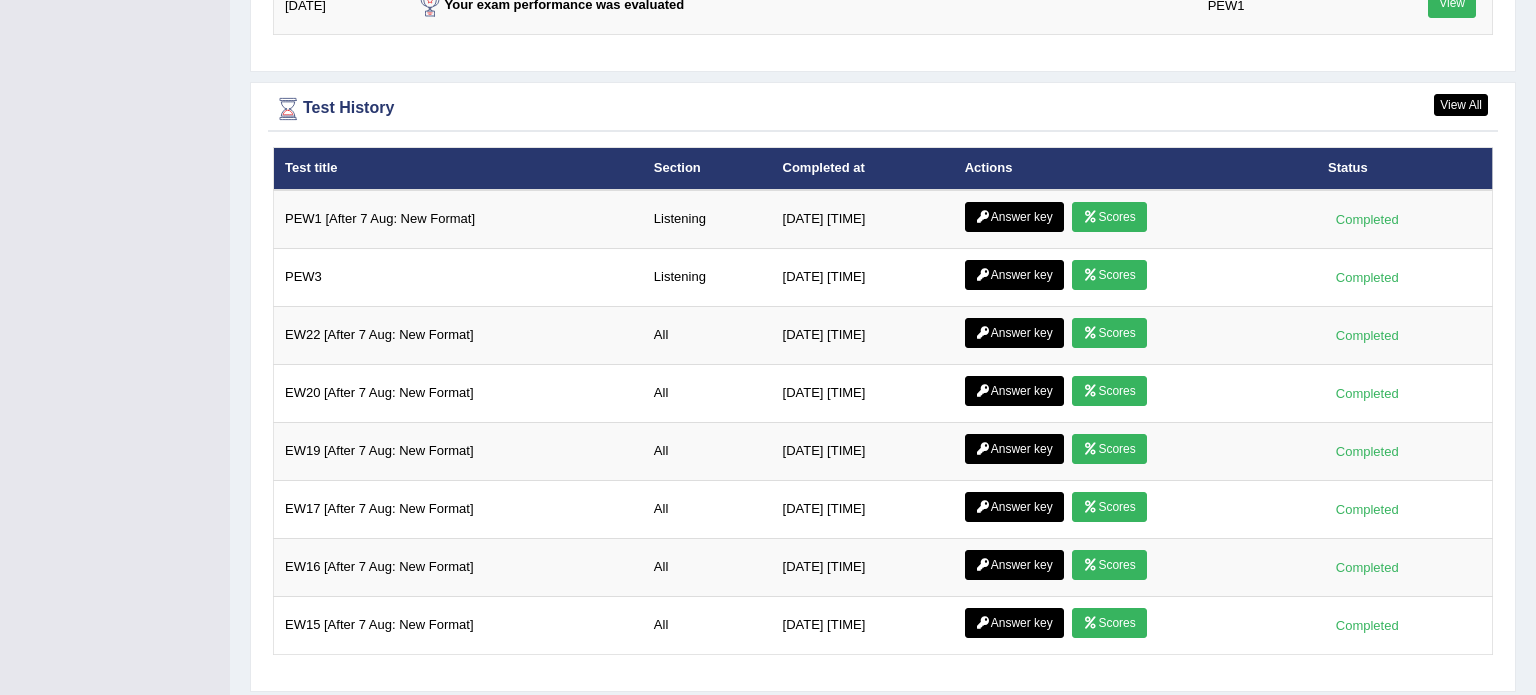 scroll, scrollTop: 2600, scrollLeft: 0, axis: vertical 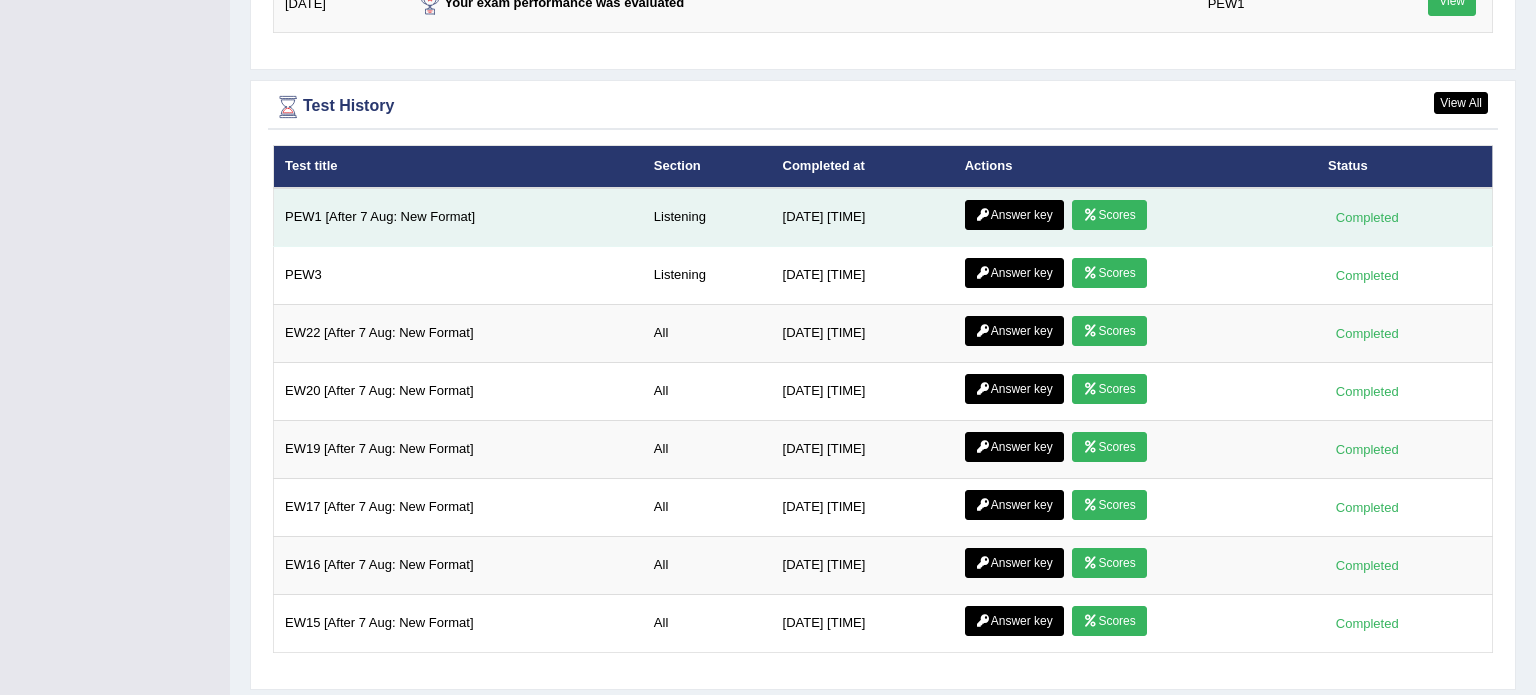 click on "Scores" at bounding box center [1109, 215] 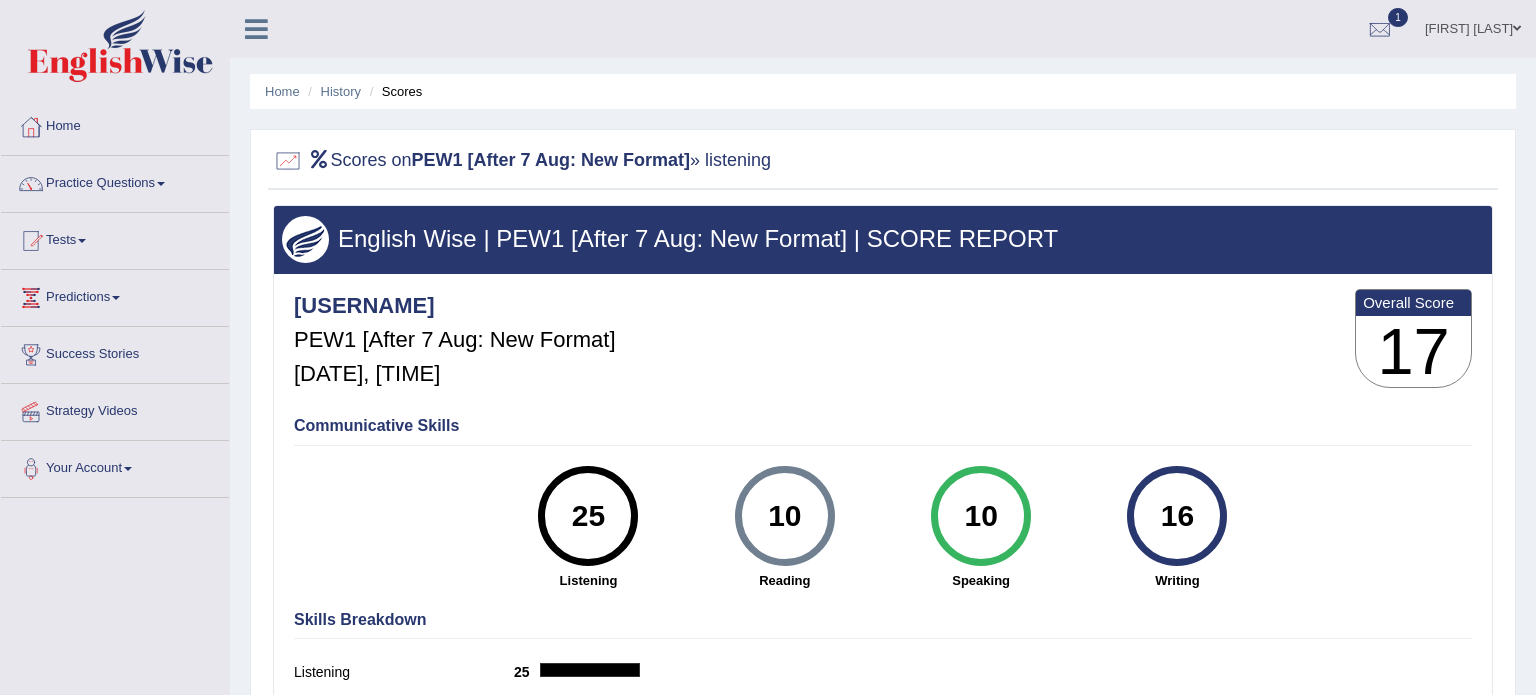 scroll, scrollTop: 0, scrollLeft: 0, axis: both 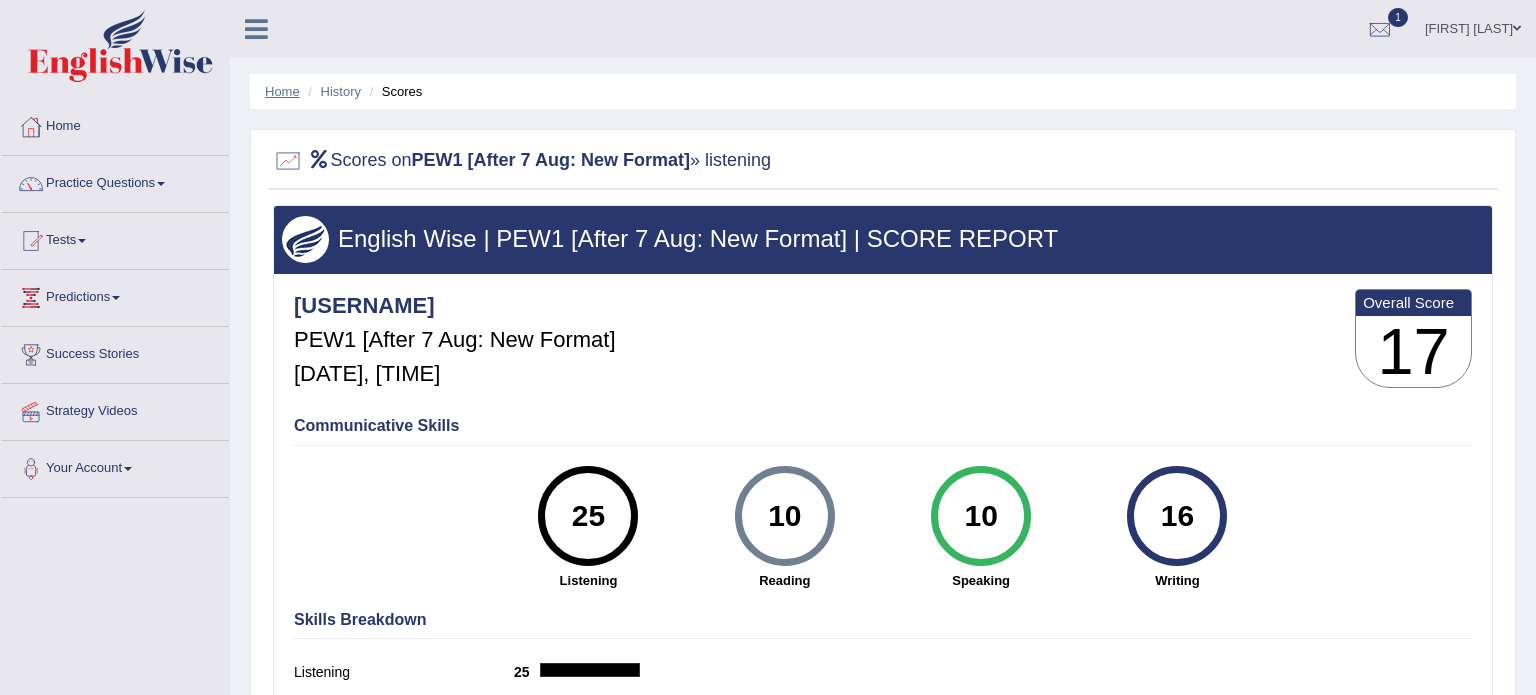 click on "Home" at bounding box center (282, 91) 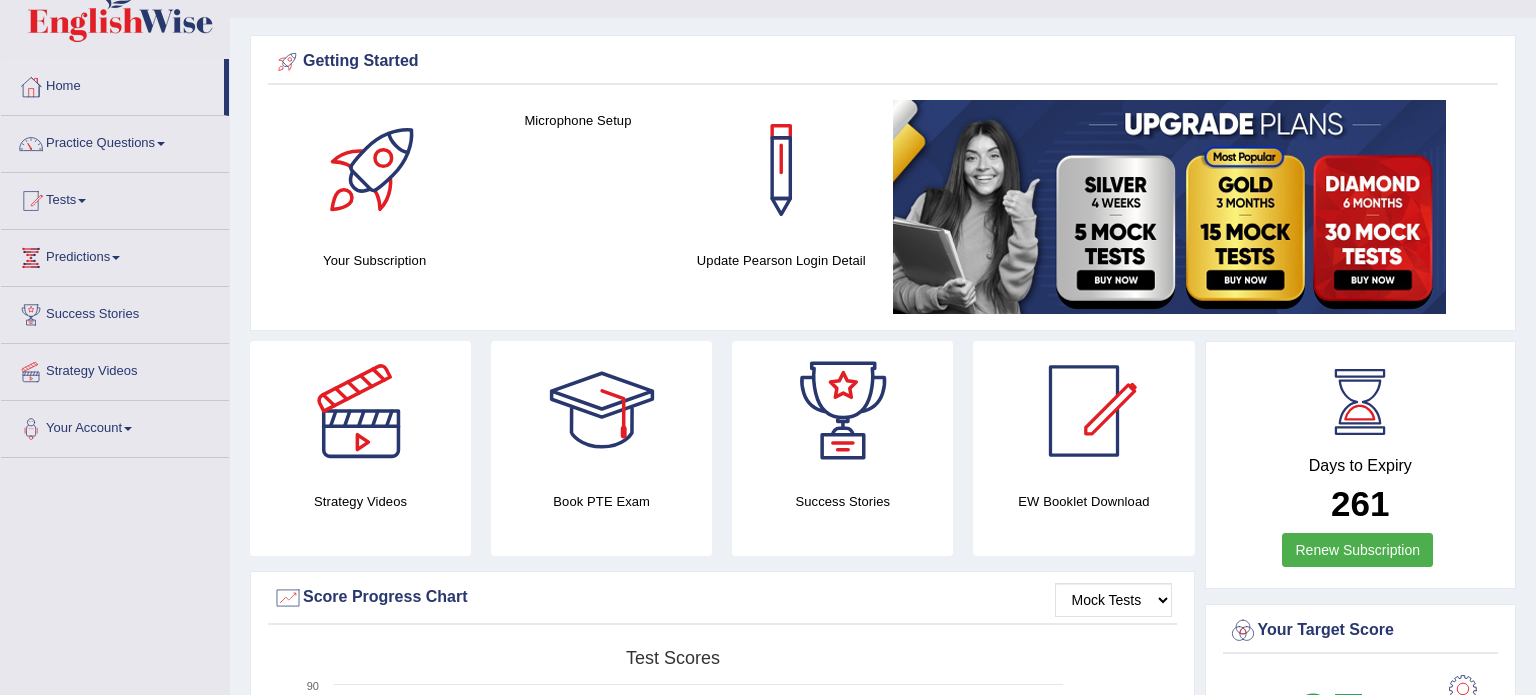 scroll, scrollTop: 0, scrollLeft: 0, axis: both 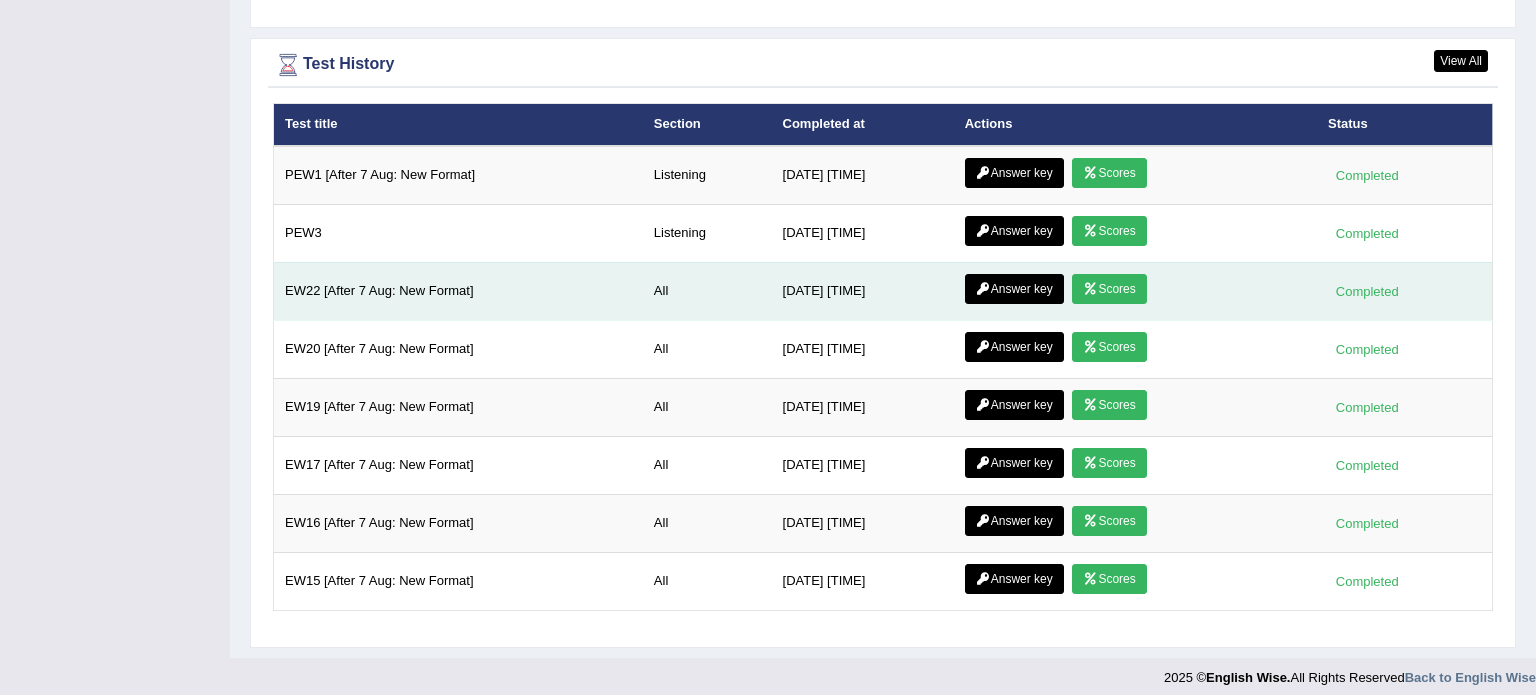 click on "Scores" at bounding box center [1109, 289] 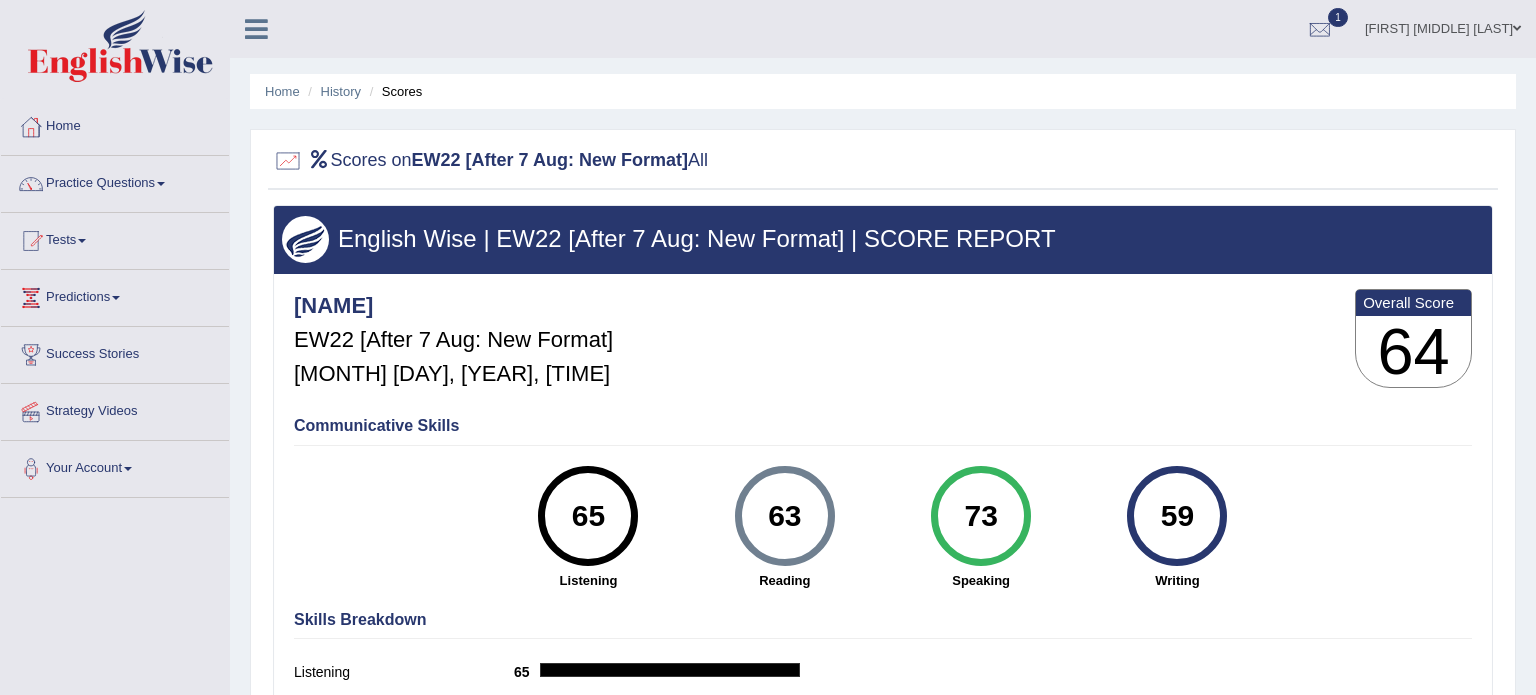 scroll, scrollTop: 0, scrollLeft: 0, axis: both 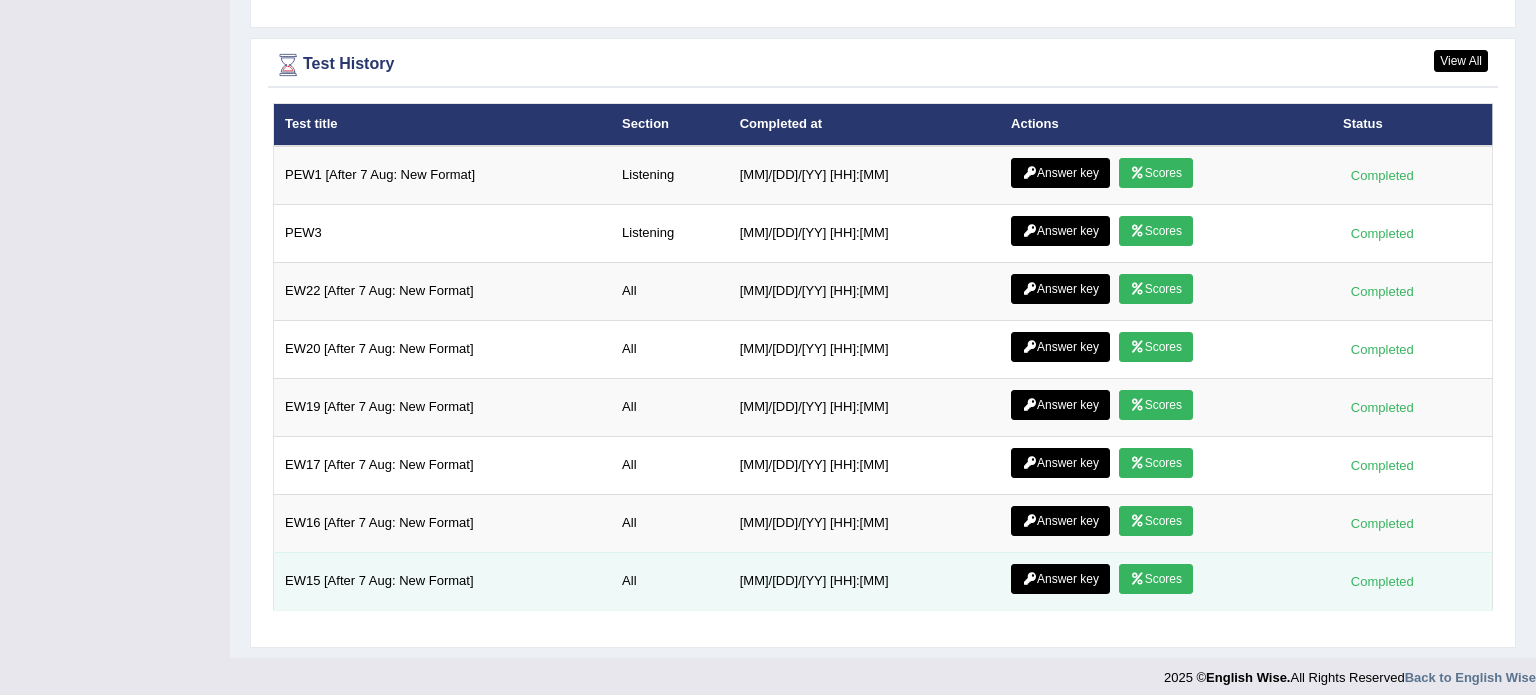 click on "Scores" at bounding box center (1156, 579) 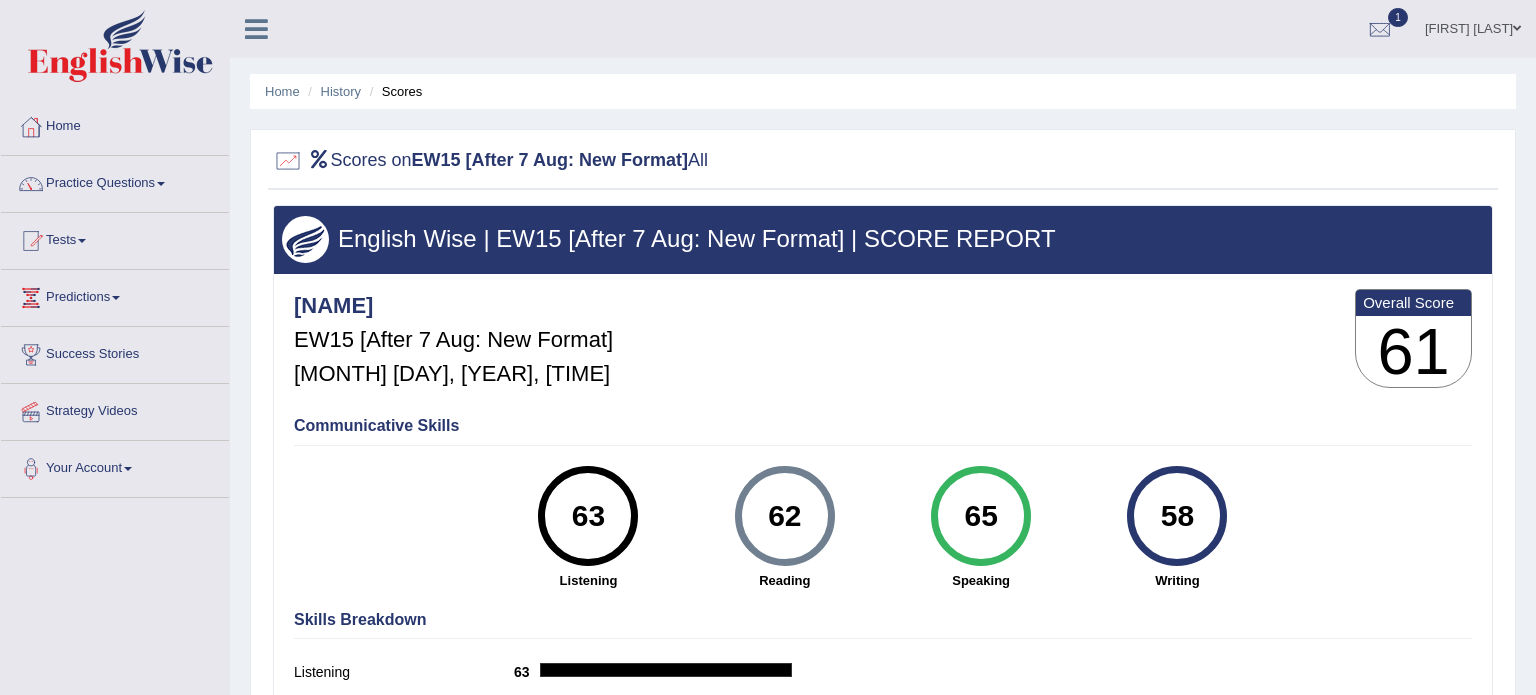 scroll, scrollTop: 0, scrollLeft: 0, axis: both 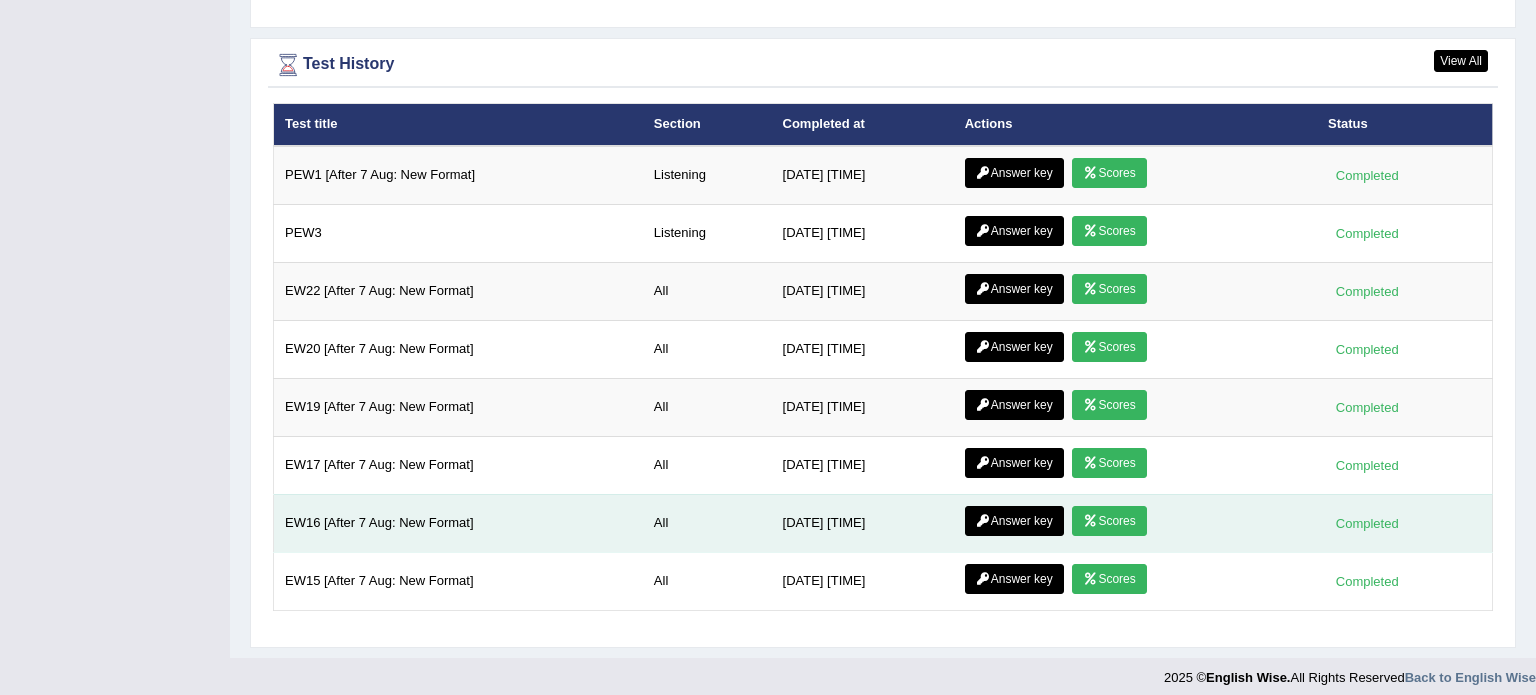 click on "Scores" at bounding box center (1109, 521) 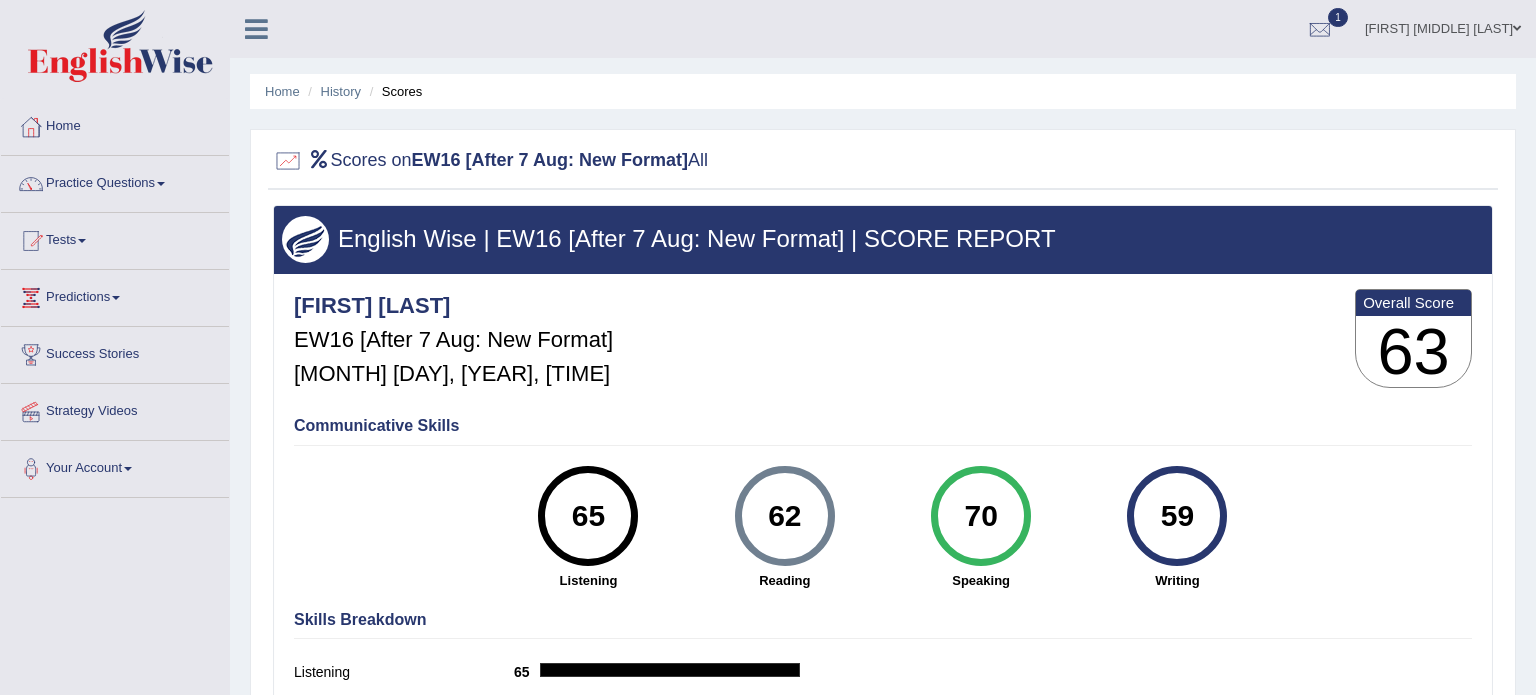 scroll, scrollTop: 0, scrollLeft: 0, axis: both 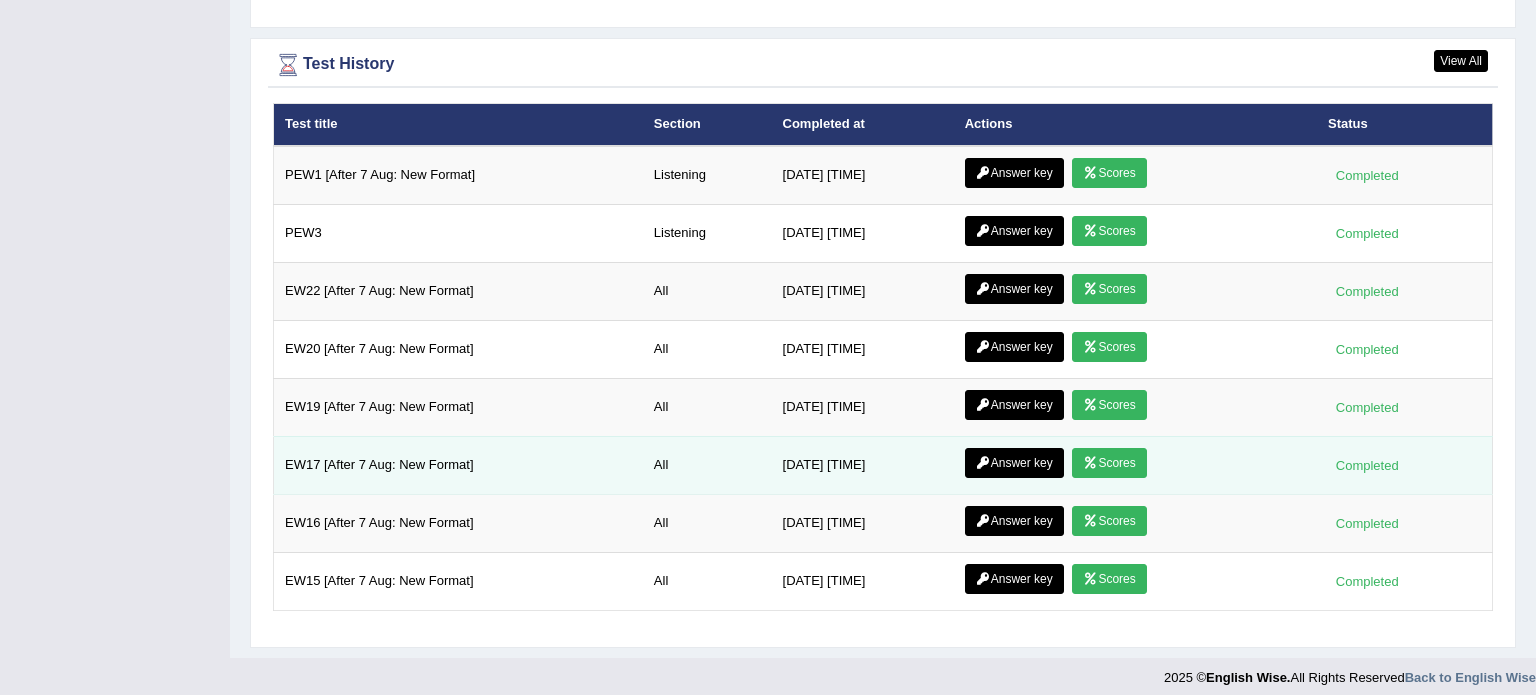 click on "Scores" at bounding box center [1109, 463] 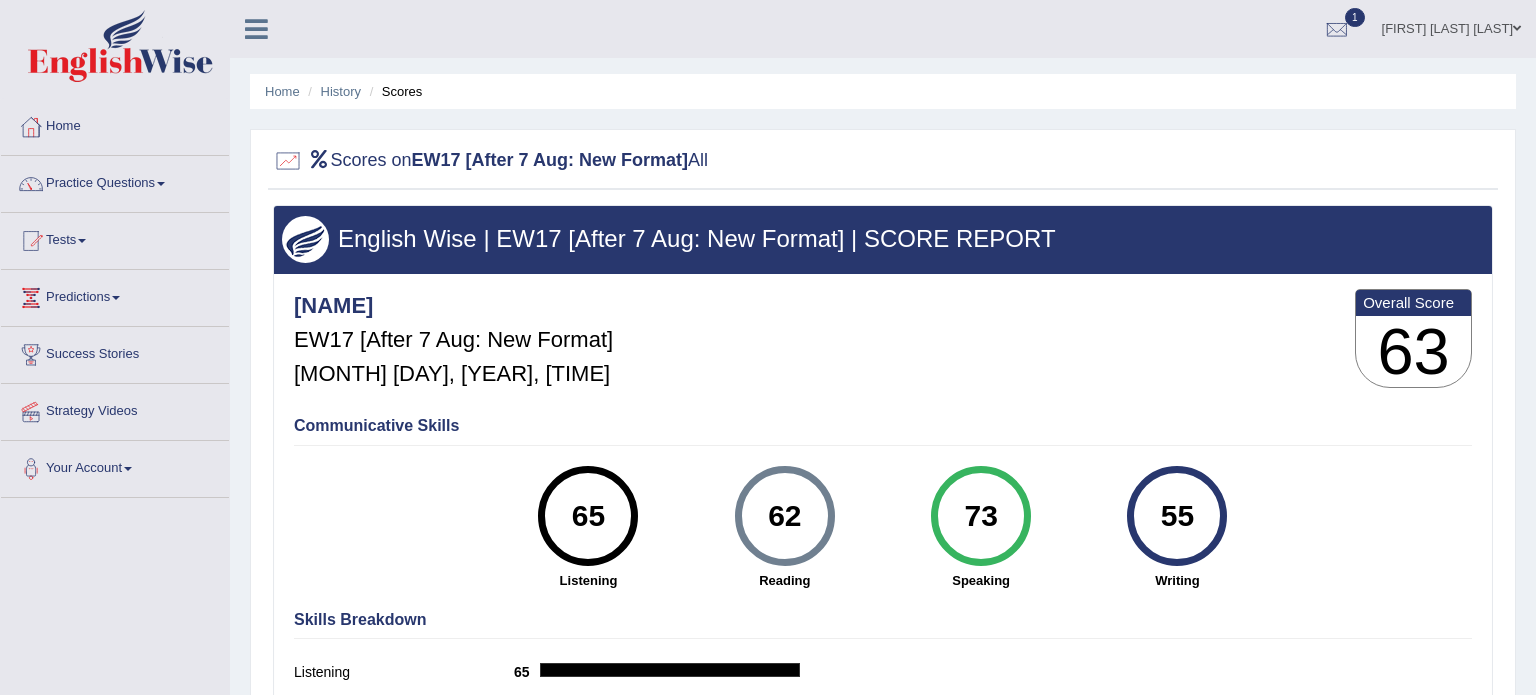 scroll, scrollTop: 0, scrollLeft: 0, axis: both 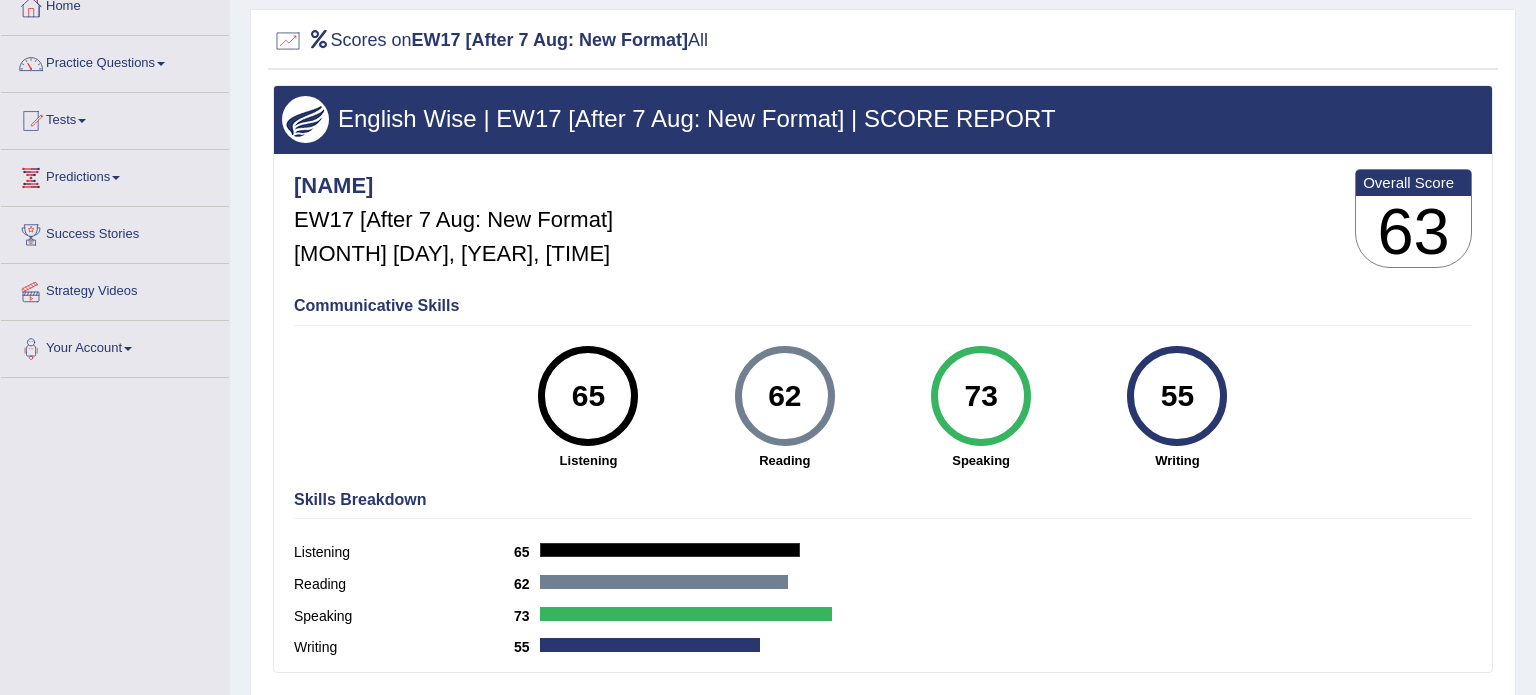 click at bounding box center (686, 614) 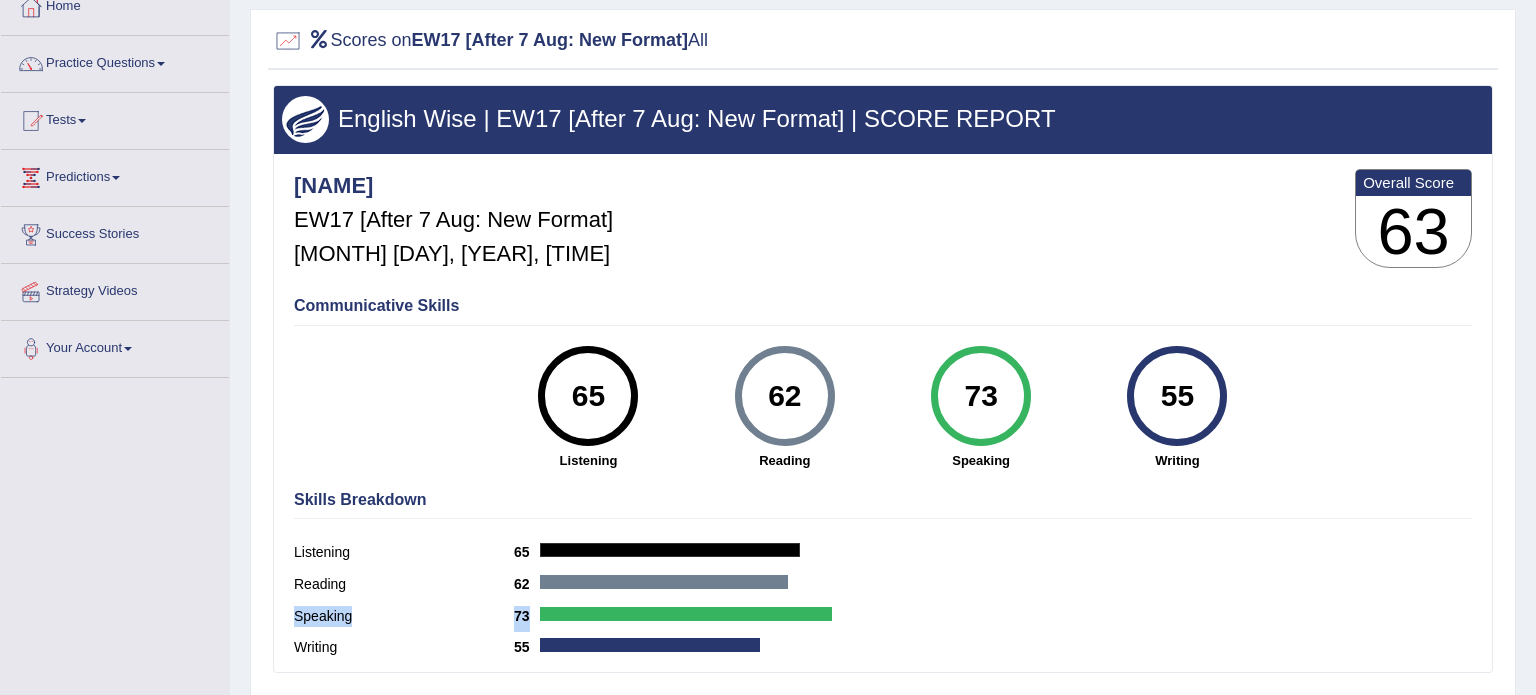 click on "73" at bounding box center (980, 396) 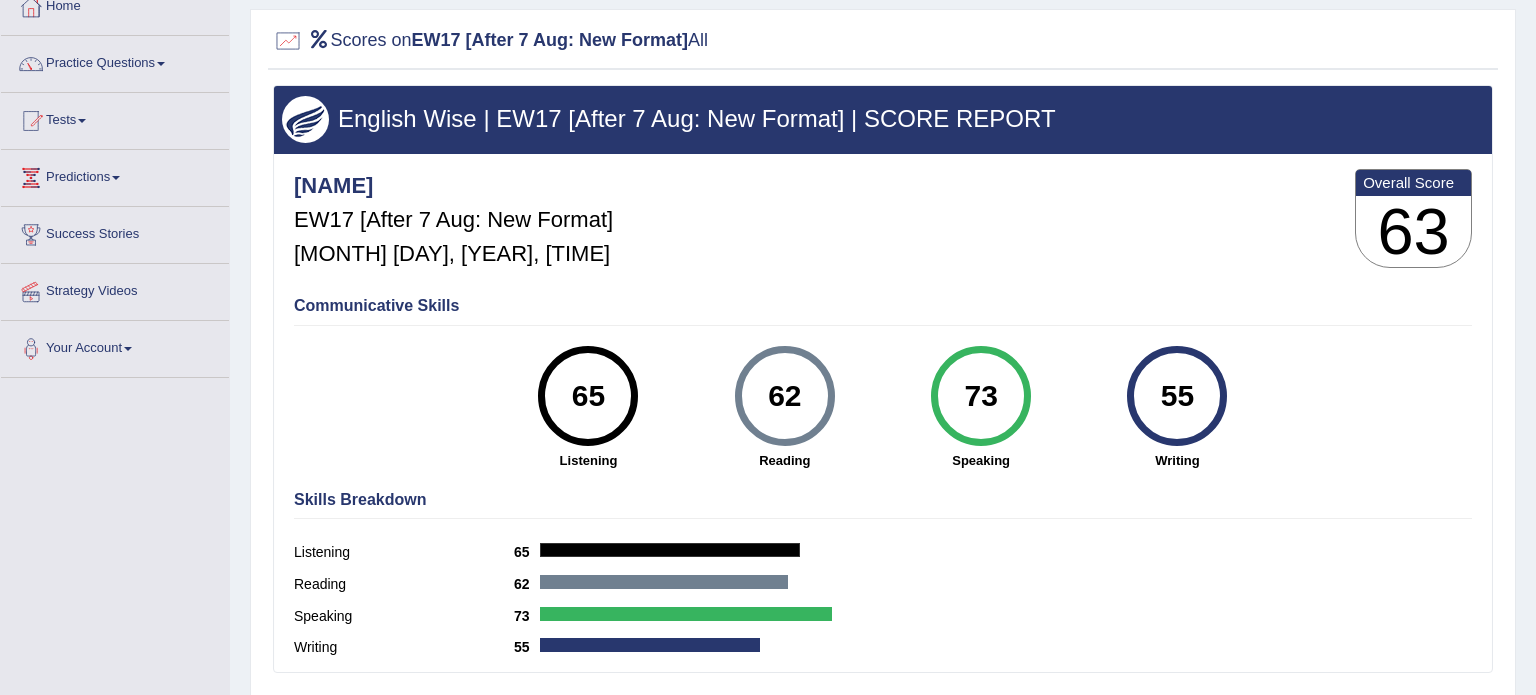 click on "73" at bounding box center (980, 396) 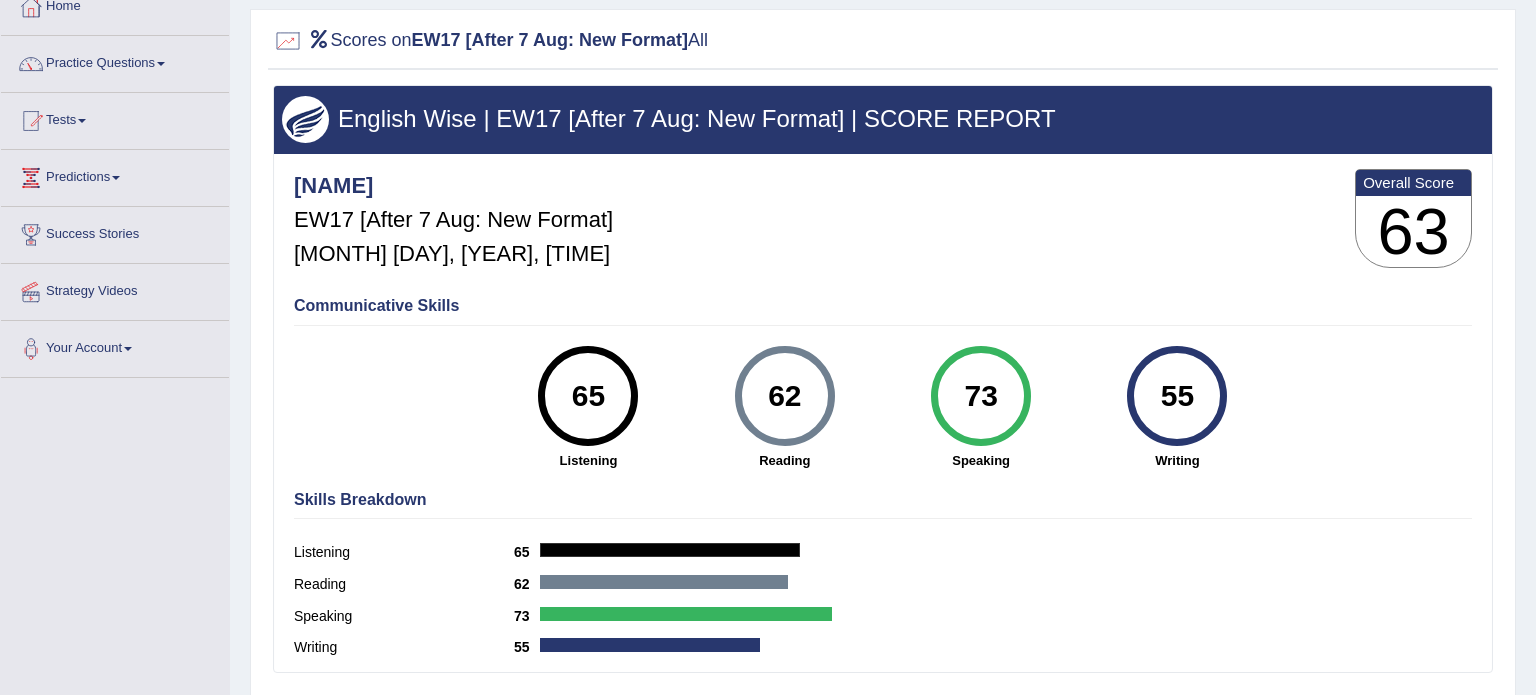 click at bounding box center [288, 41] 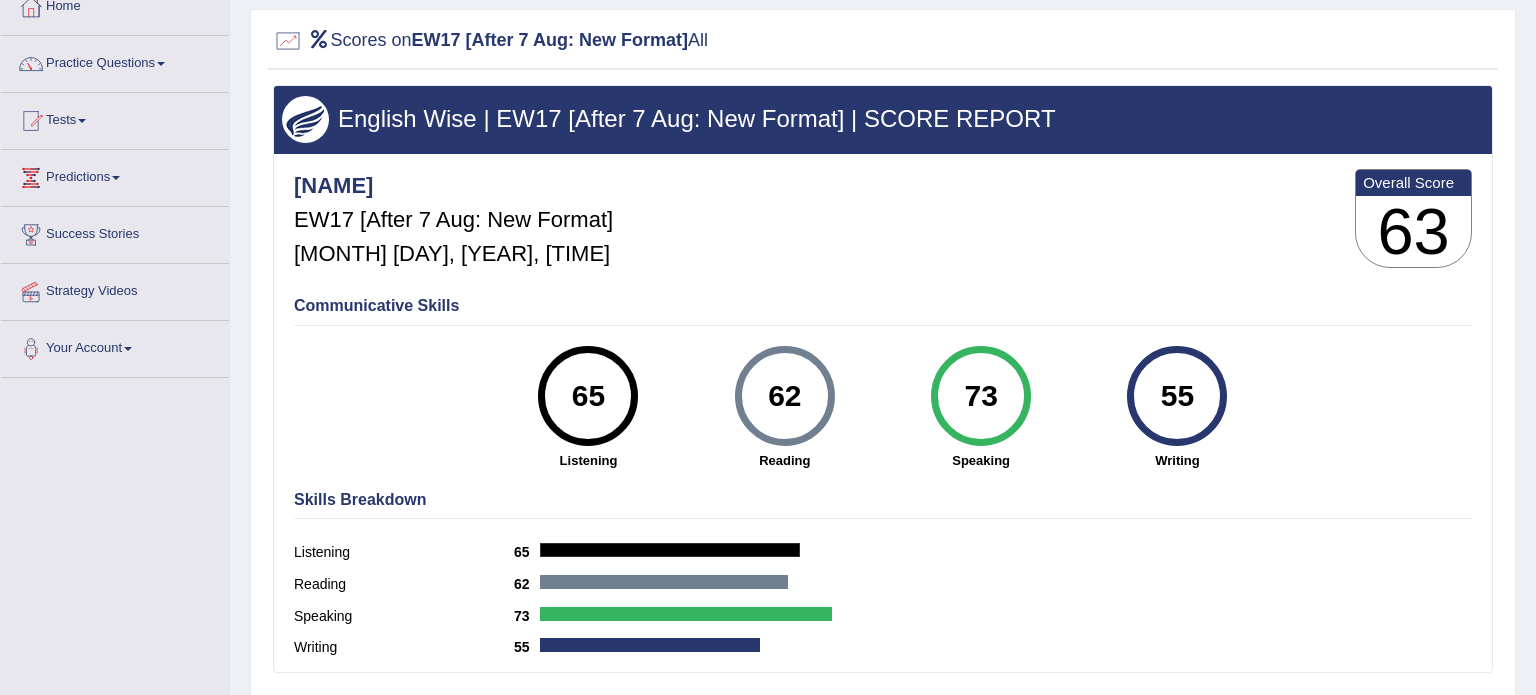click at bounding box center [288, 41] 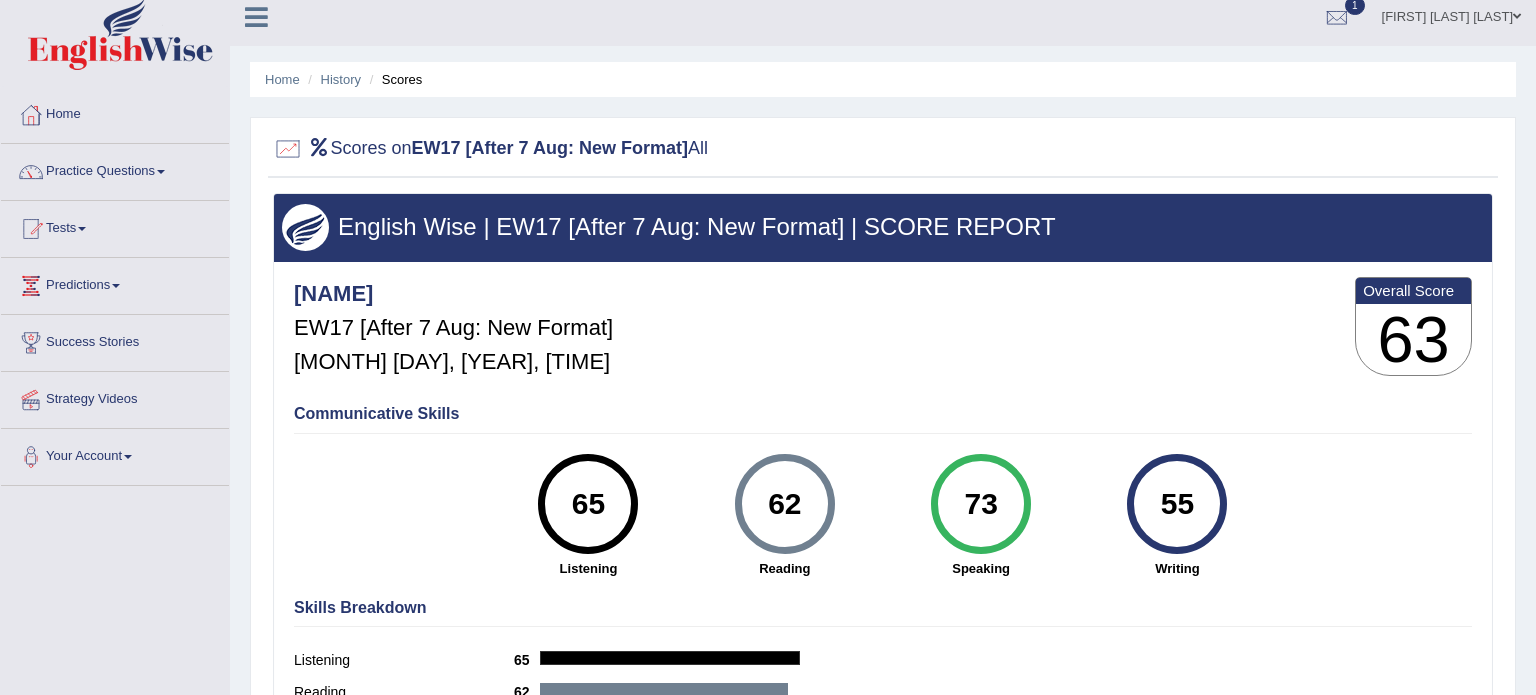scroll, scrollTop: 0, scrollLeft: 0, axis: both 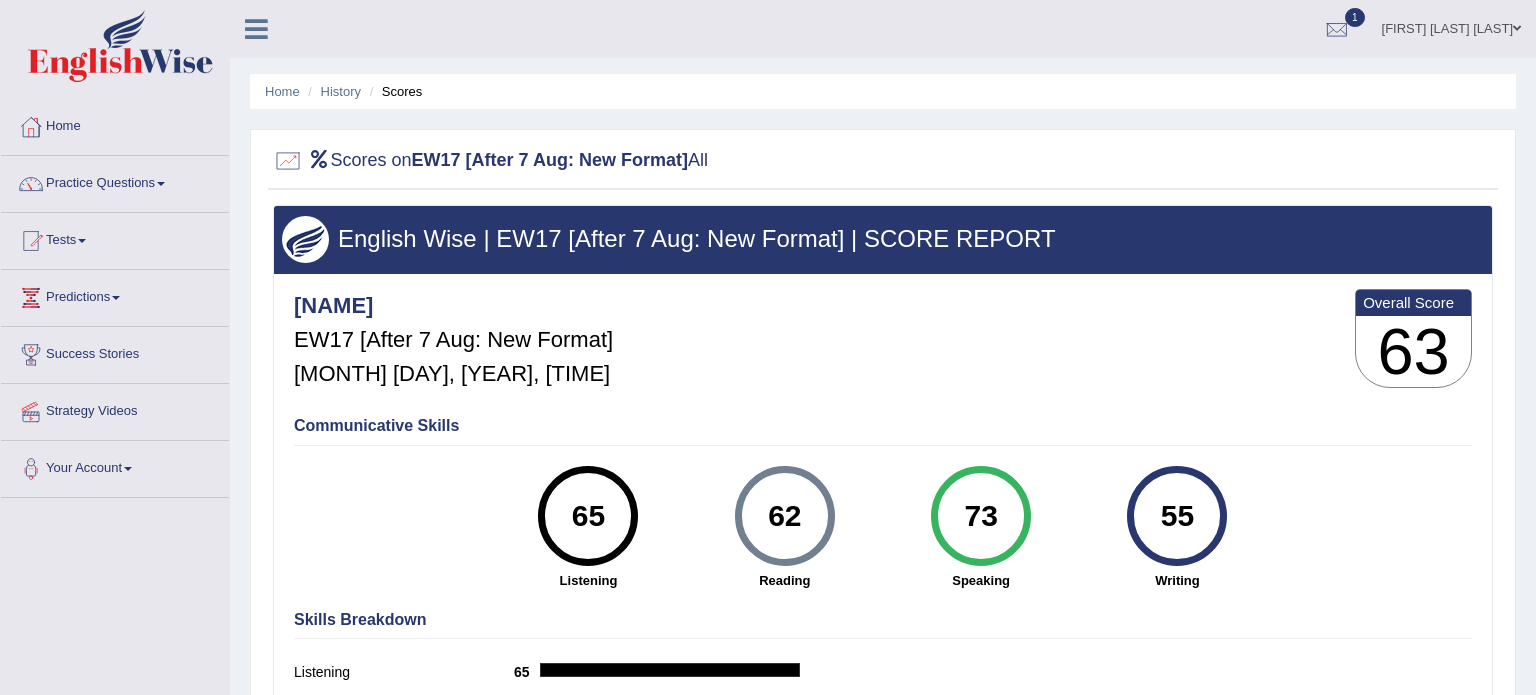 click at bounding box center (883, 161) 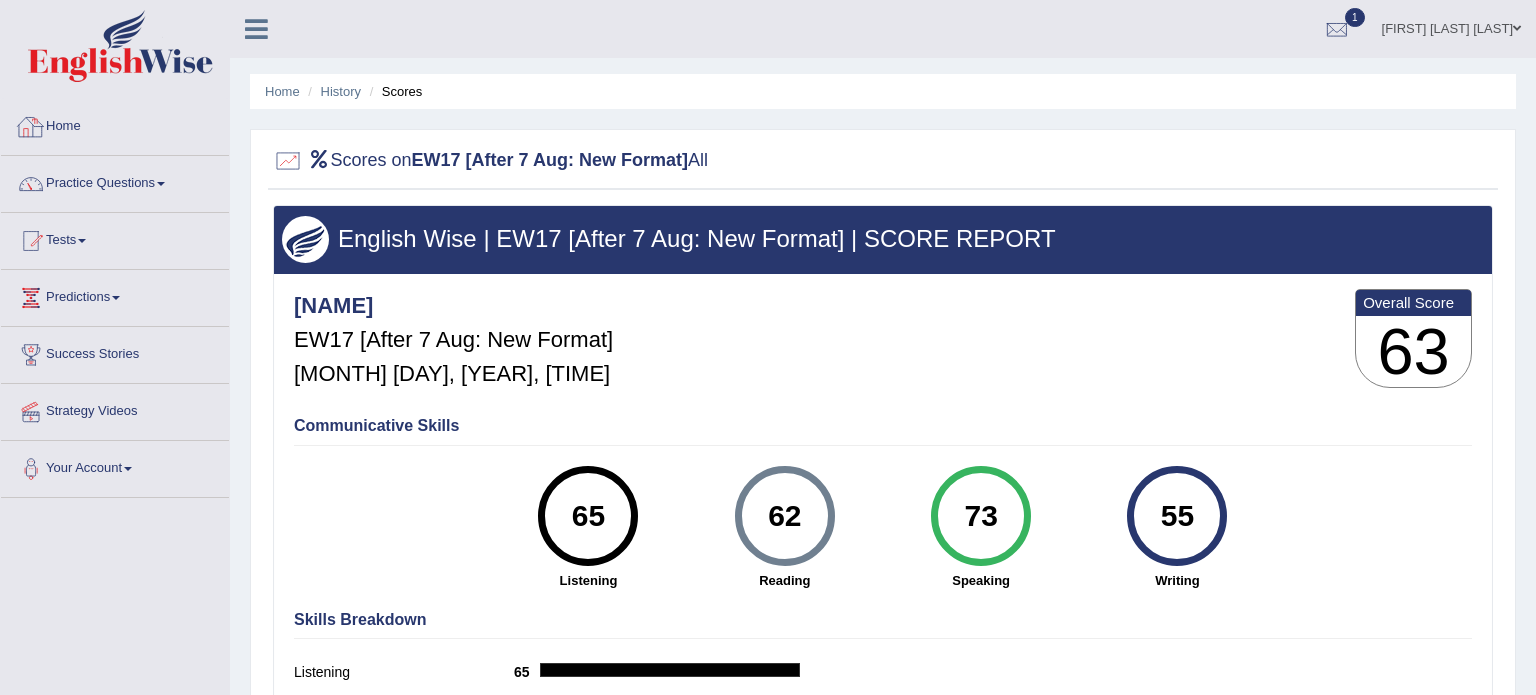 click on "Home" at bounding box center [115, 124] 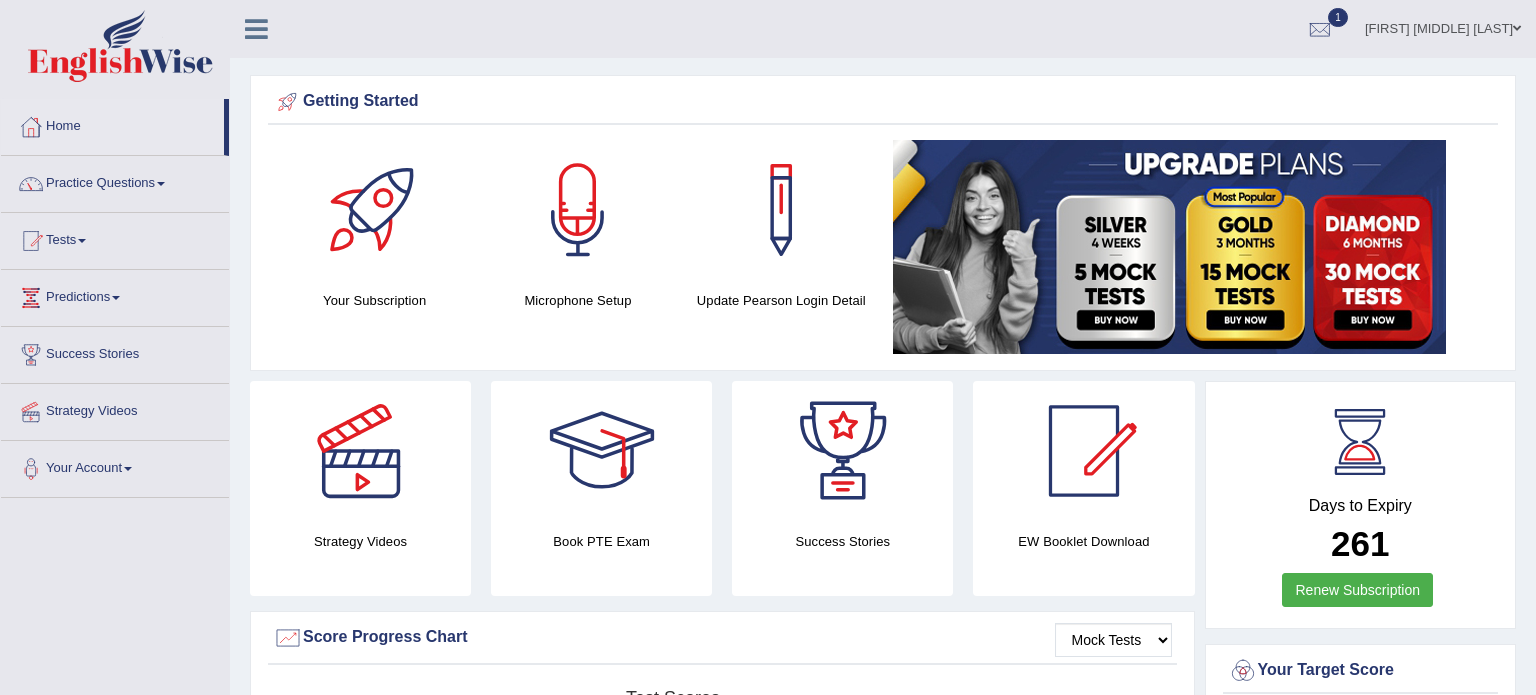 scroll, scrollTop: 196, scrollLeft: 0, axis: vertical 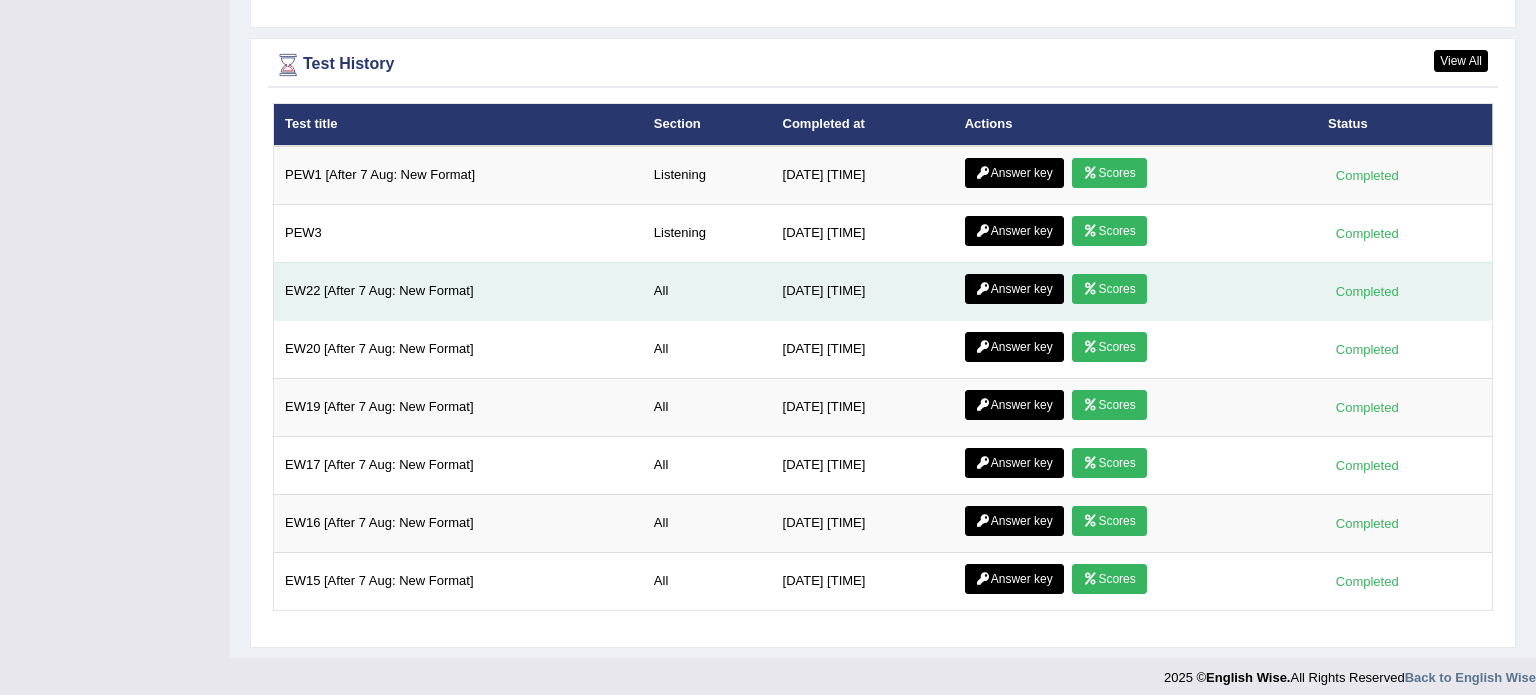click on "Scores" at bounding box center [1109, 289] 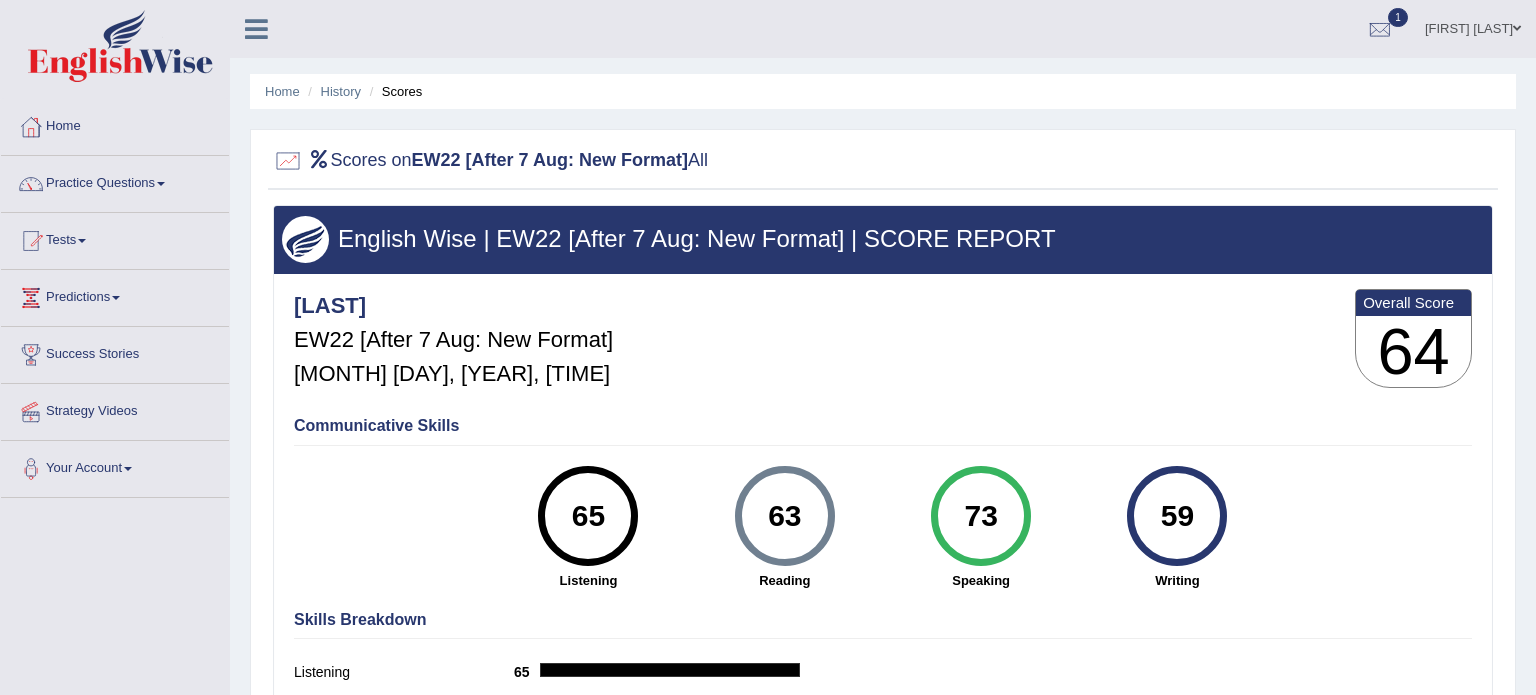scroll, scrollTop: 0, scrollLeft: 0, axis: both 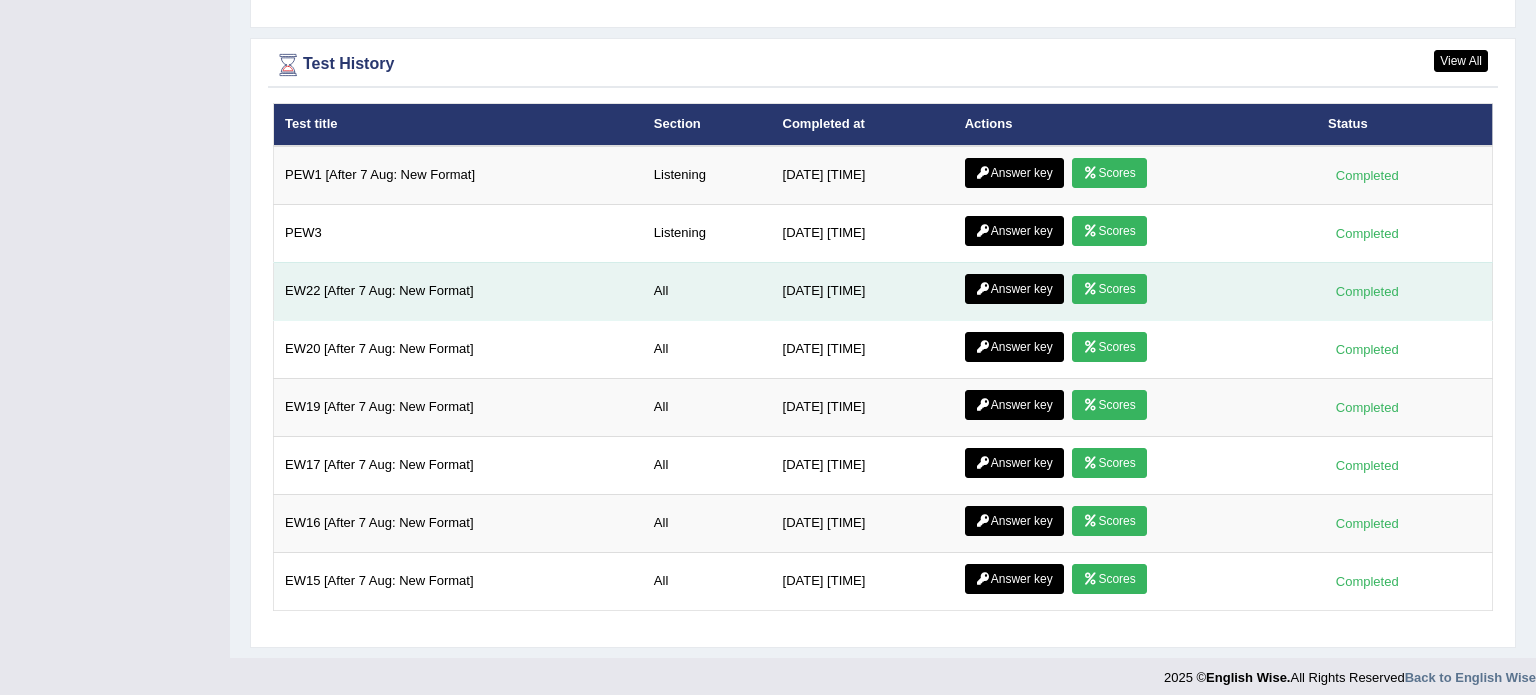 click on "Answer key" at bounding box center (1014, 289) 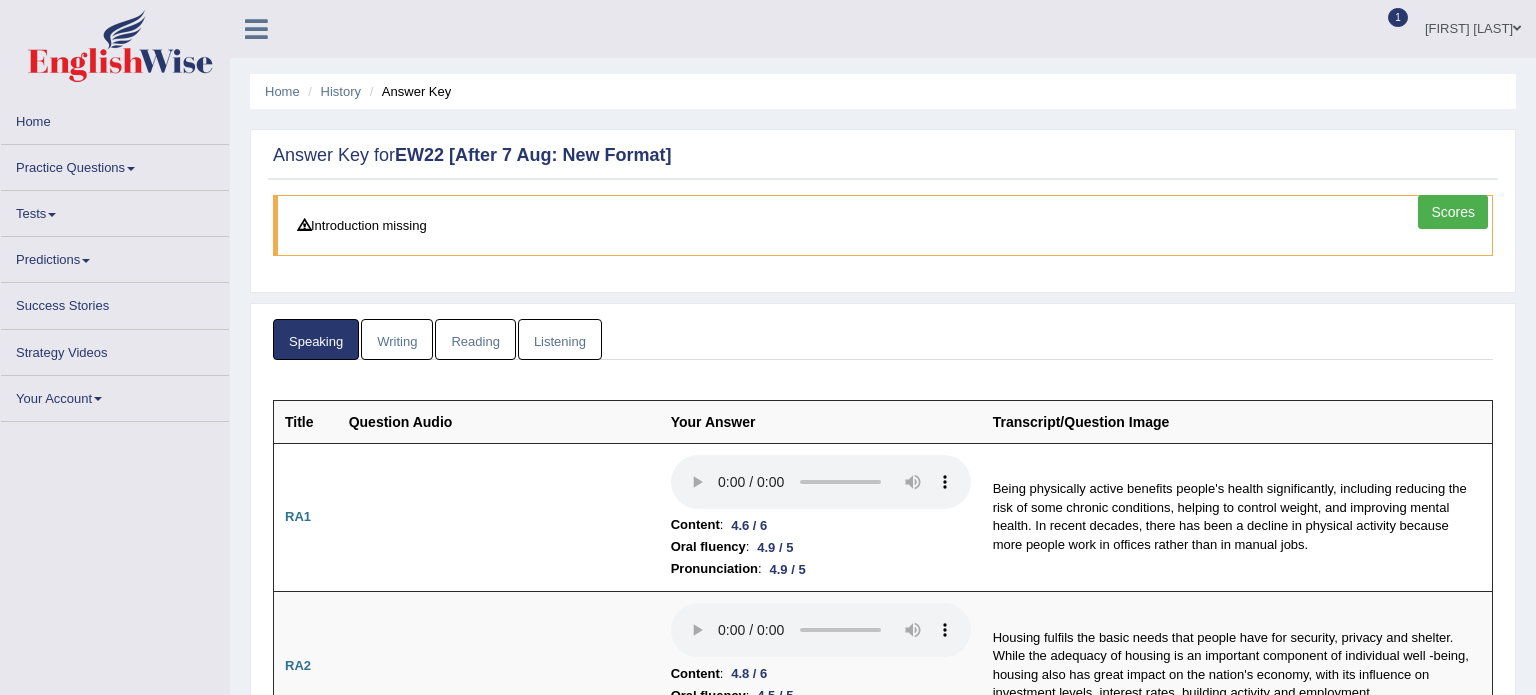 scroll, scrollTop: 0, scrollLeft: 0, axis: both 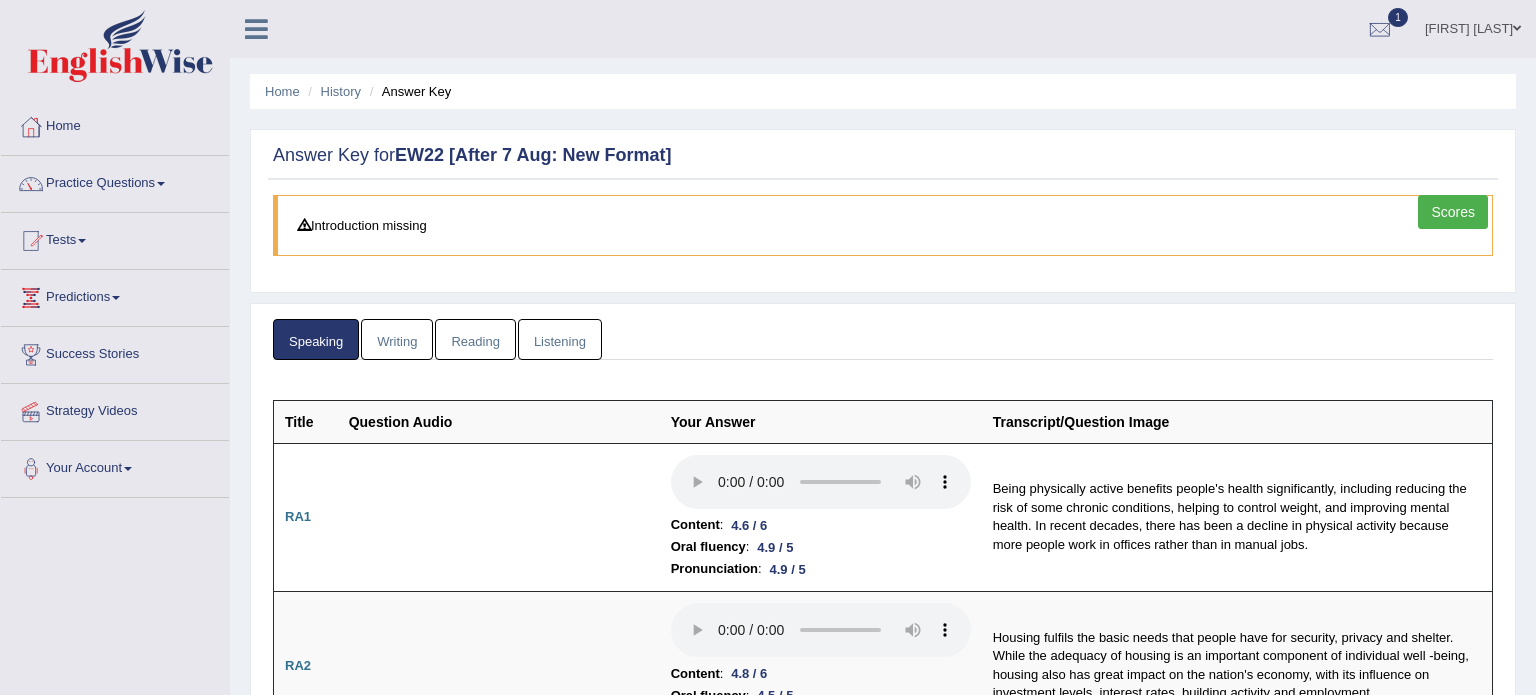 click on "Speaking
Writing
Reading
Listening" at bounding box center [883, 339] 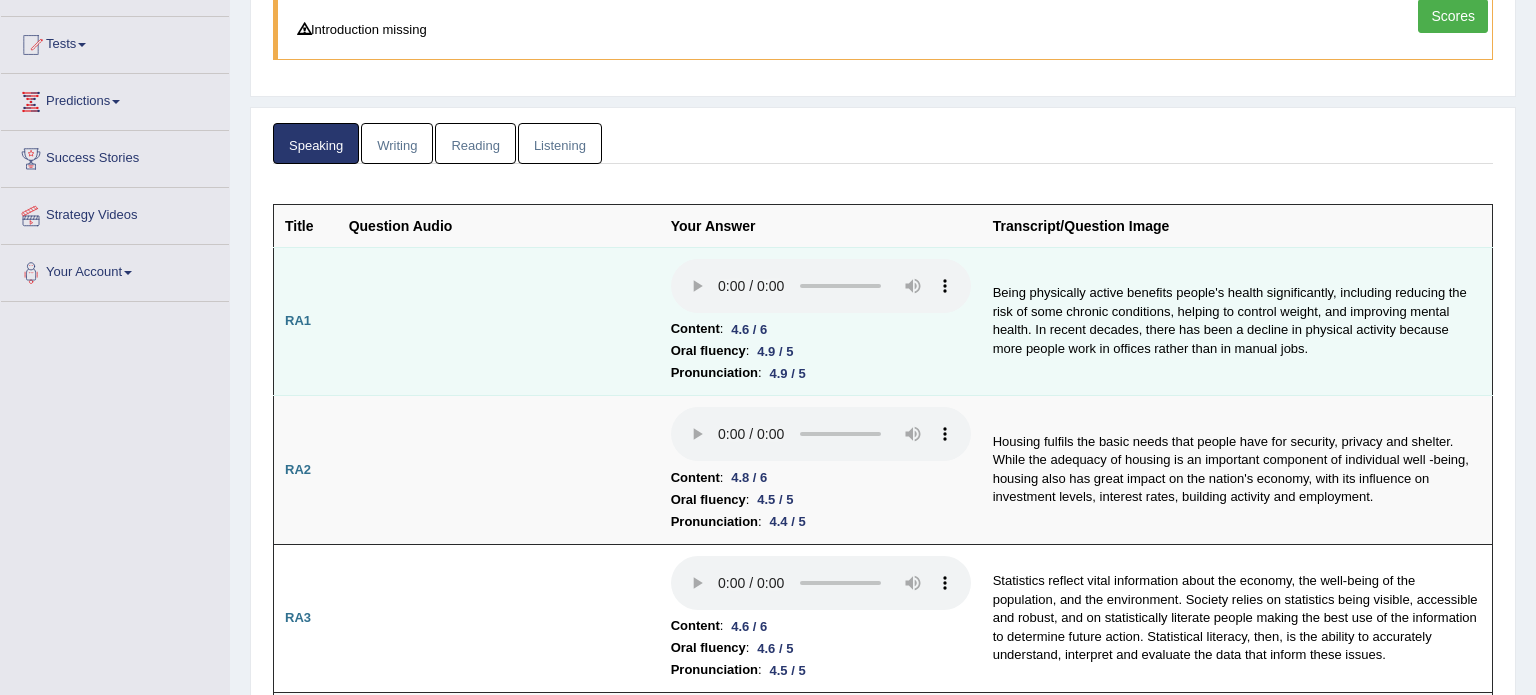 scroll, scrollTop: 200, scrollLeft: 0, axis: vertical 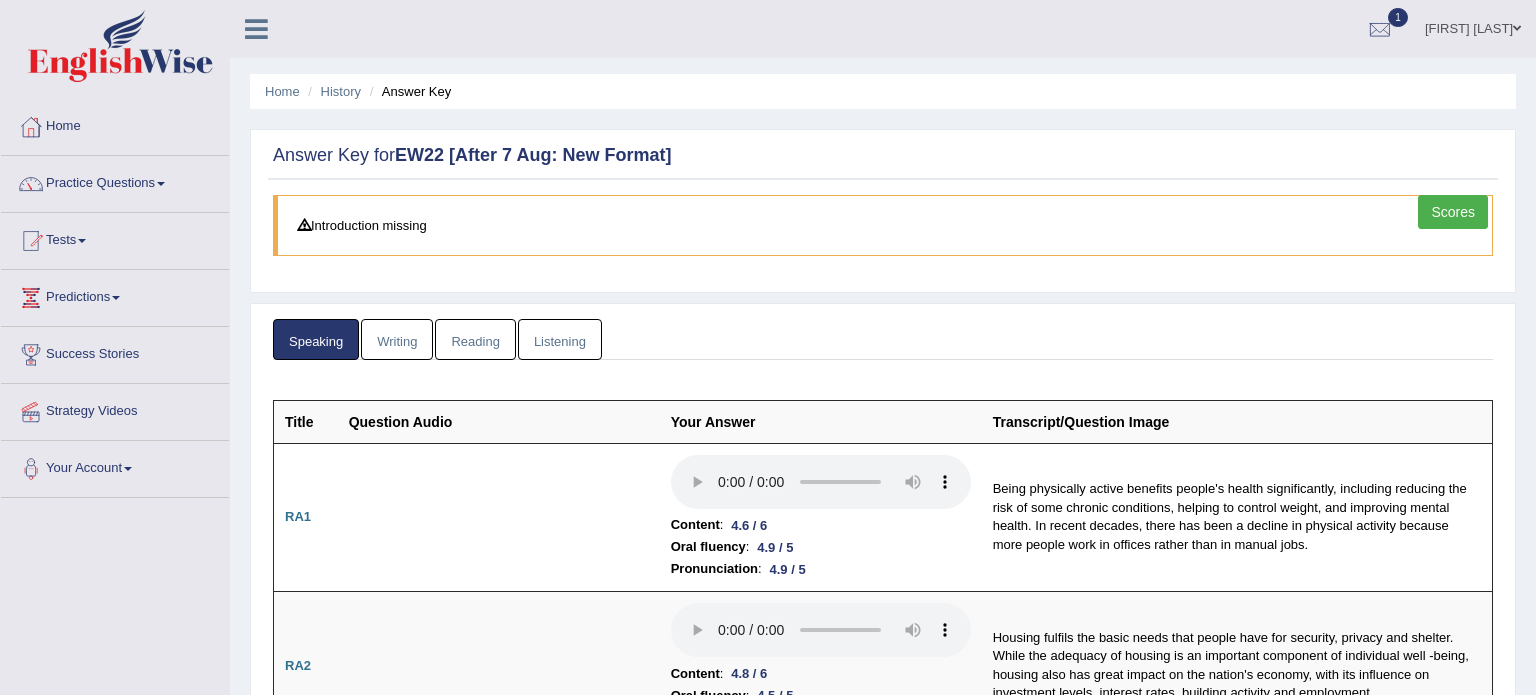click on "Writing" at bounding box center [397, 339] 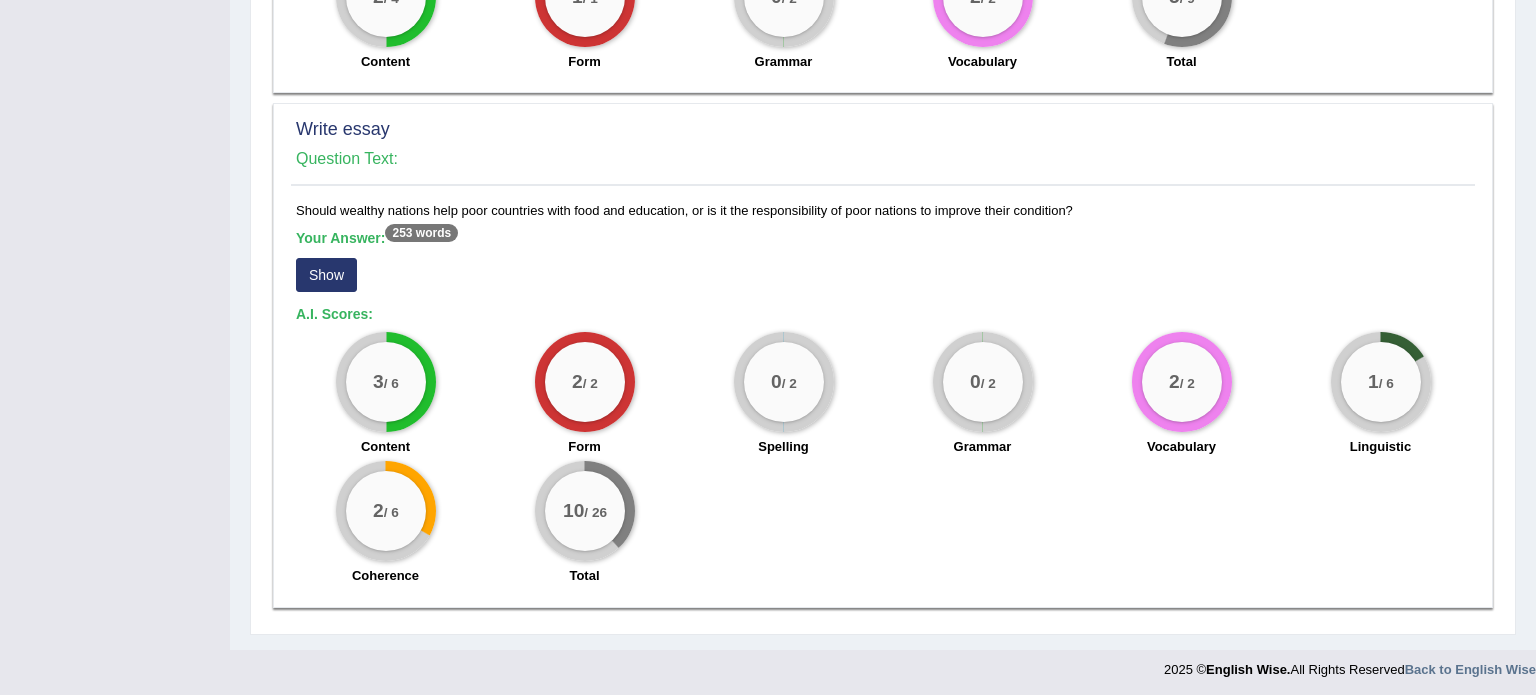 scroll, scrollTop: 1488, scrollLeft: 0, axis: vertical 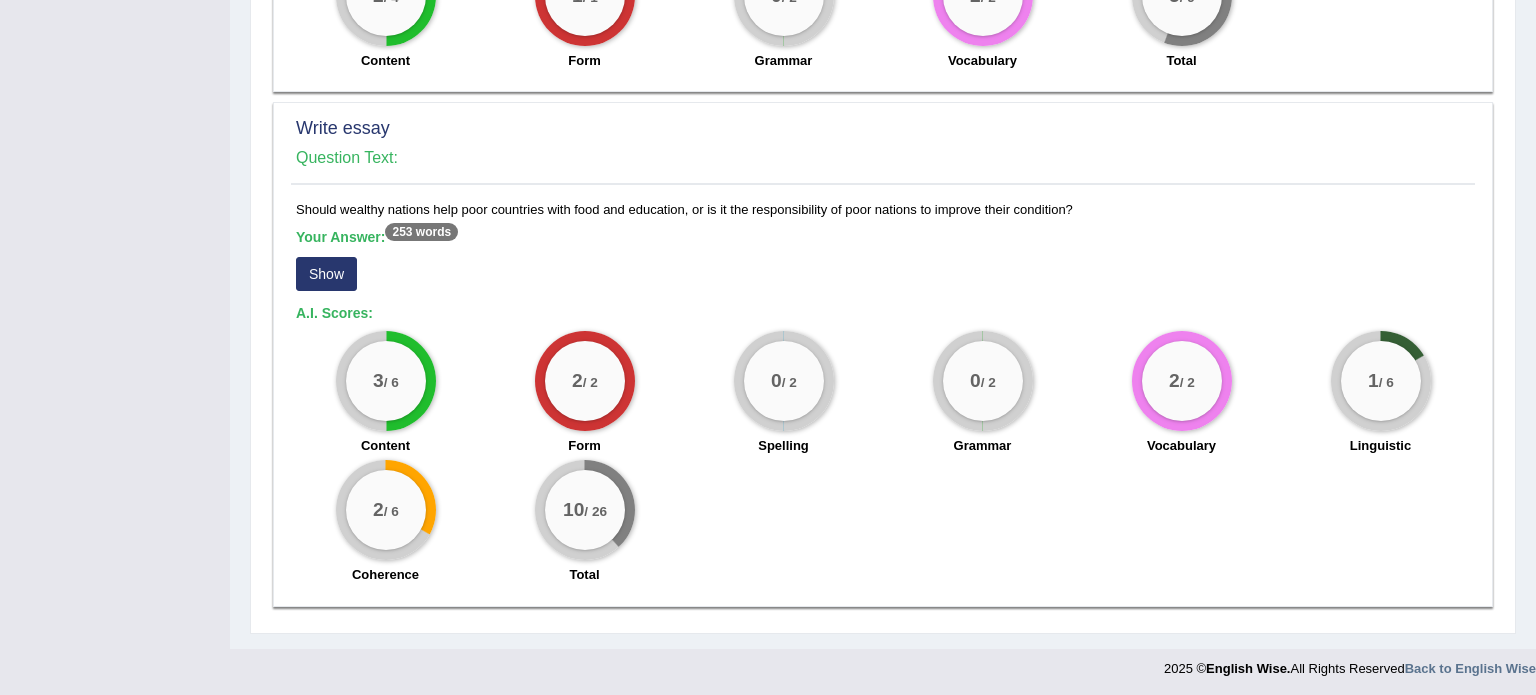 click on "Show" at bounding box center [326, 274] 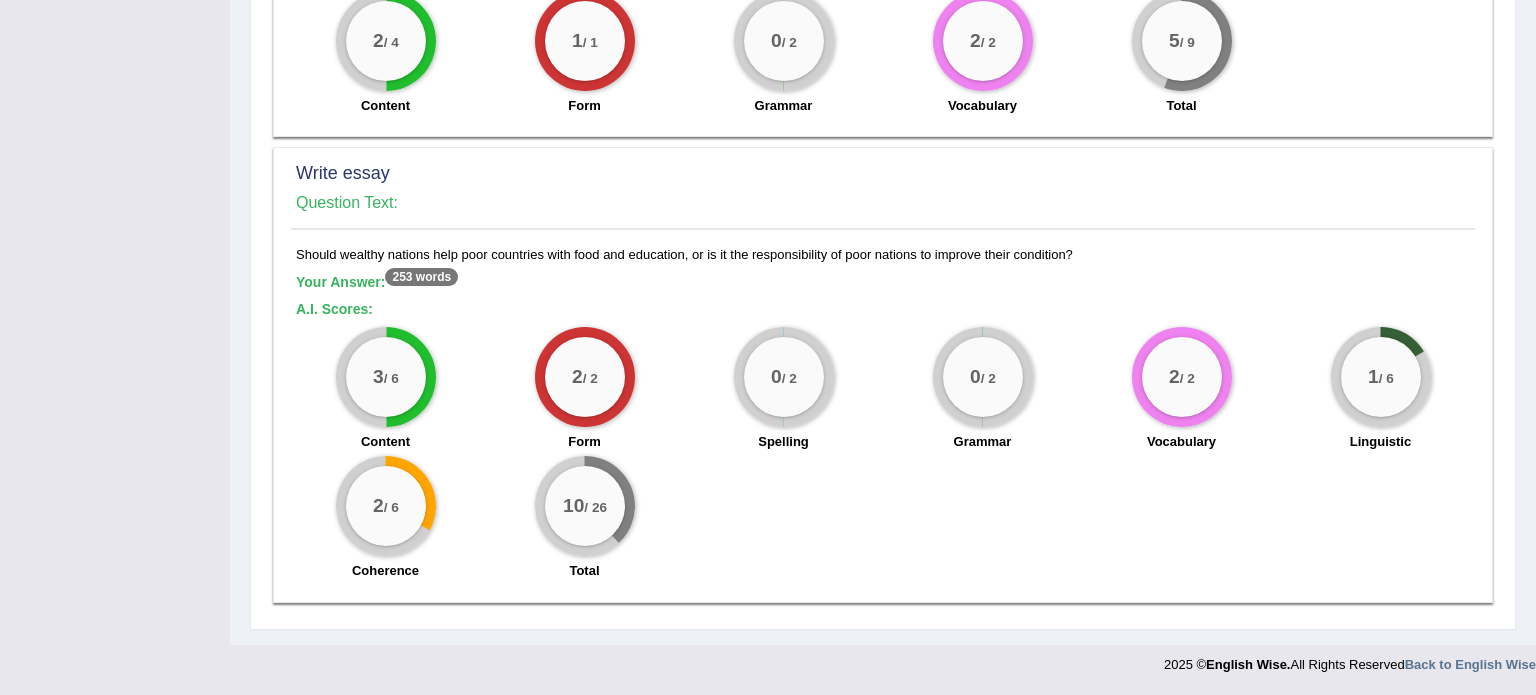scroll, scrollTop: 1439, scrollLeft: 0, axis: vertical 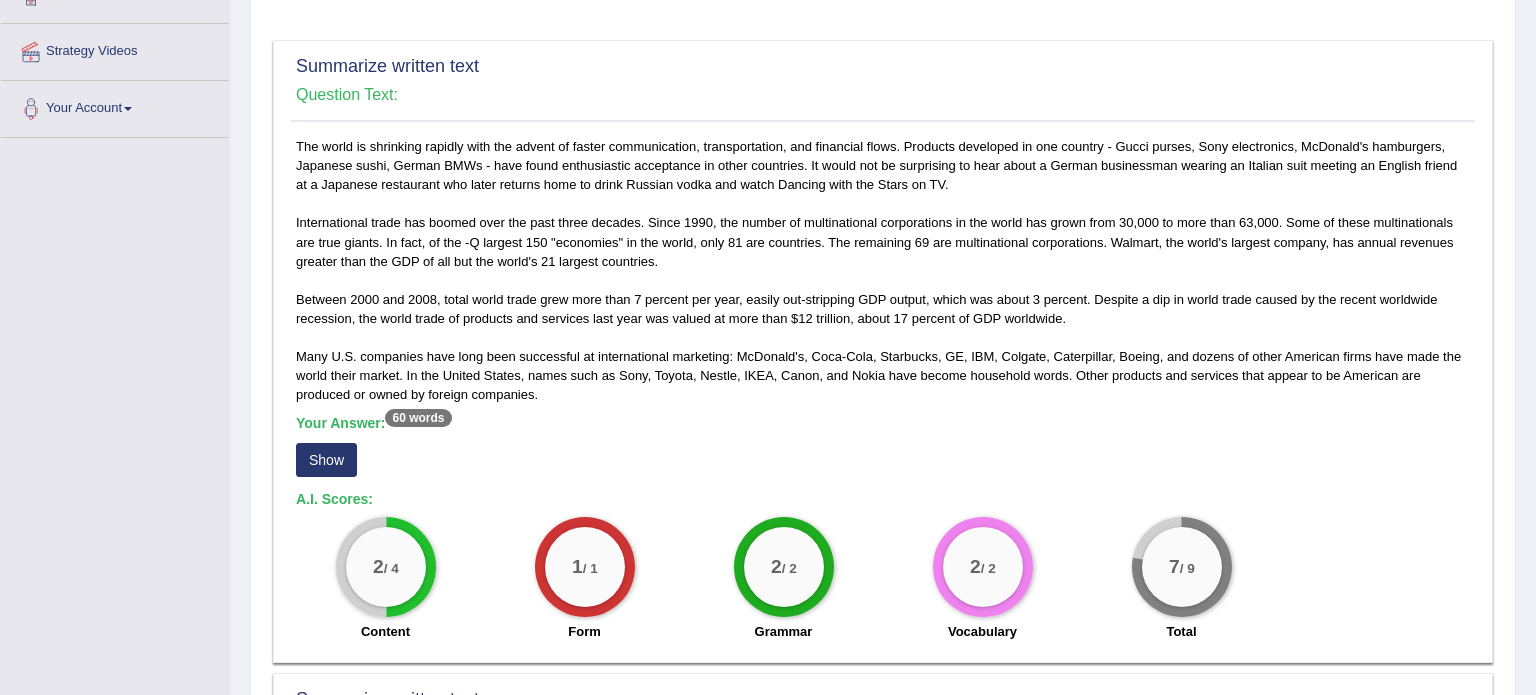 click on "Show" at bounding box center (326, 460) 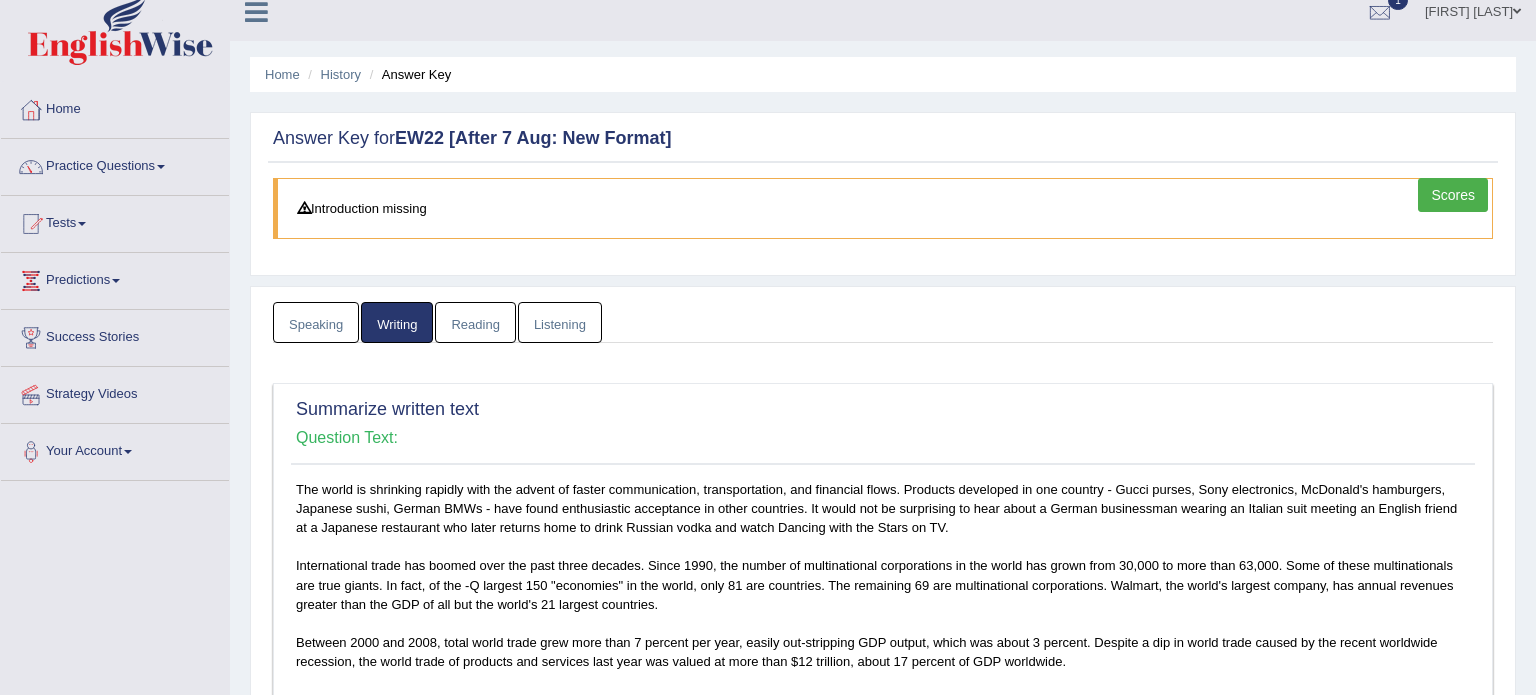 scroll, scrollTop: 0, scrollLeft: 0, axis: both 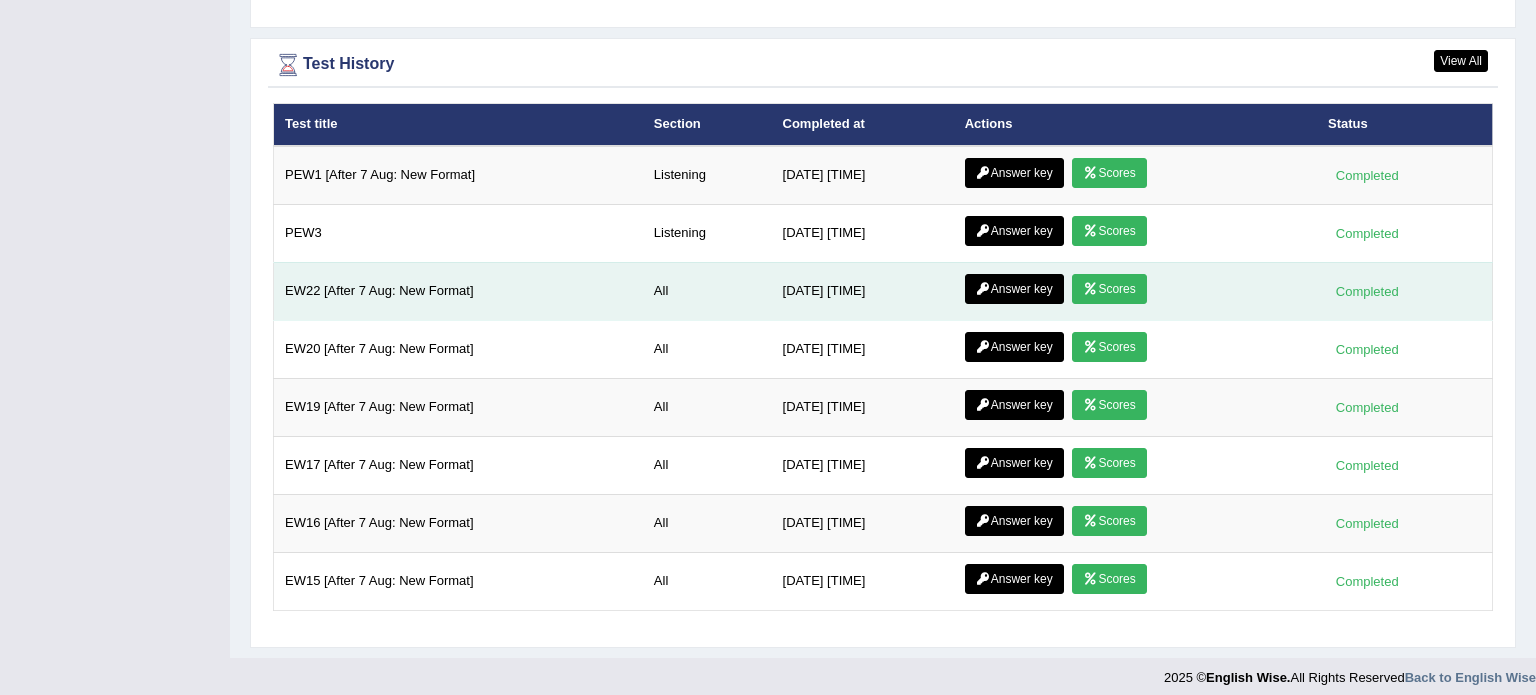 click on "Answer key" at bounding box center (1014, 289) 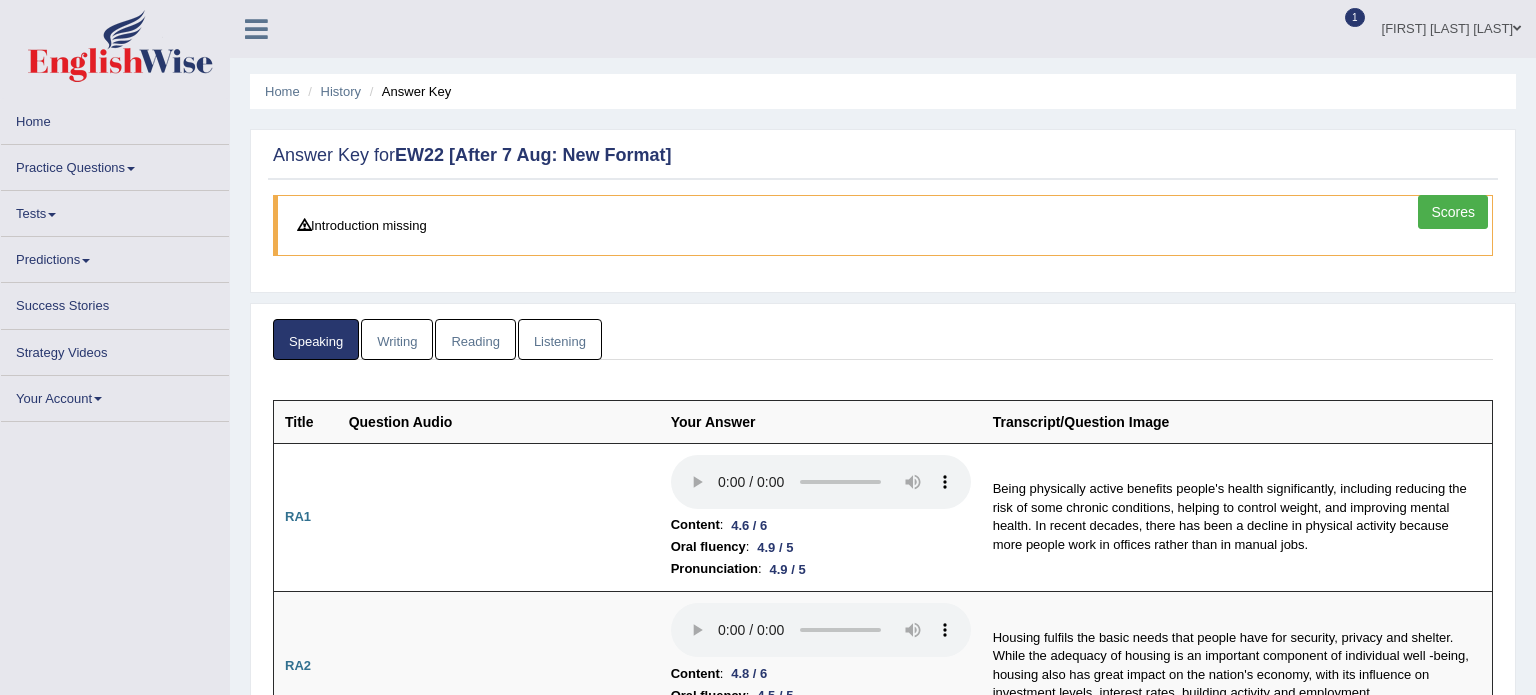 scroll, scrollTop: 0, scrollLeft: 0, axis: both 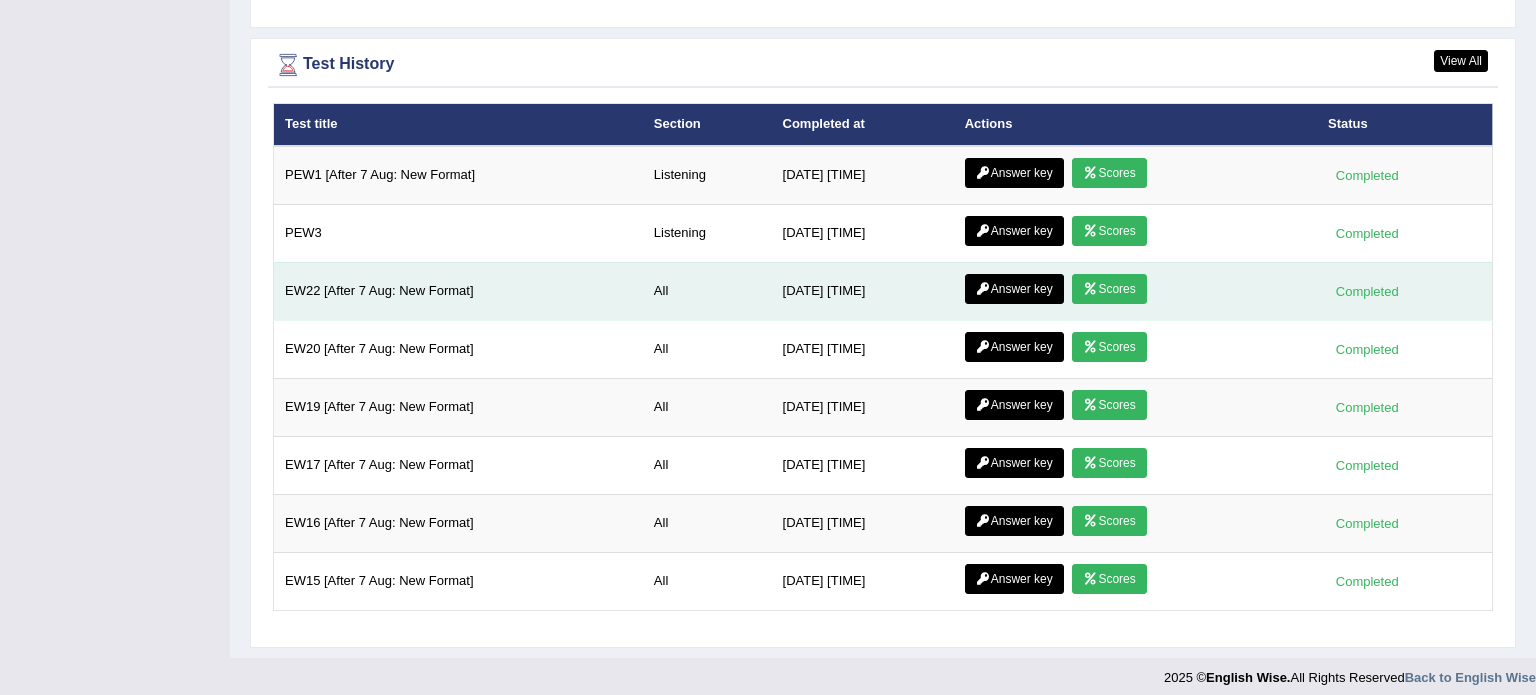 click on "Scores" at bounding box center (1109, 289) 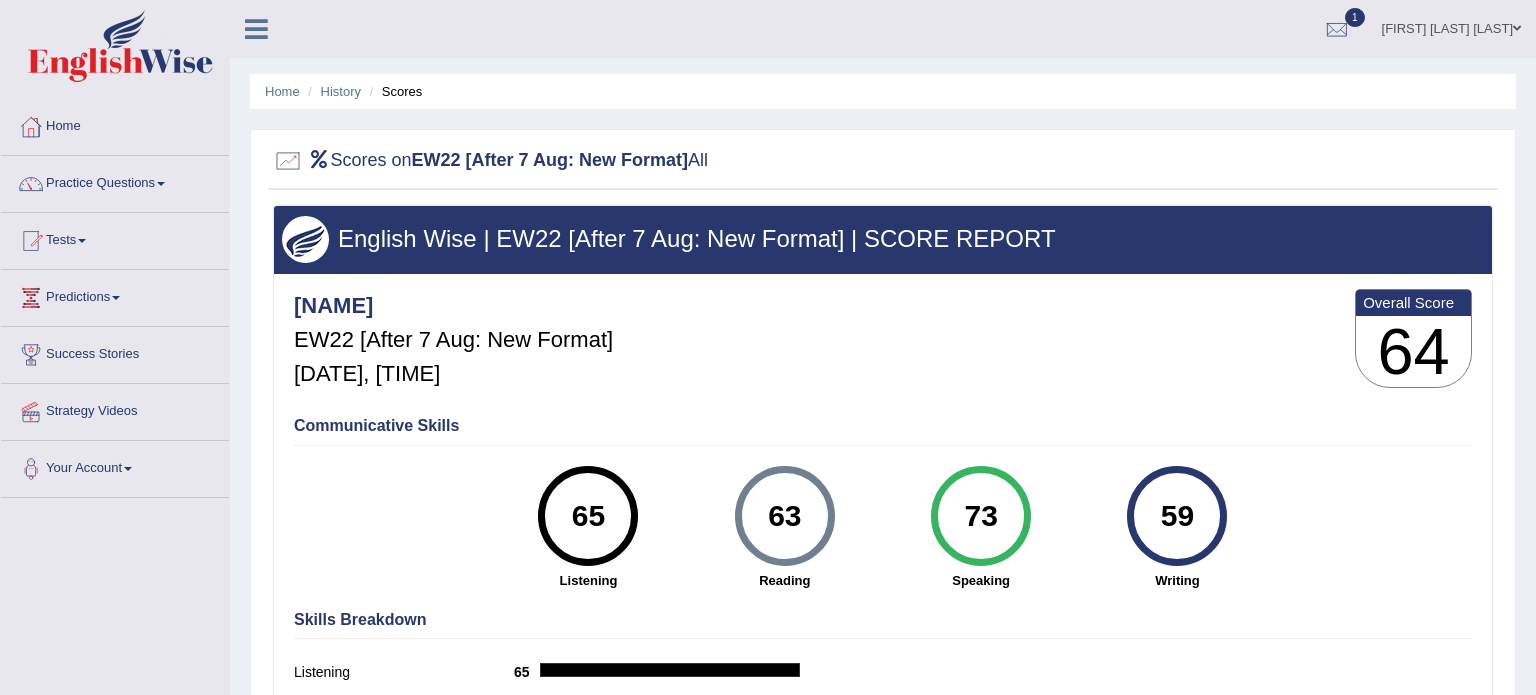 scroll, scrollTop: 0, scrollLeft: 0, axis: both 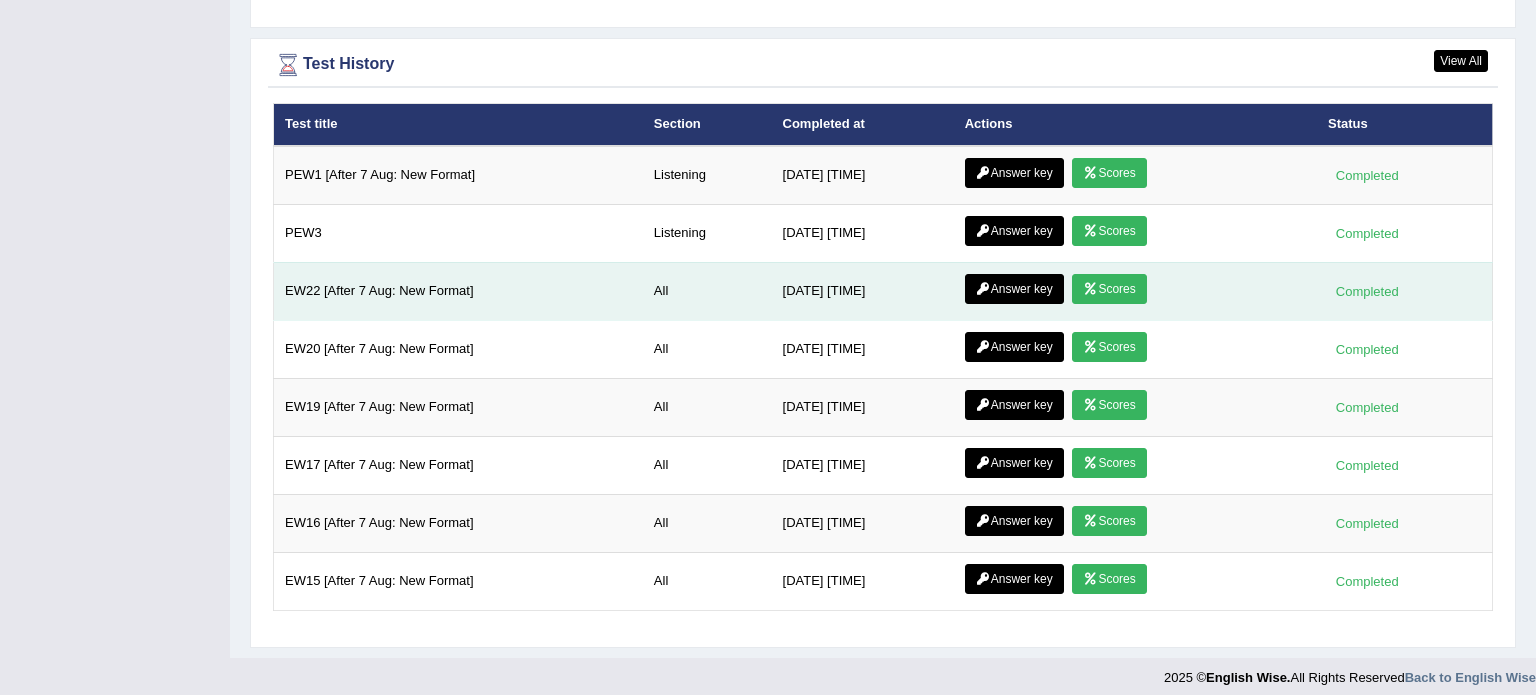click on "Answer key" at bounding box center (1014, 289) 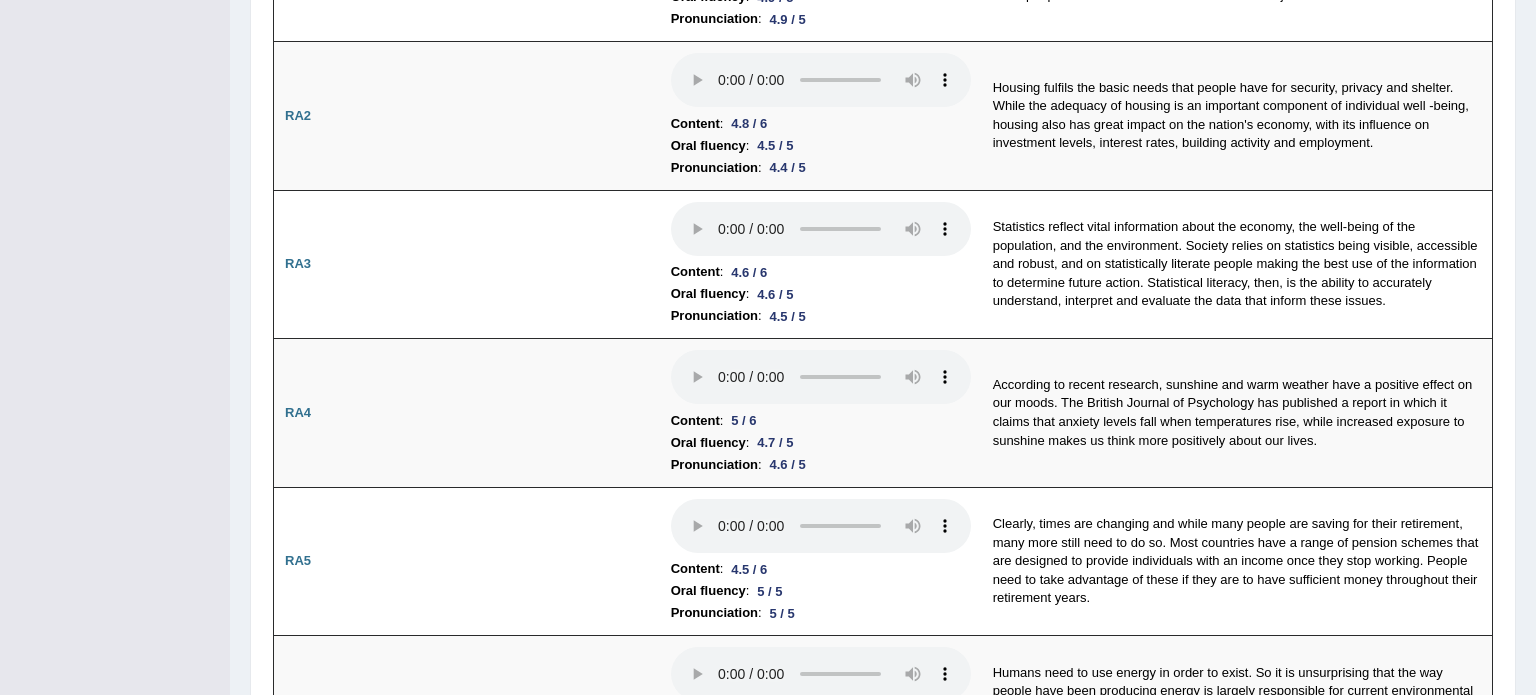 scroll, scrollTop: 0, scrollLeft: 0, axis: both 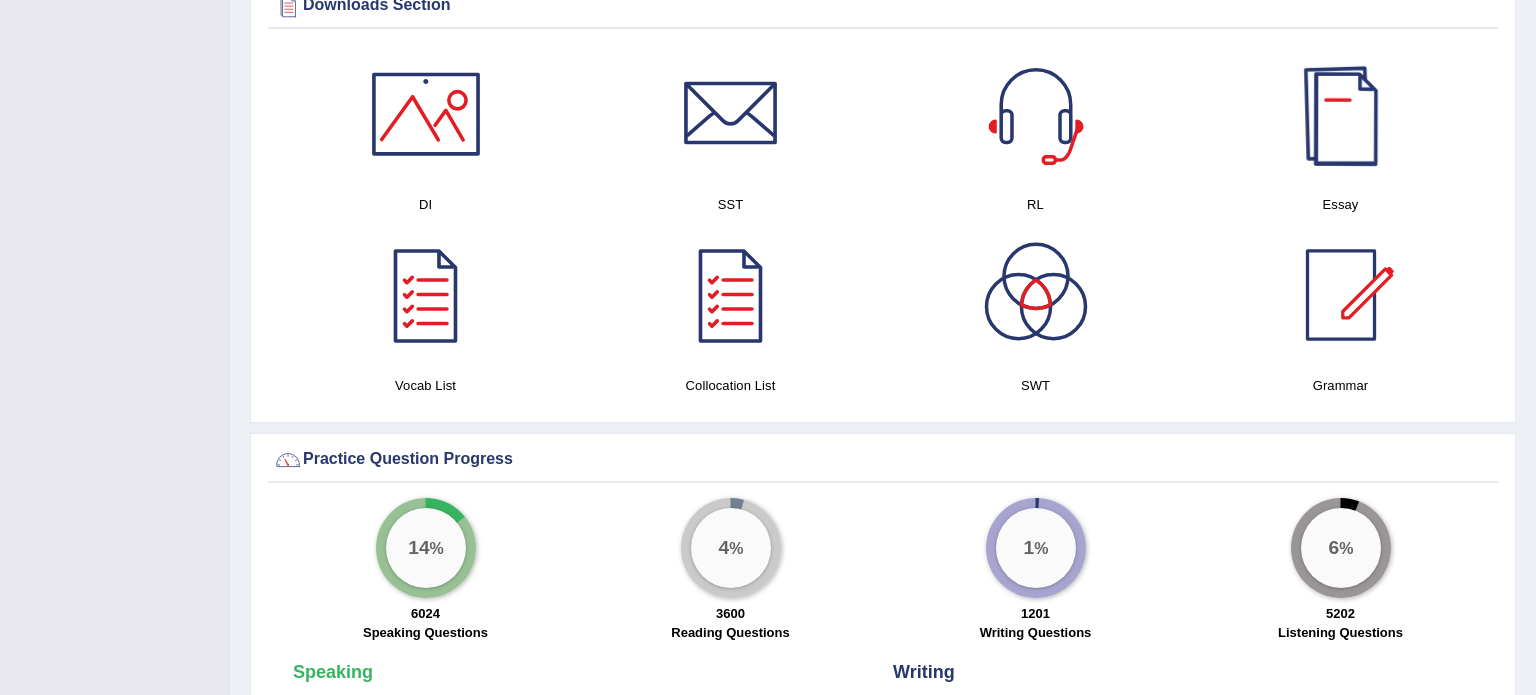 click at bounding box center [1341, 114] 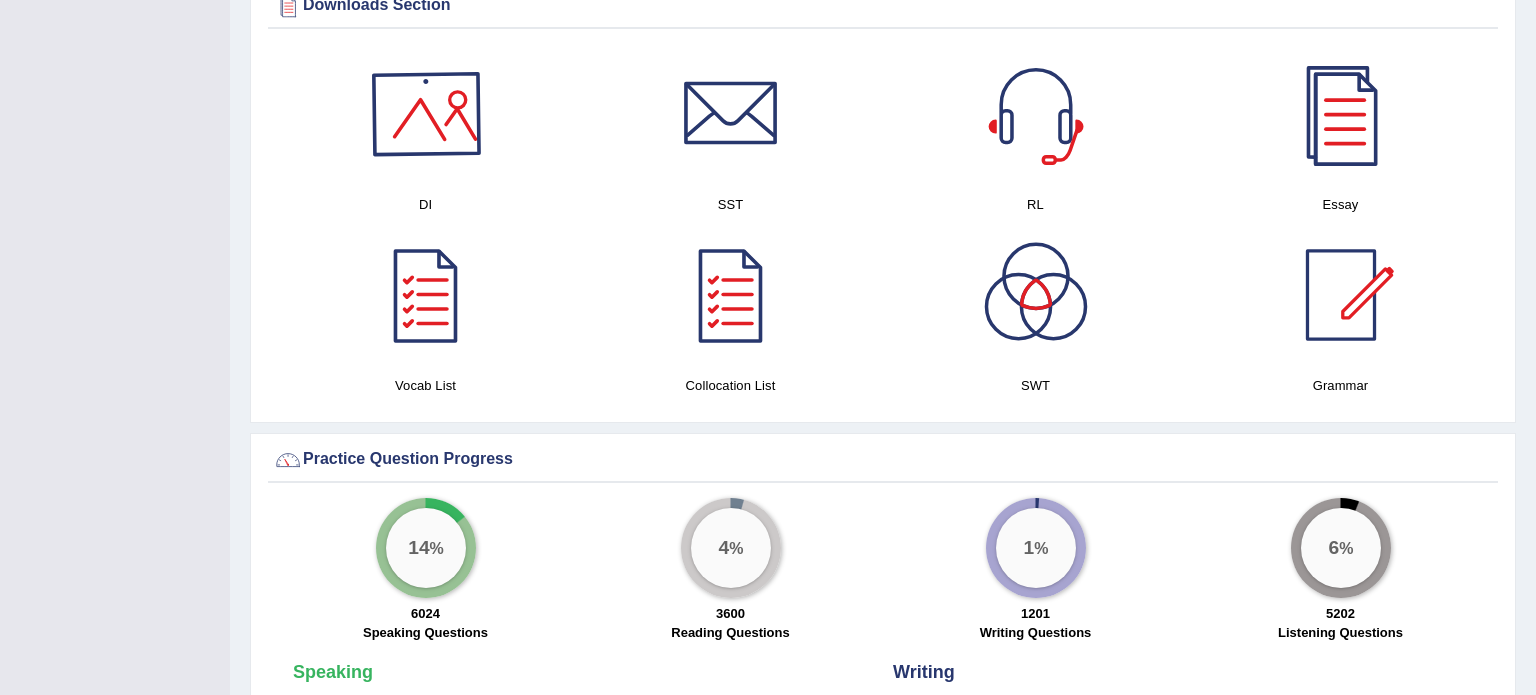 click at bounding box center [426, 114] 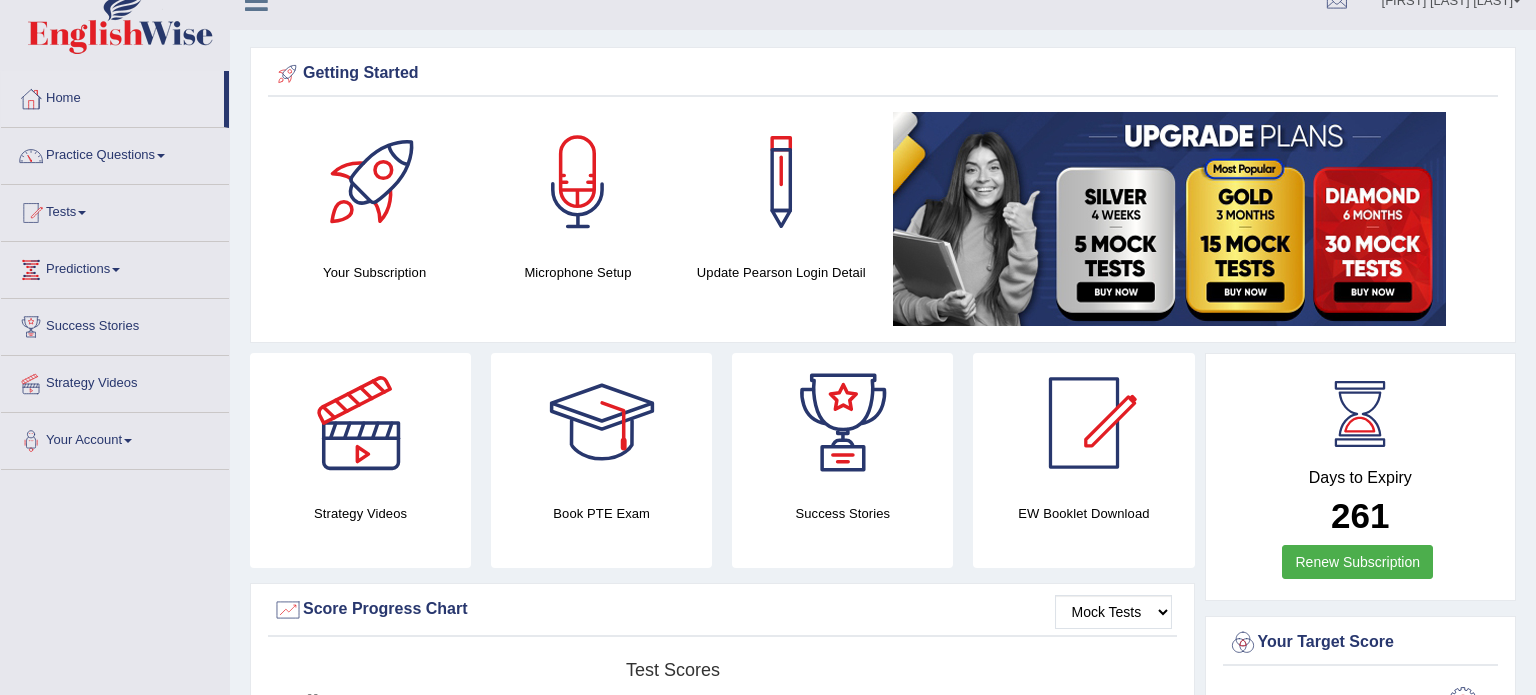 scroll, scrollTop: 0, scrollLeft: 0, axis: both 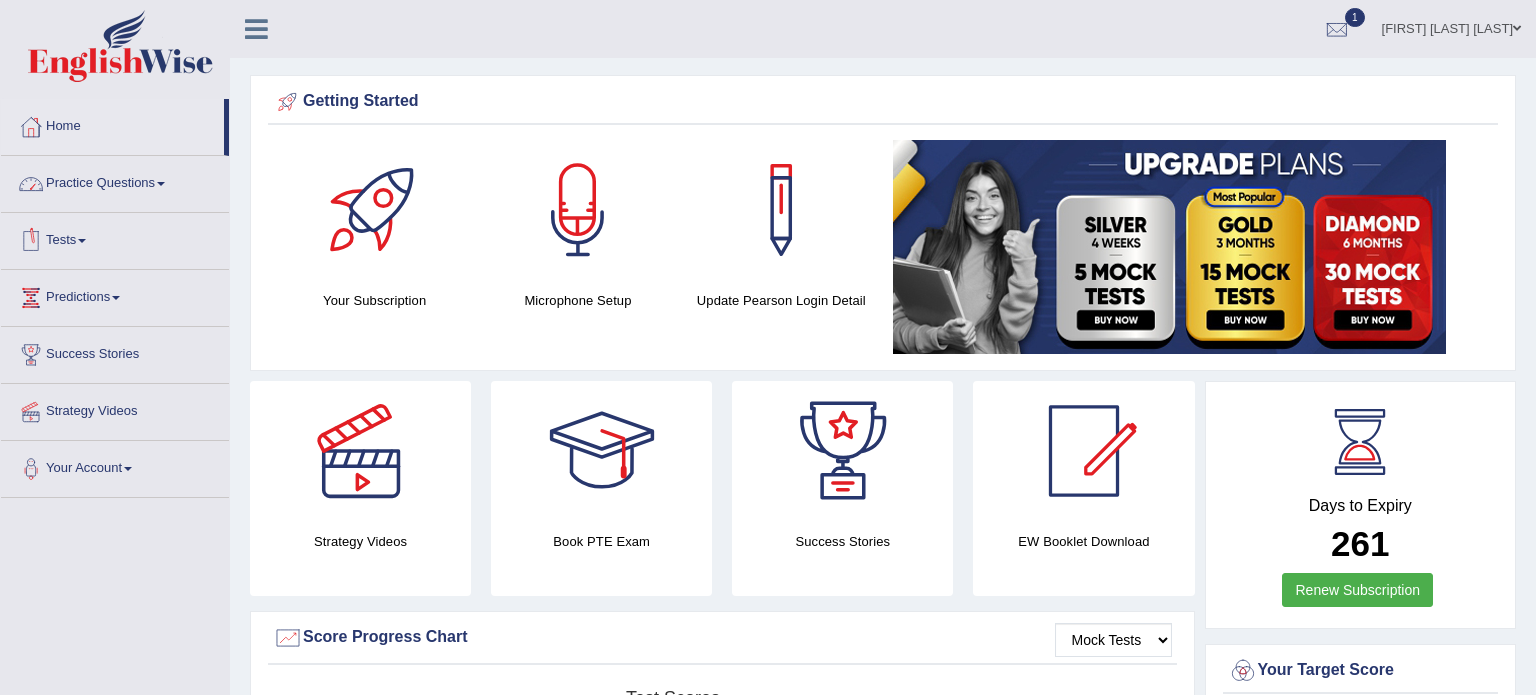 click on "Practice Questions" at bounding box center (115, 181) 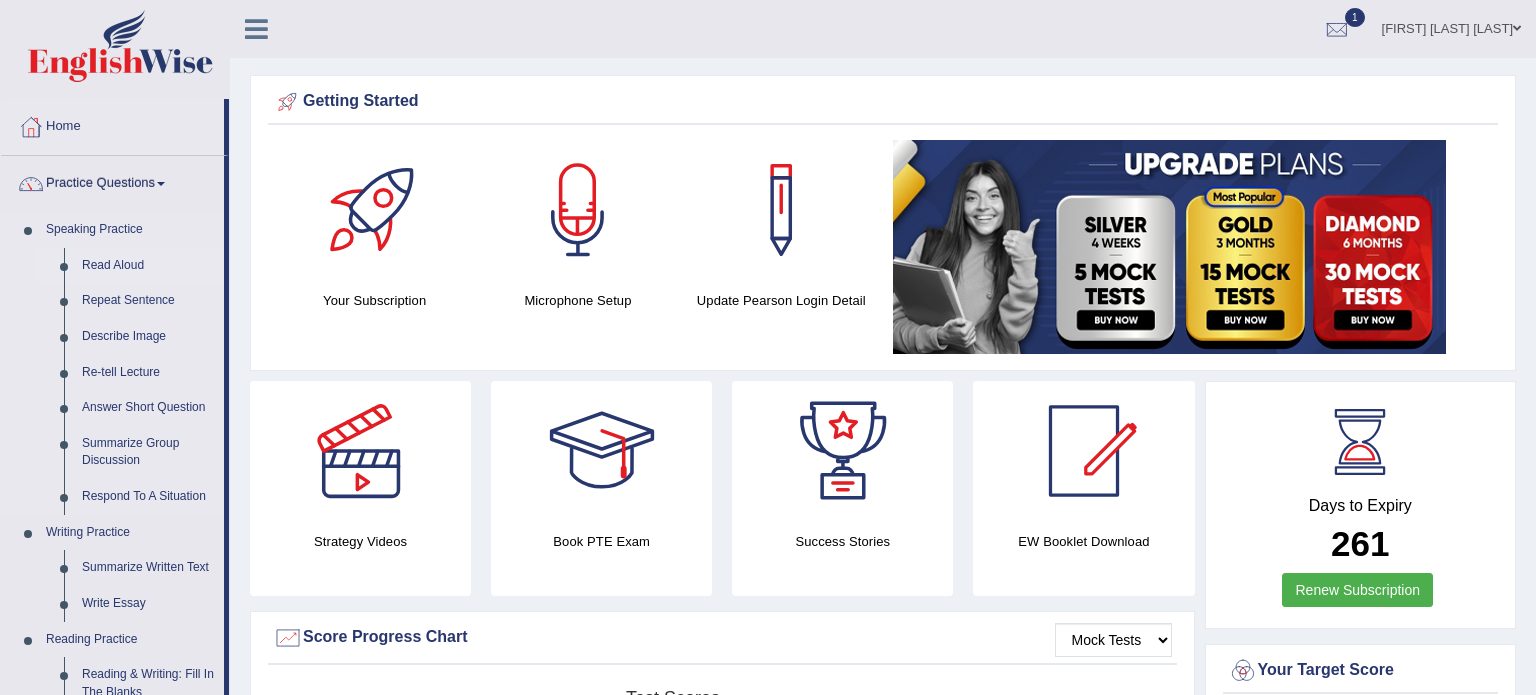 click on "Read Aloud" at bounding box center (148, 266) 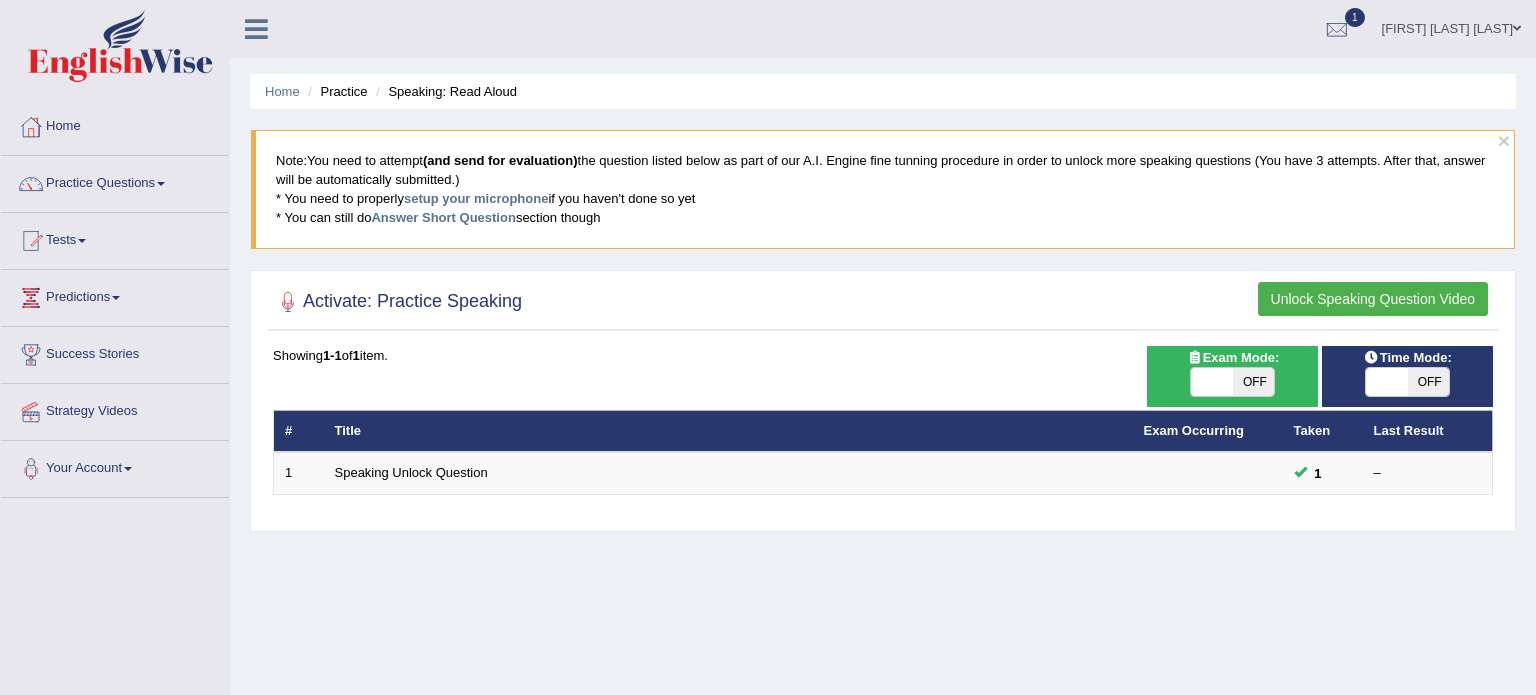 scroll, scrollTop: 0, scrollLeft: 0, axis: both 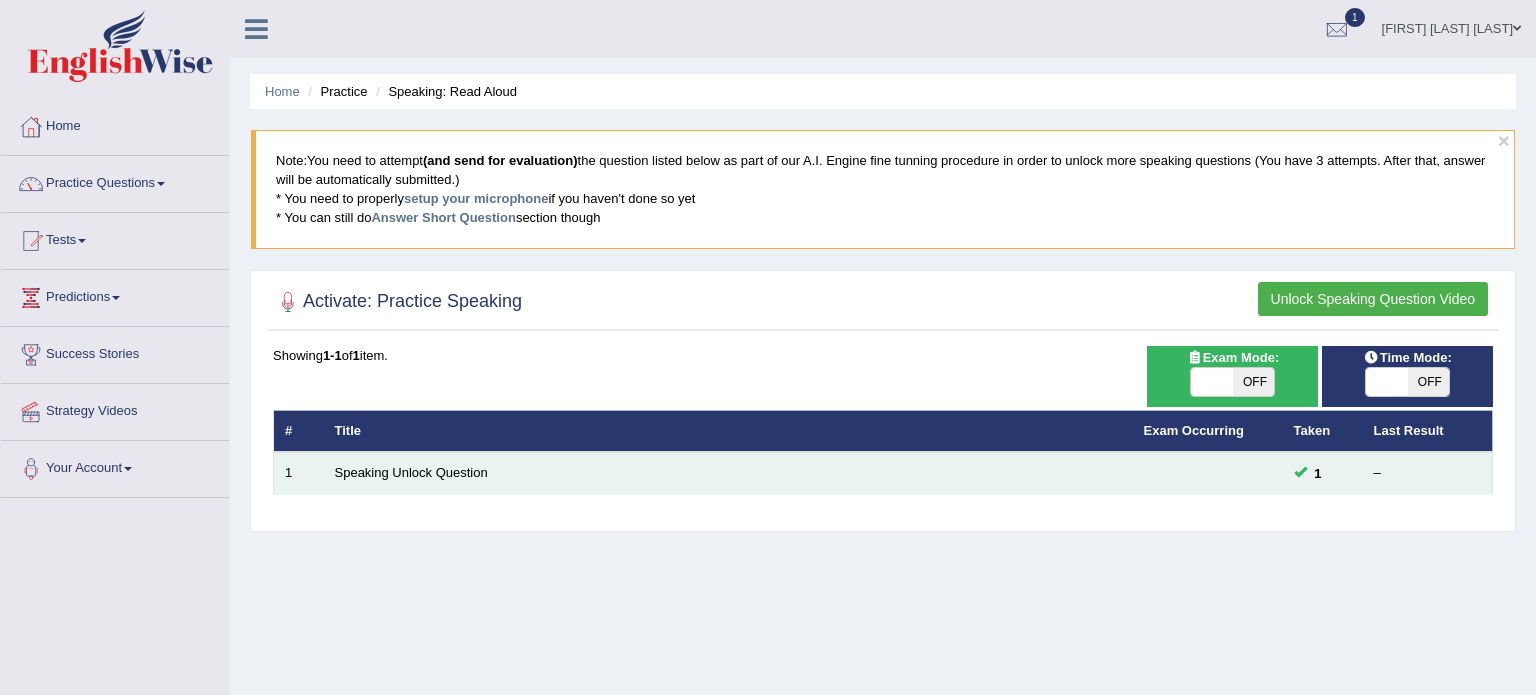 click on "Speaking Unlock Question" at bounding box center [728, 473] 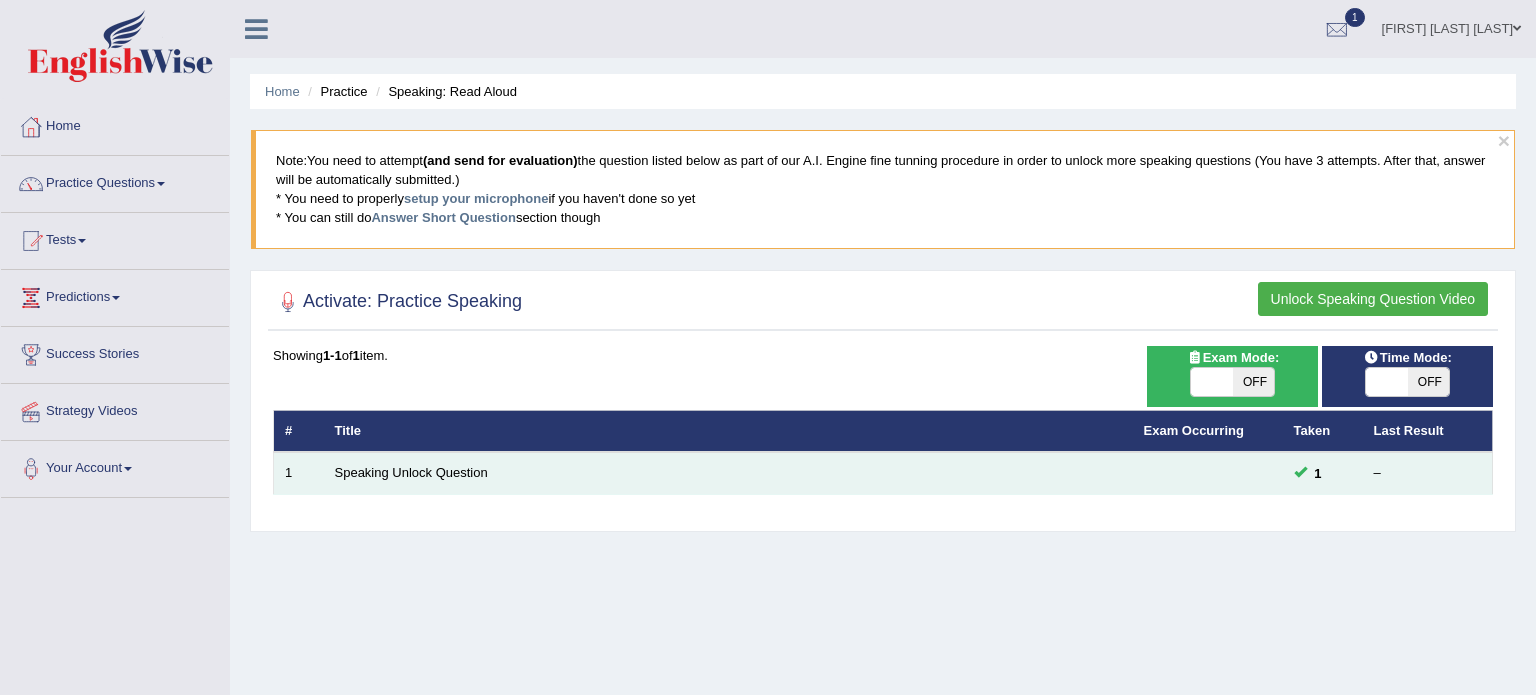 click on "1" at bounding box center (1323, 473) 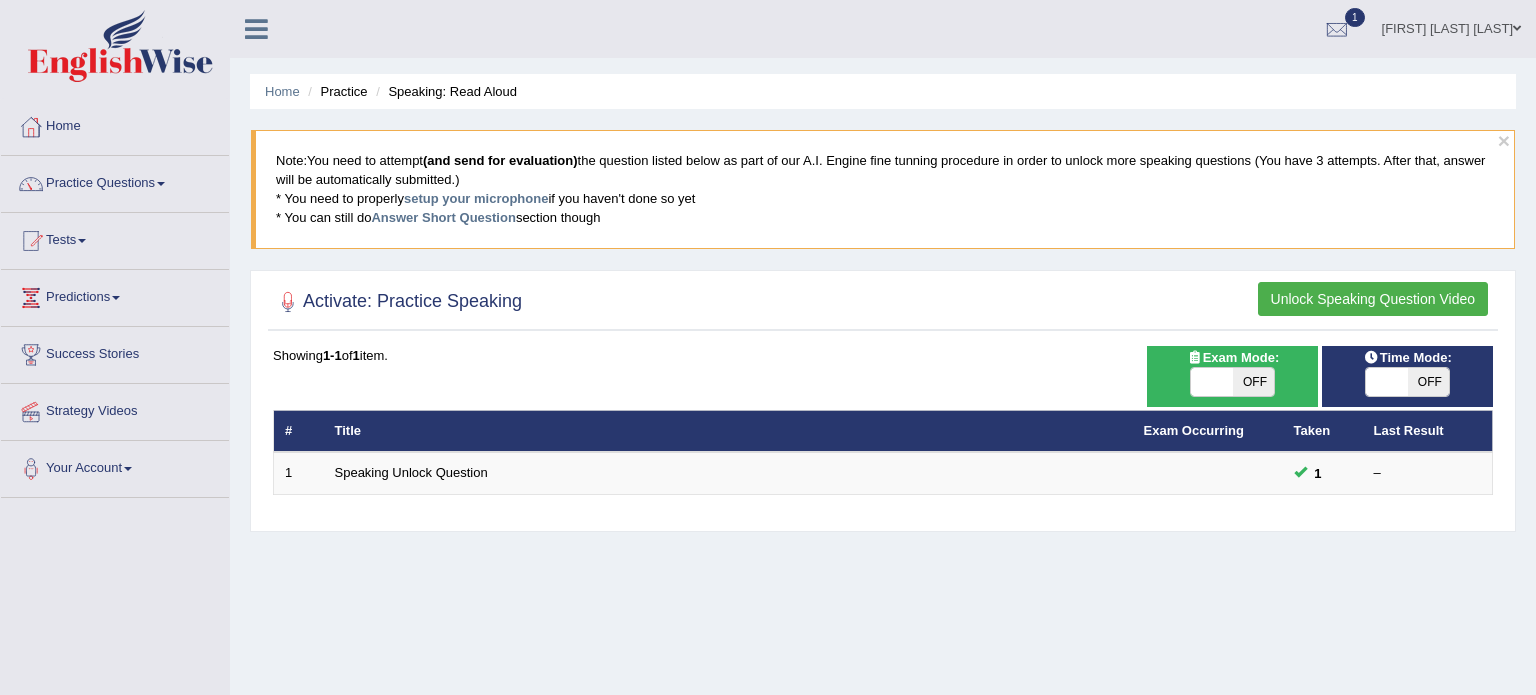click on "Practice" at bounding box center [335, 91] 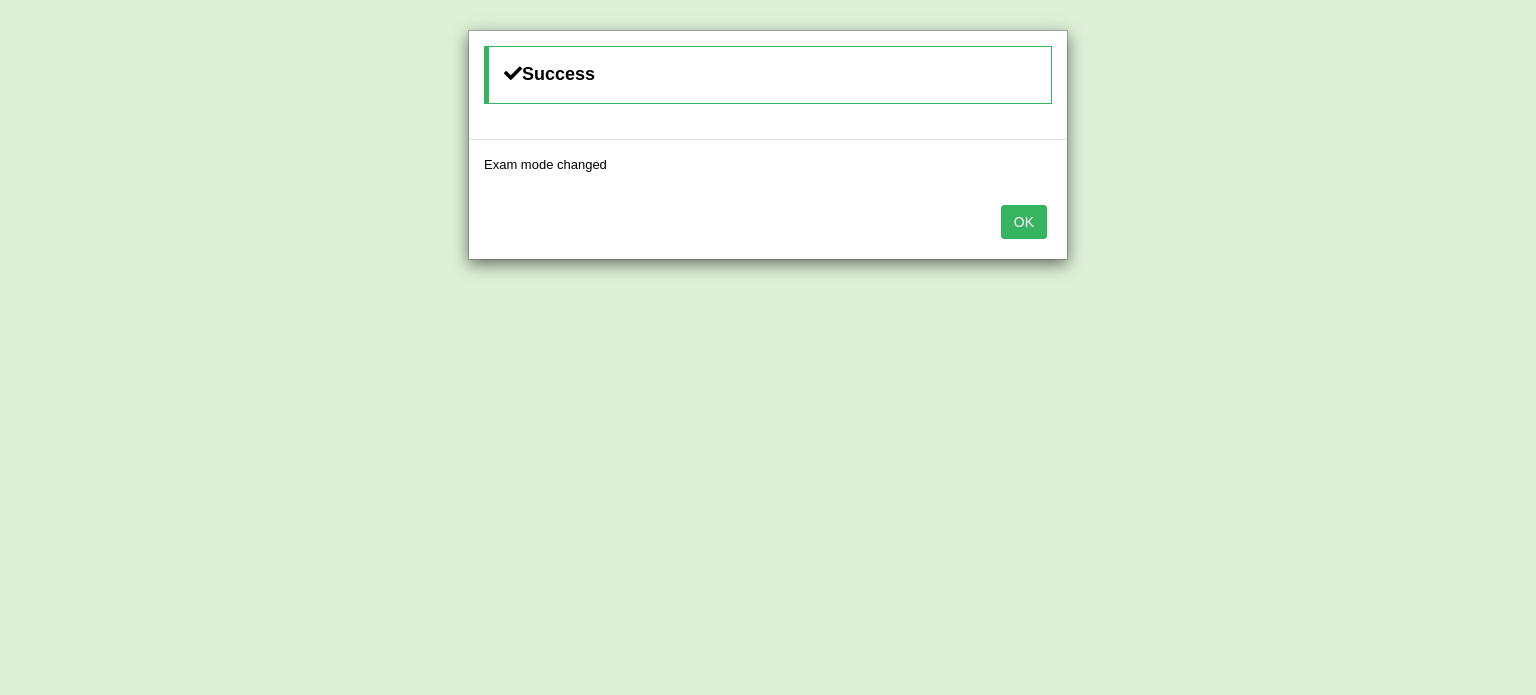 click on "OK" at bounding box center (1024, 222) 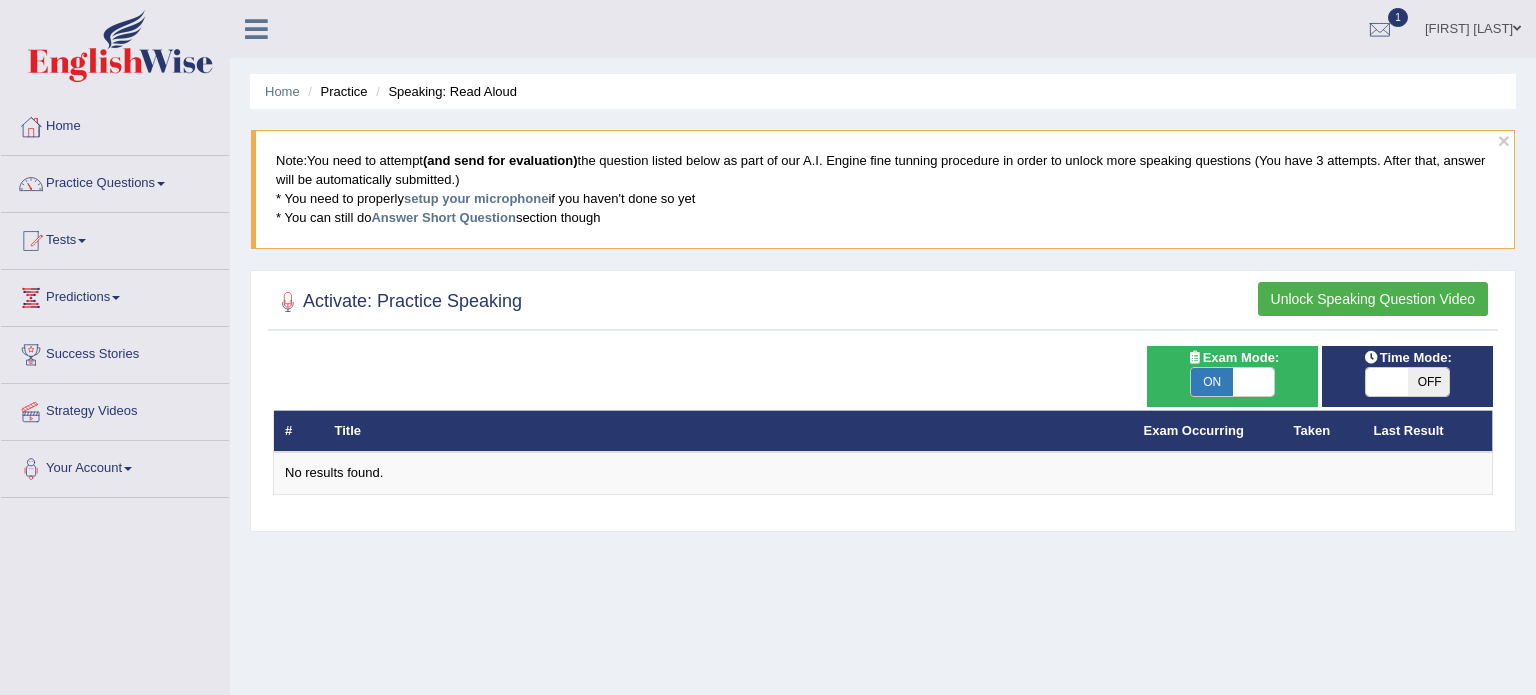 scroll, scrollTop: 0, scrollLeft: 0, axis: both 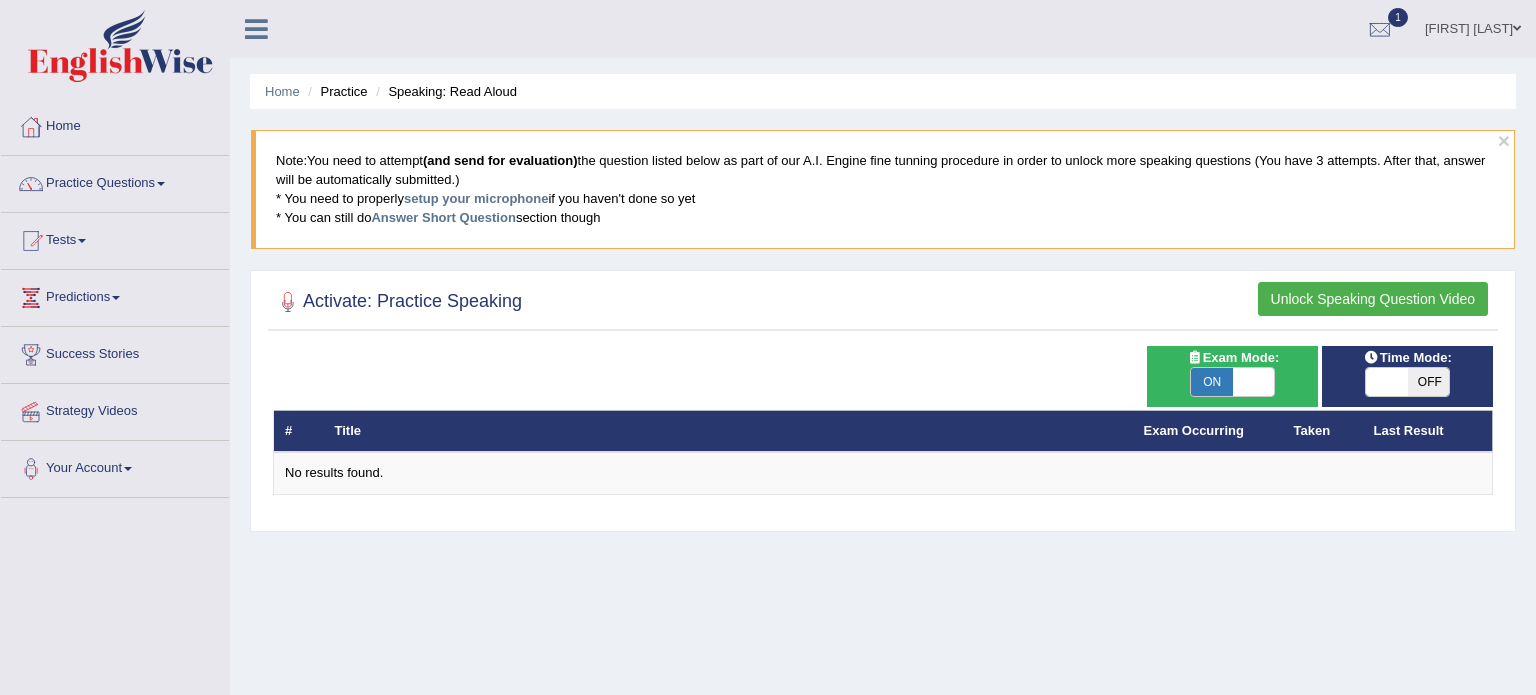 click on "OFF" at bounding box center [1429, 382] 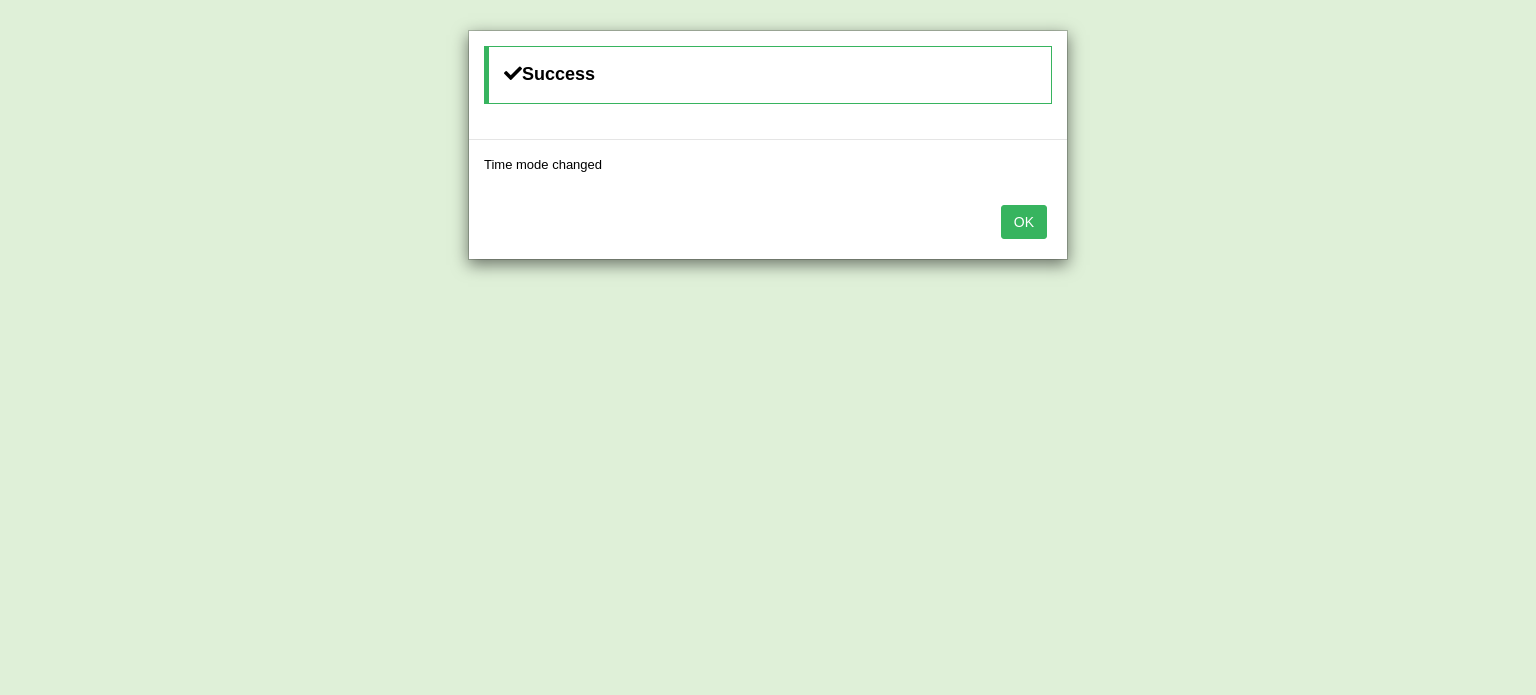 click on "OK" at bounding box center [1024, 222] 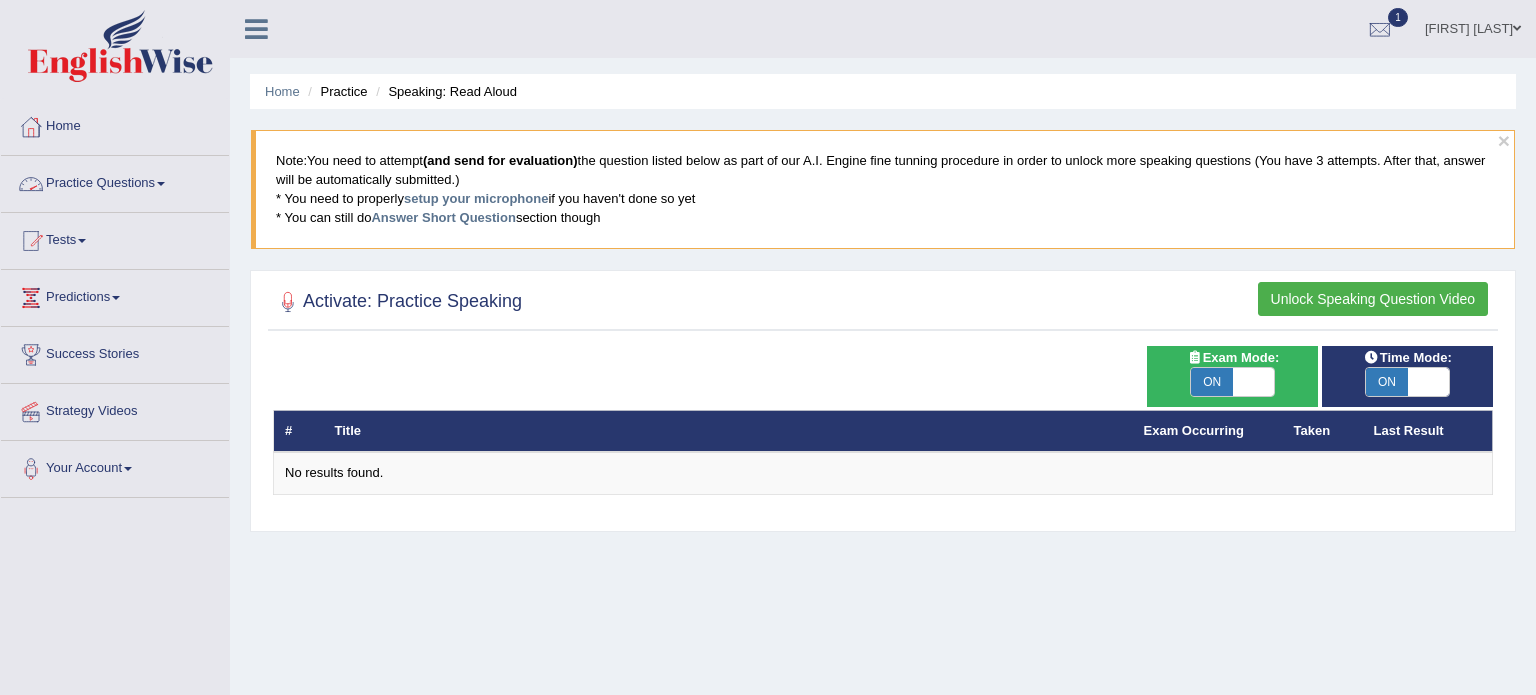 click on "Practice Questions" at bounding box center (115, 181) 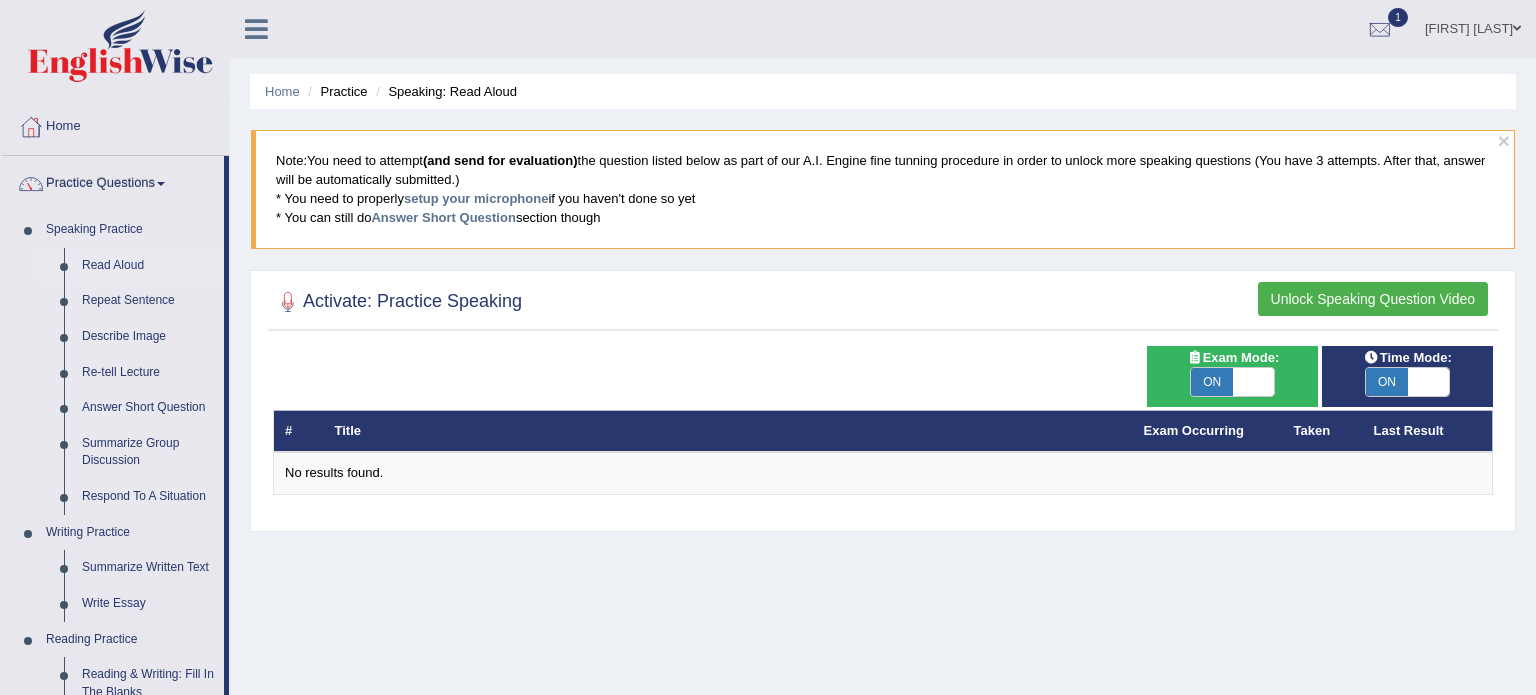 click on "Read Aloud" at bounding box center (148, 266) 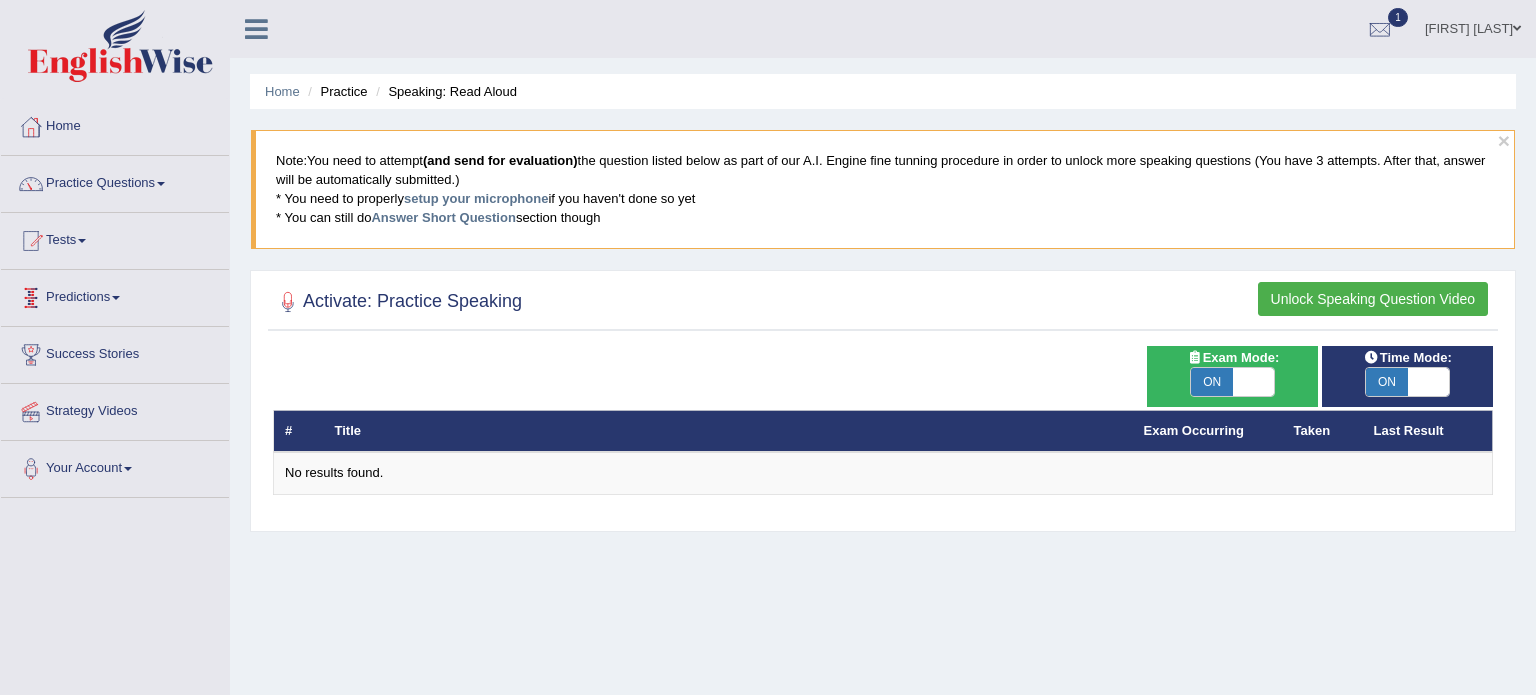scroll, scrollTop: 0, scrollLeft: 0, axis: both 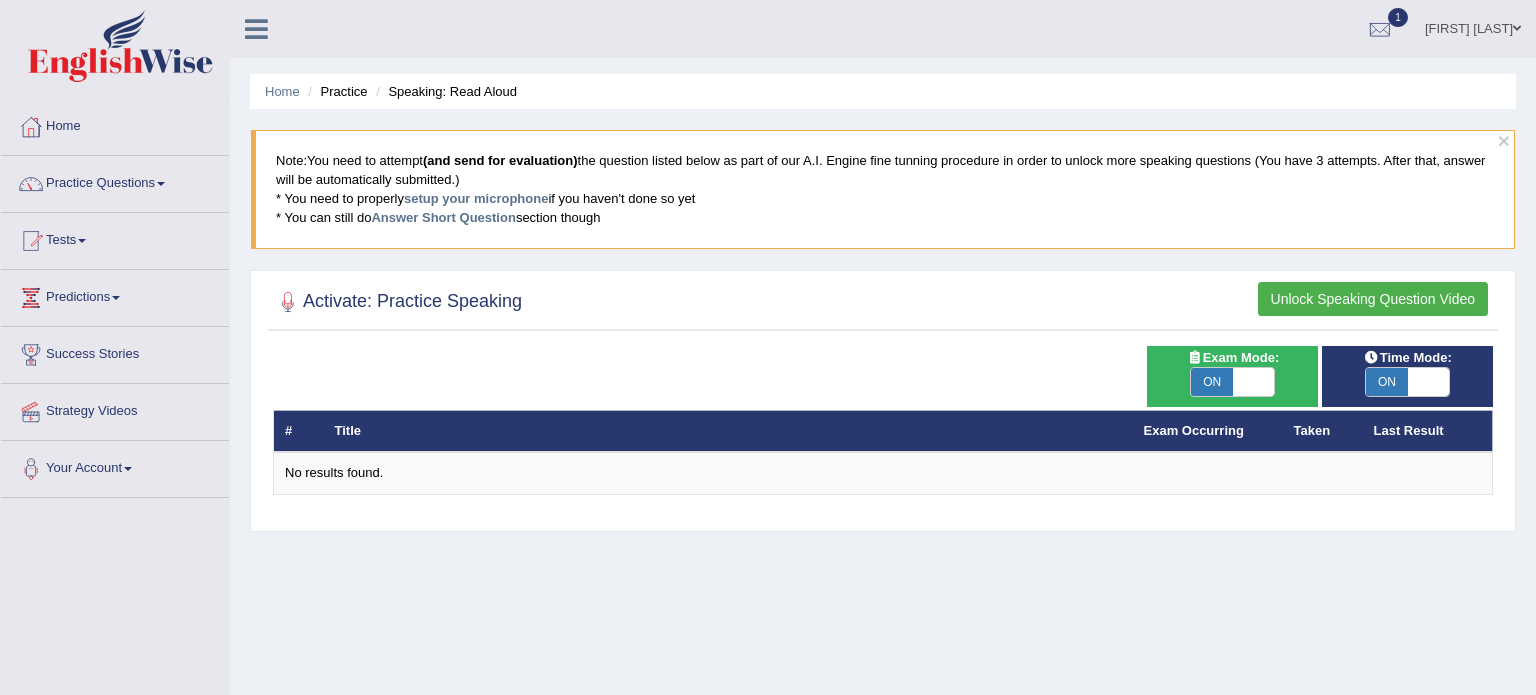 click on "Unlock Speaking Question Video" at bounding box center [1373, 299] 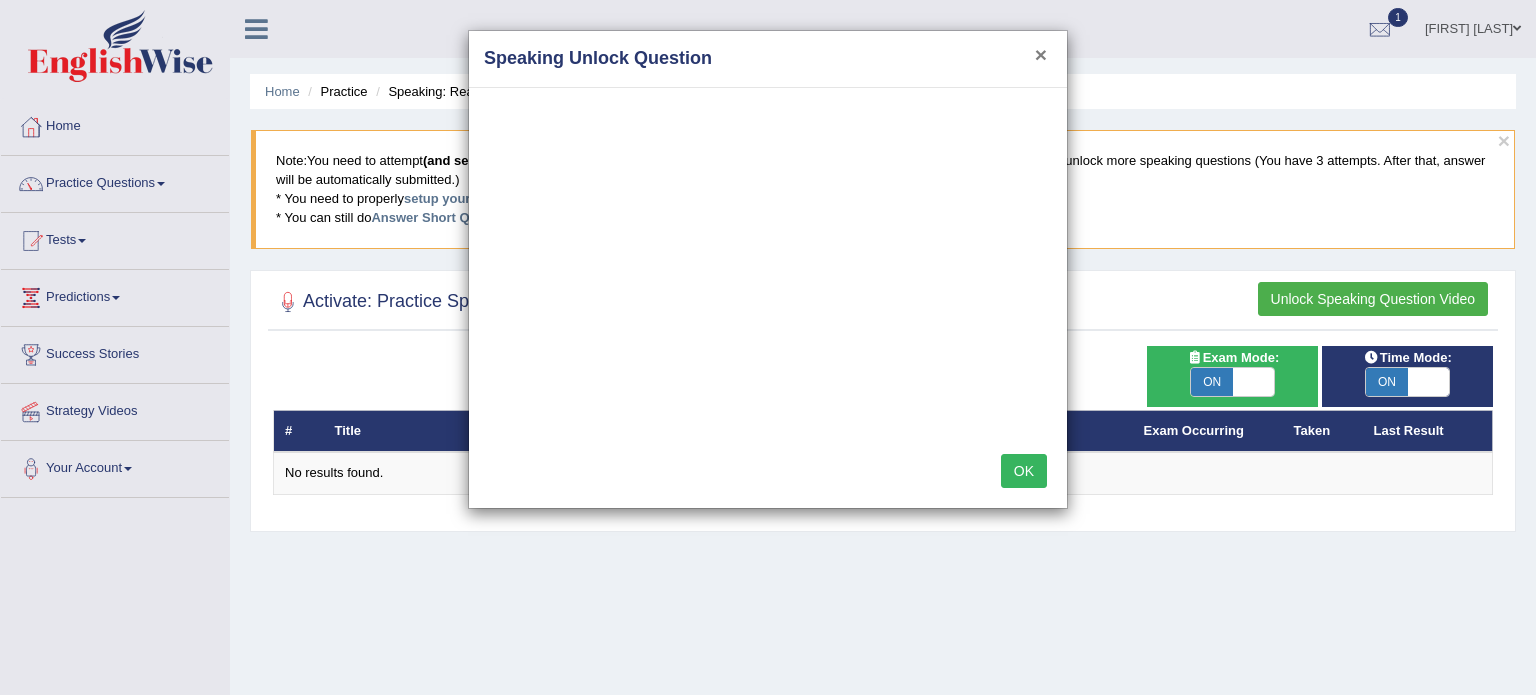 click on "×" at bounding box center (1041, 54) 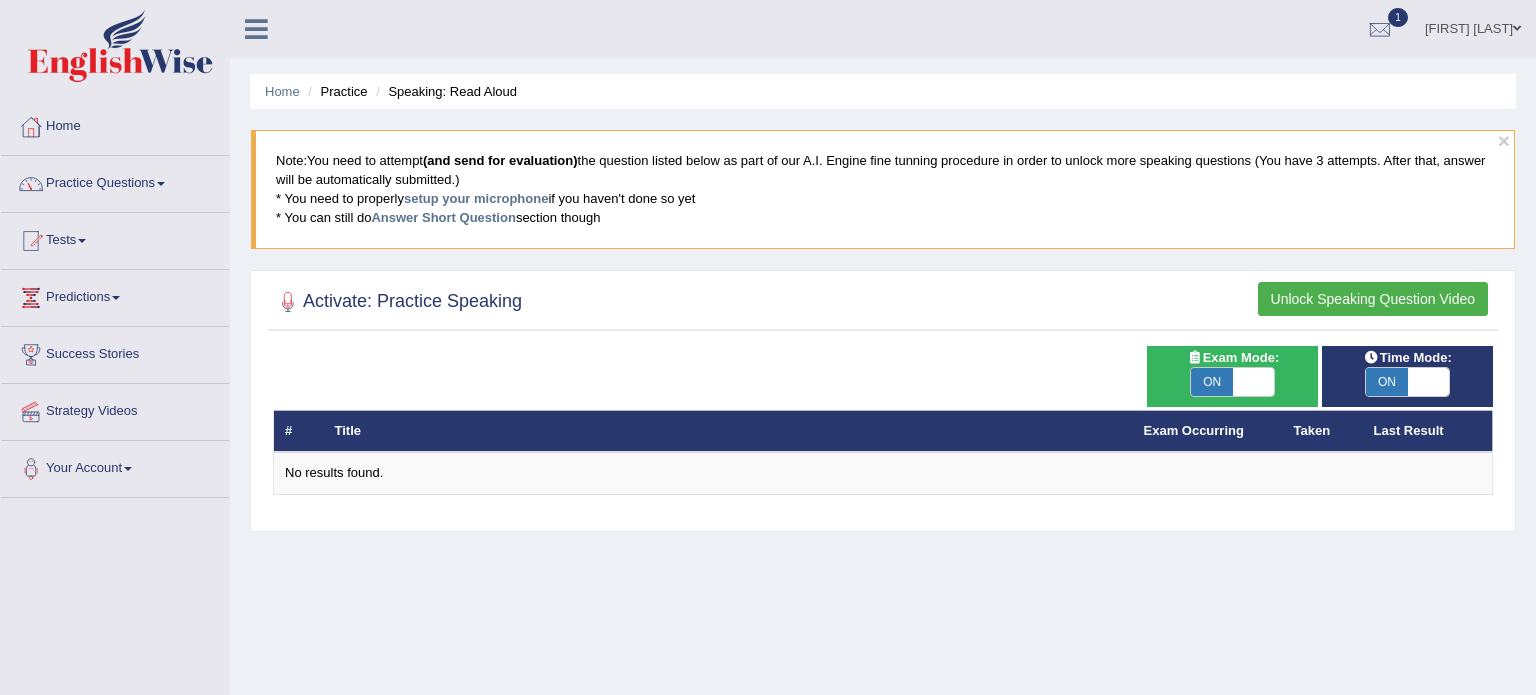 click on "Practice Questions" at bounding box center [115, 181] 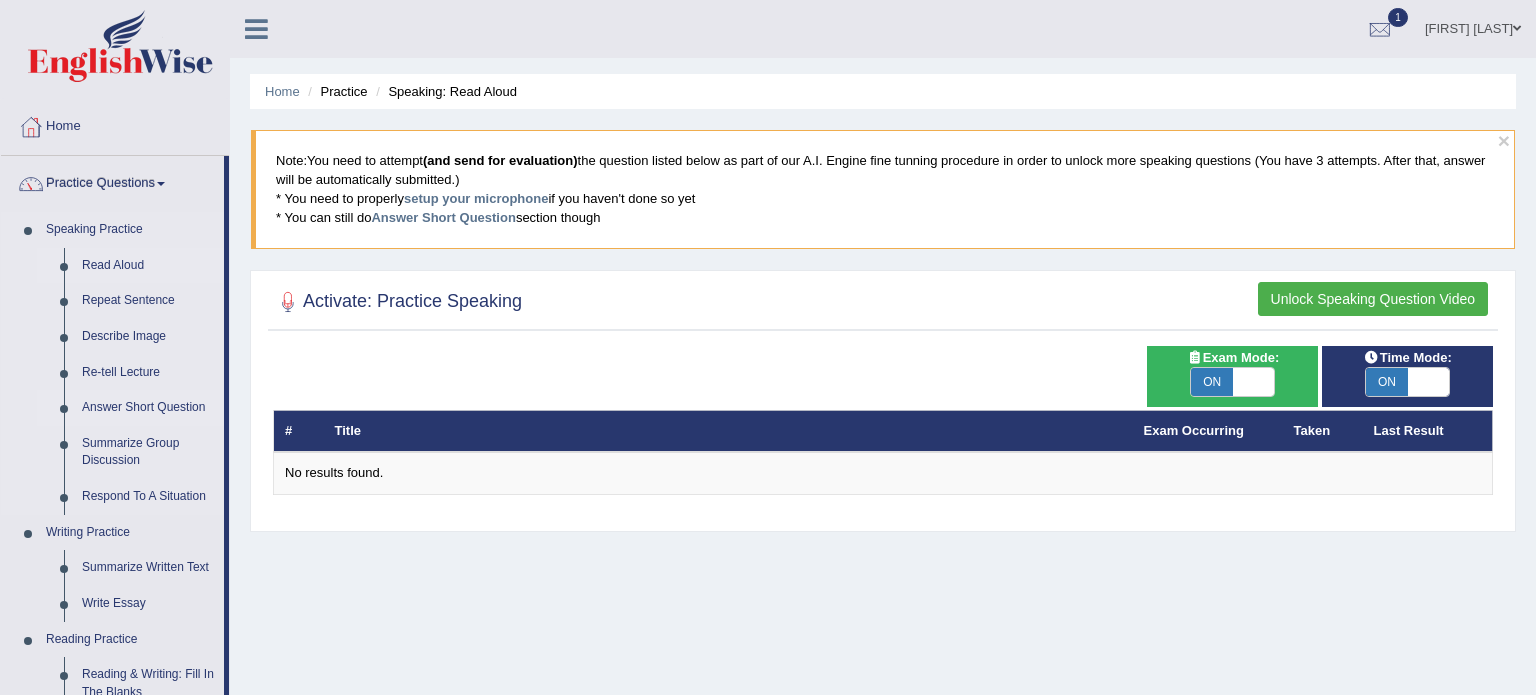click on "Answer Short Question" at bounding box center (148, 408) 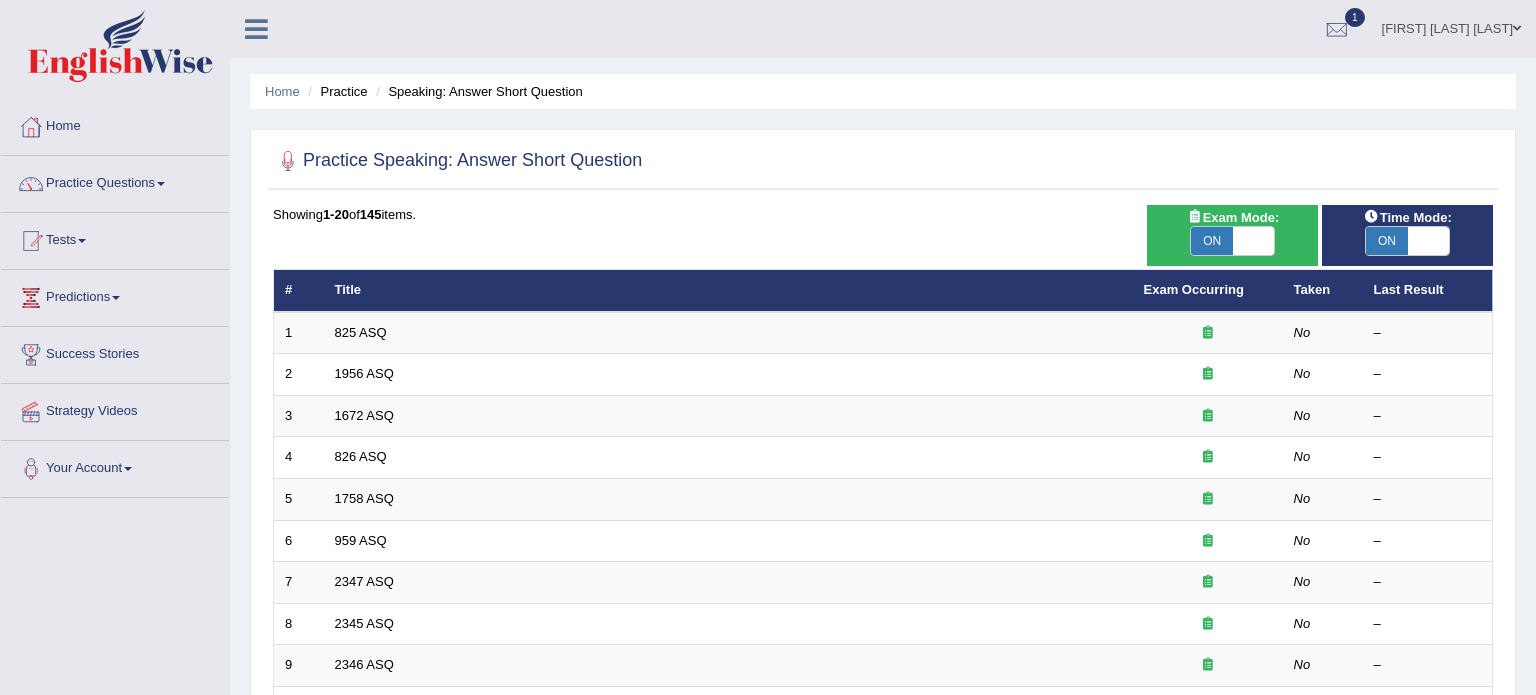 scroll, scrollTop: 0, scrollLeft: 0, axis: both 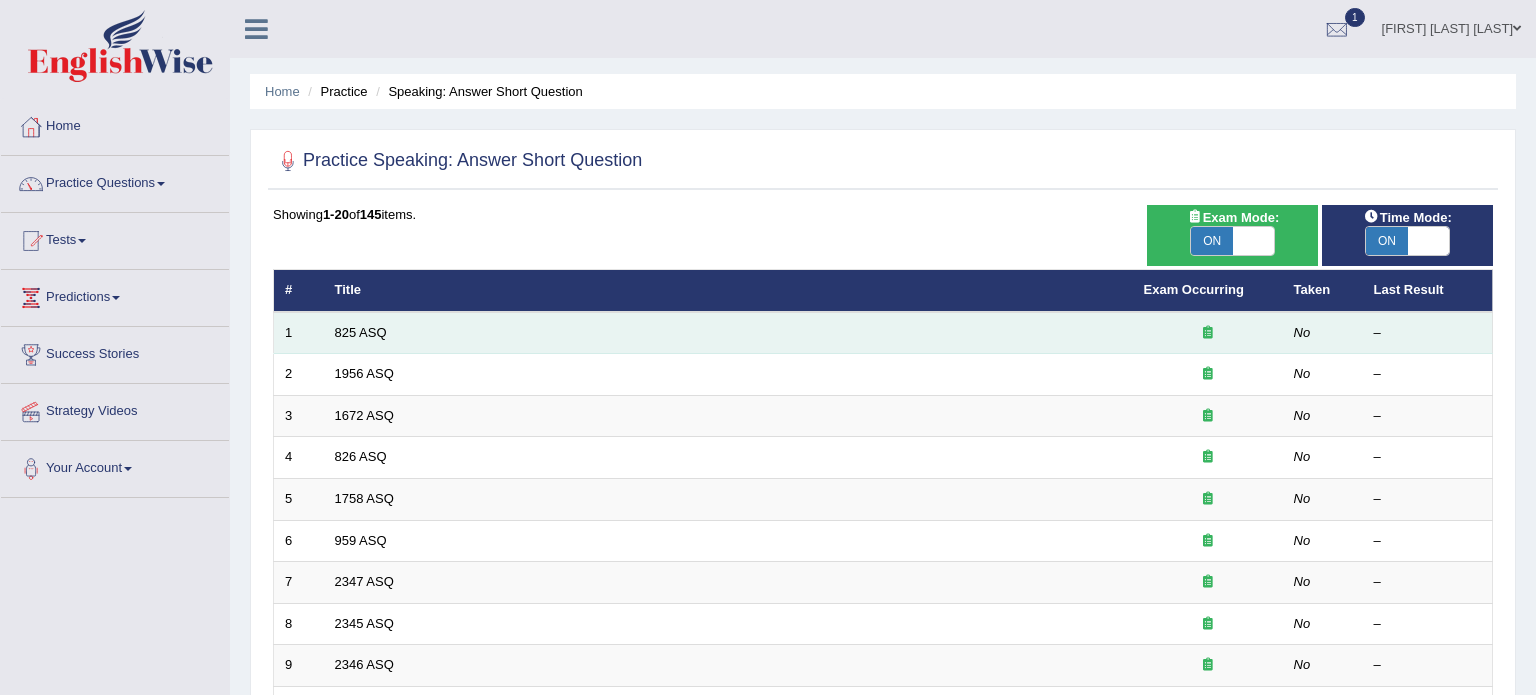 click on "825 ASQ" at bounding box center [728, 333] 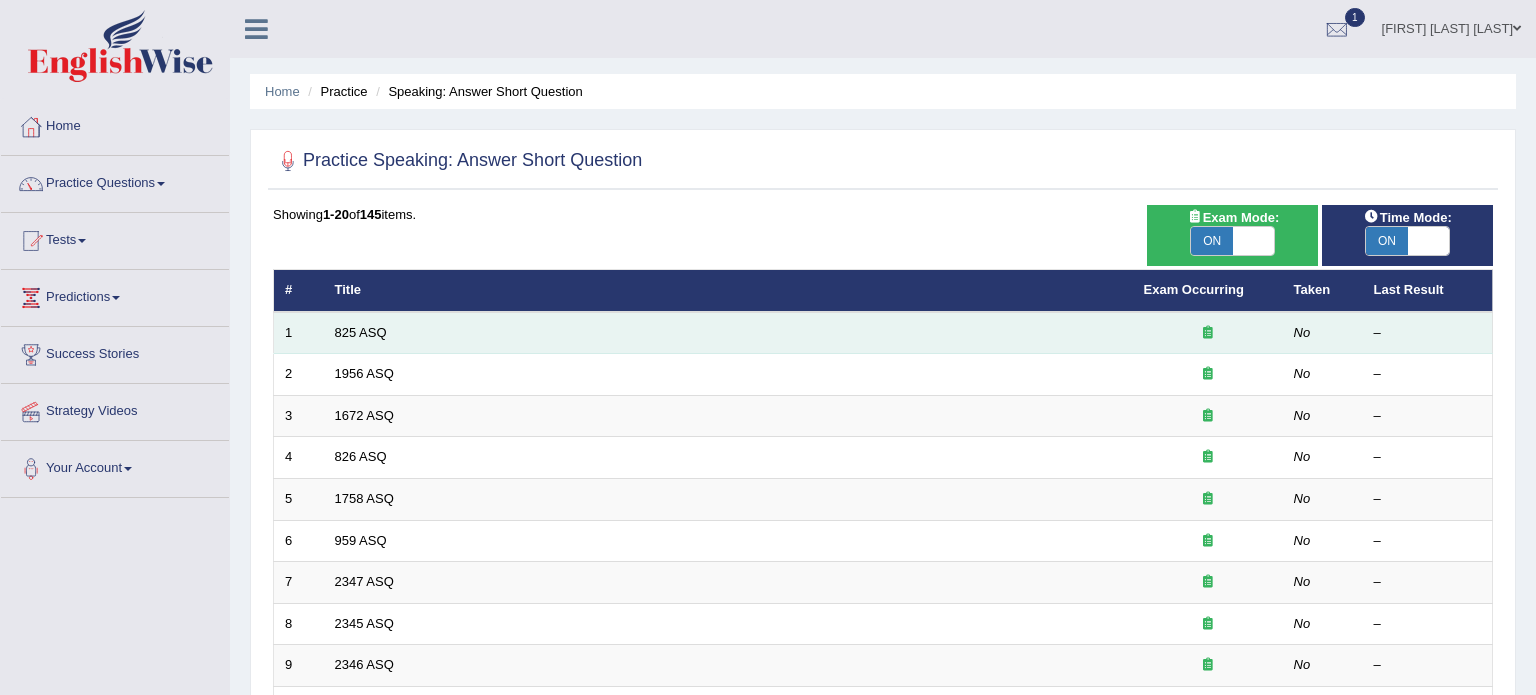 click on "825 ASQ" at bounding box center (728, 333) 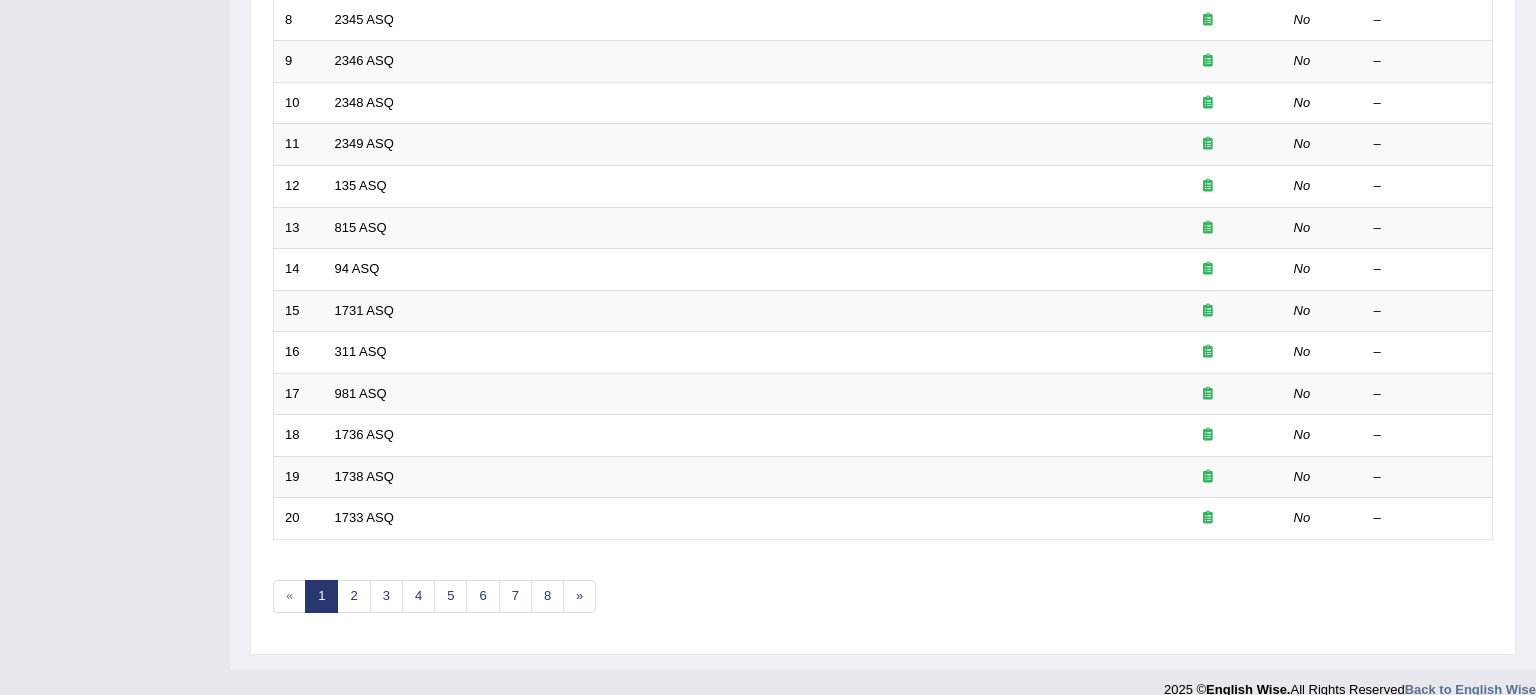scroll, scrollTop: 623, scrollLeft: 0, axis: vertical 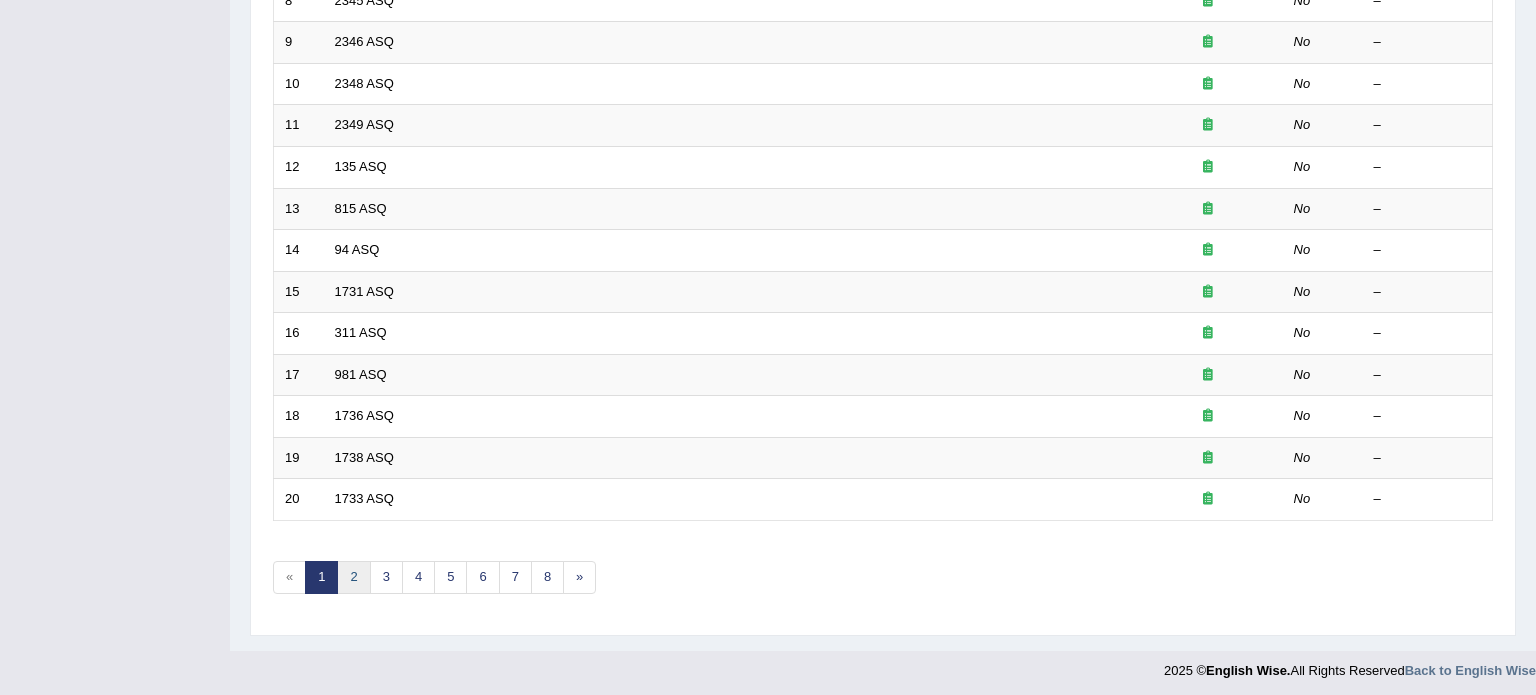 click on "2" at bounding box center (353, 577) 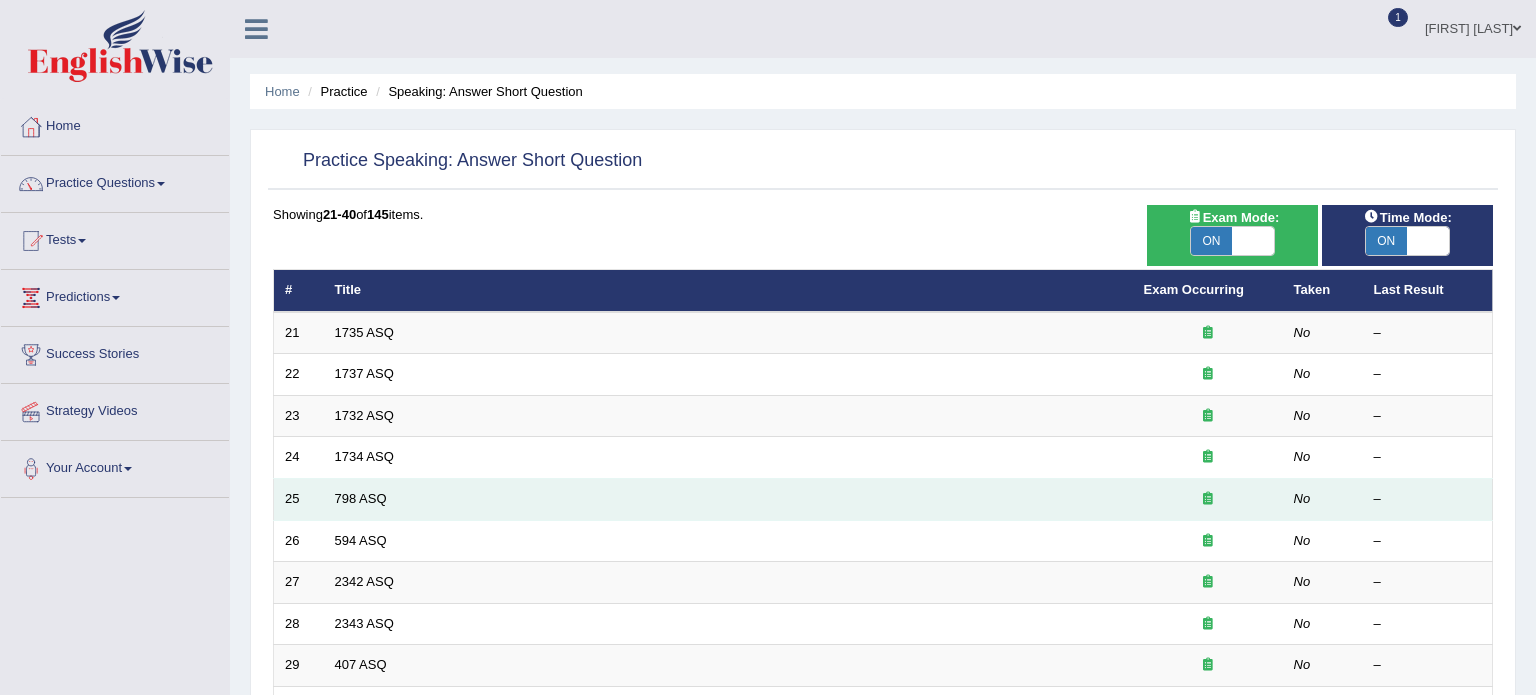 scroll, scrollTop: 0, scrollLeft: 0, axis: both 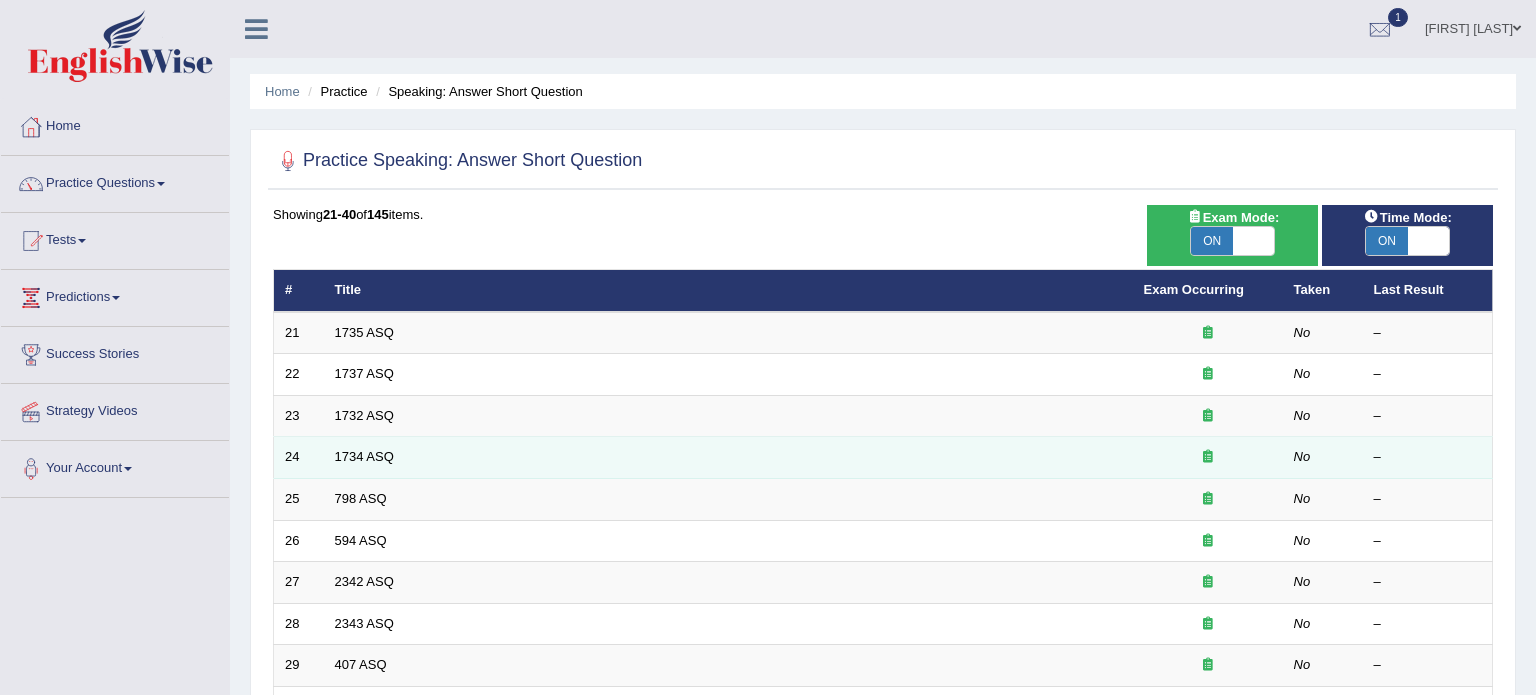 click on "1734 ASQ" at bounding box center (728, 458) 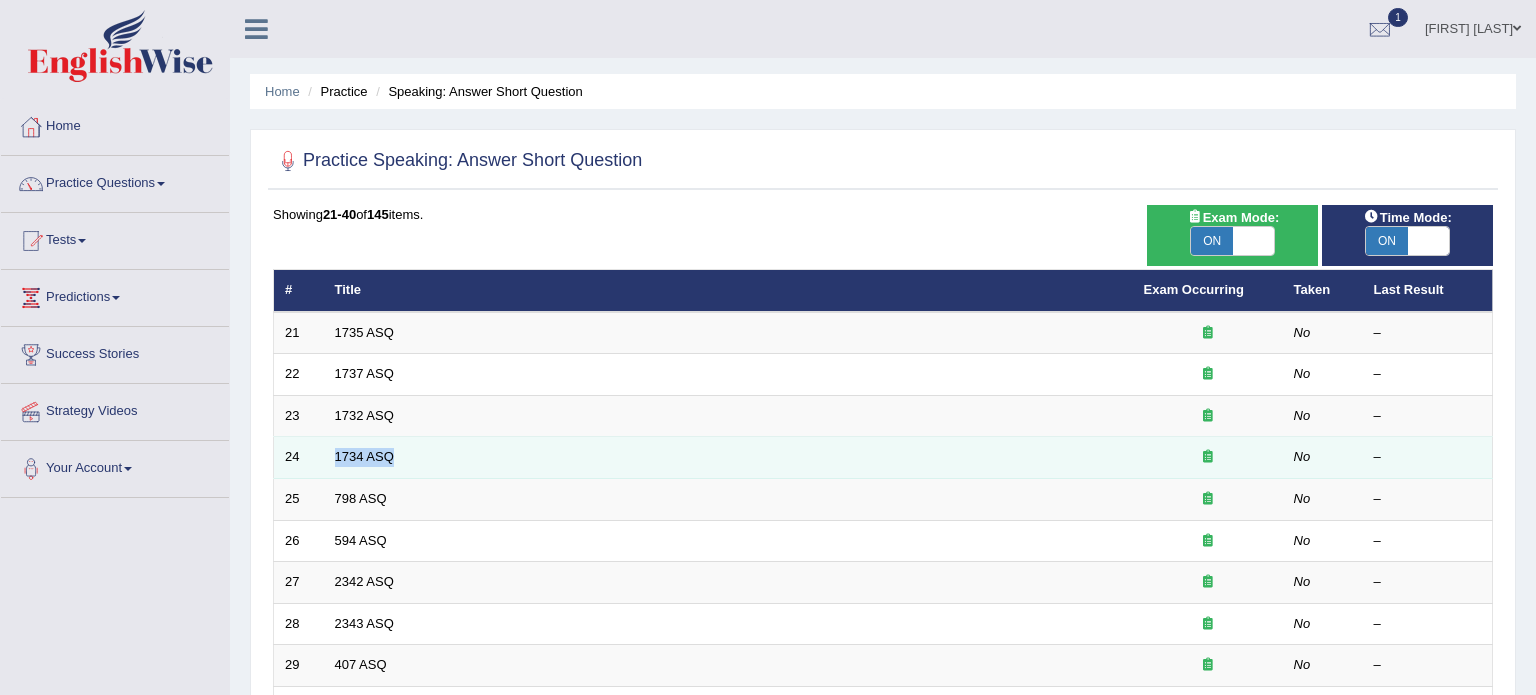 click on "1734 ASQ" at bounding box center [728, 458] 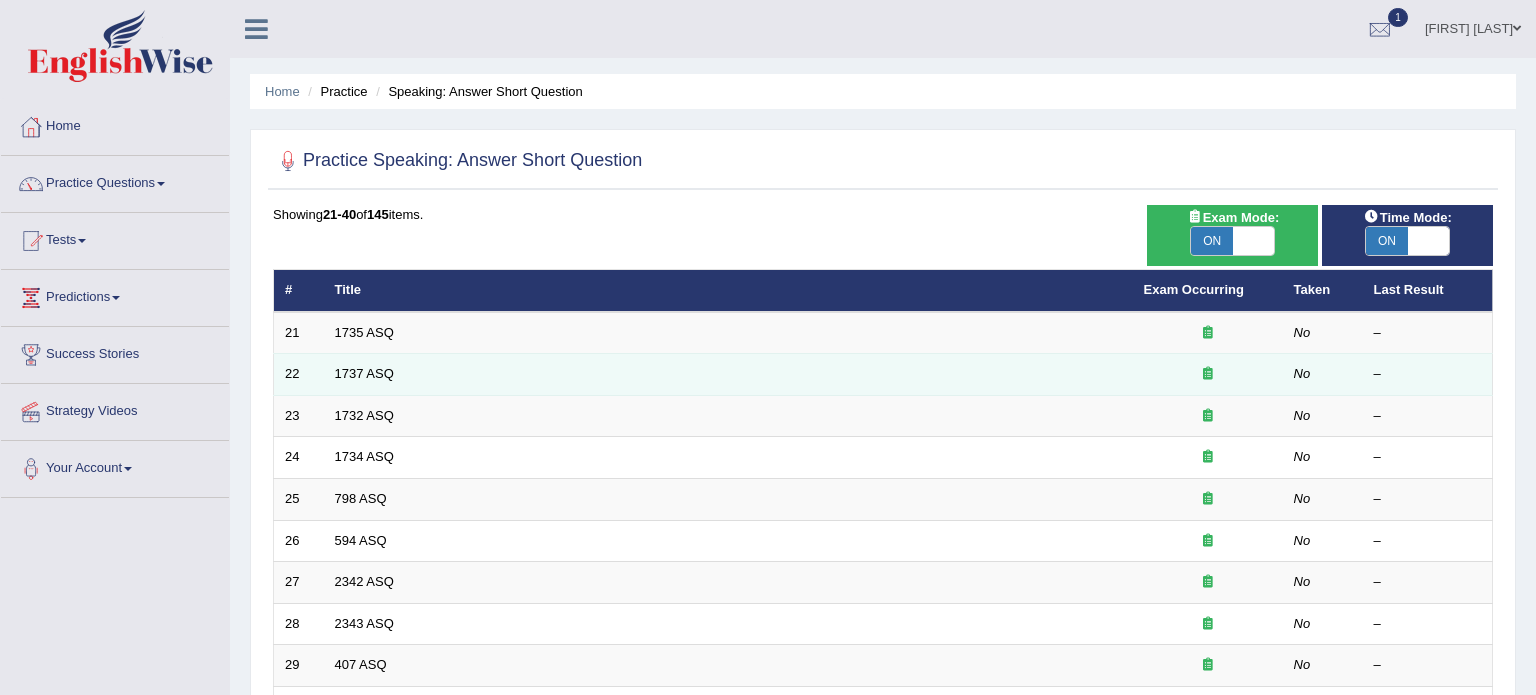 click on "1737 ASQ" at bounding box center (728, 375) 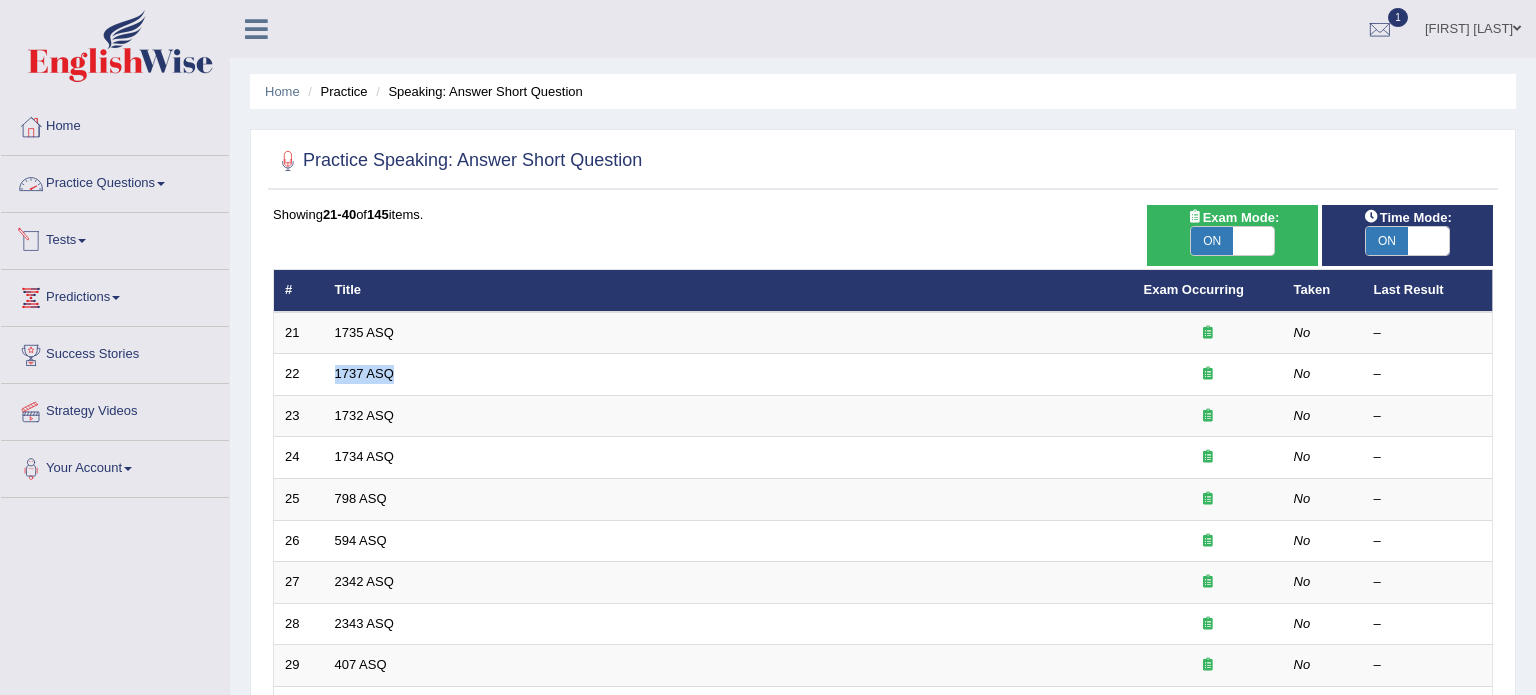 click on "Practice Questions" at bounding box center (115, 181) 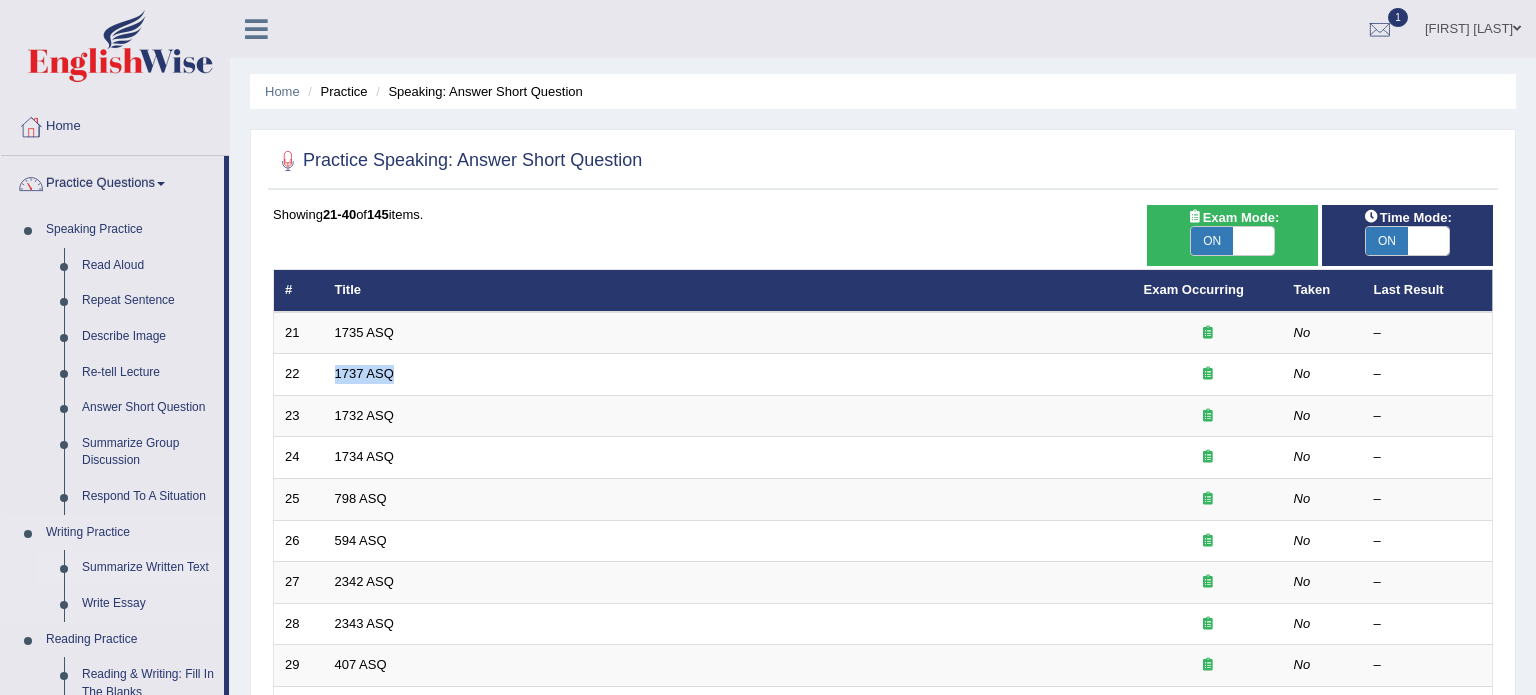 click on "Summarize Written Text" at bounding box center (148, 568) 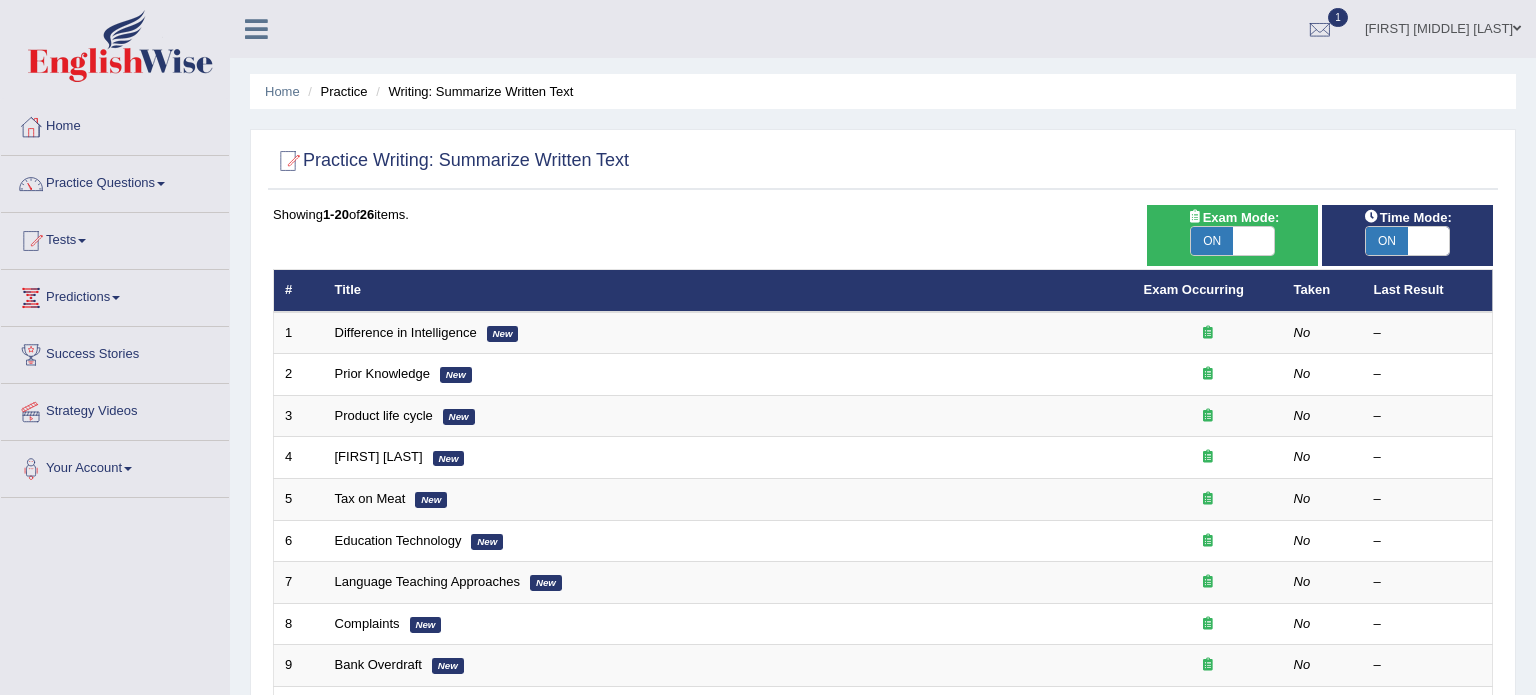 scroll, scrollTop: 0, scrollLeft: 0, axis: both 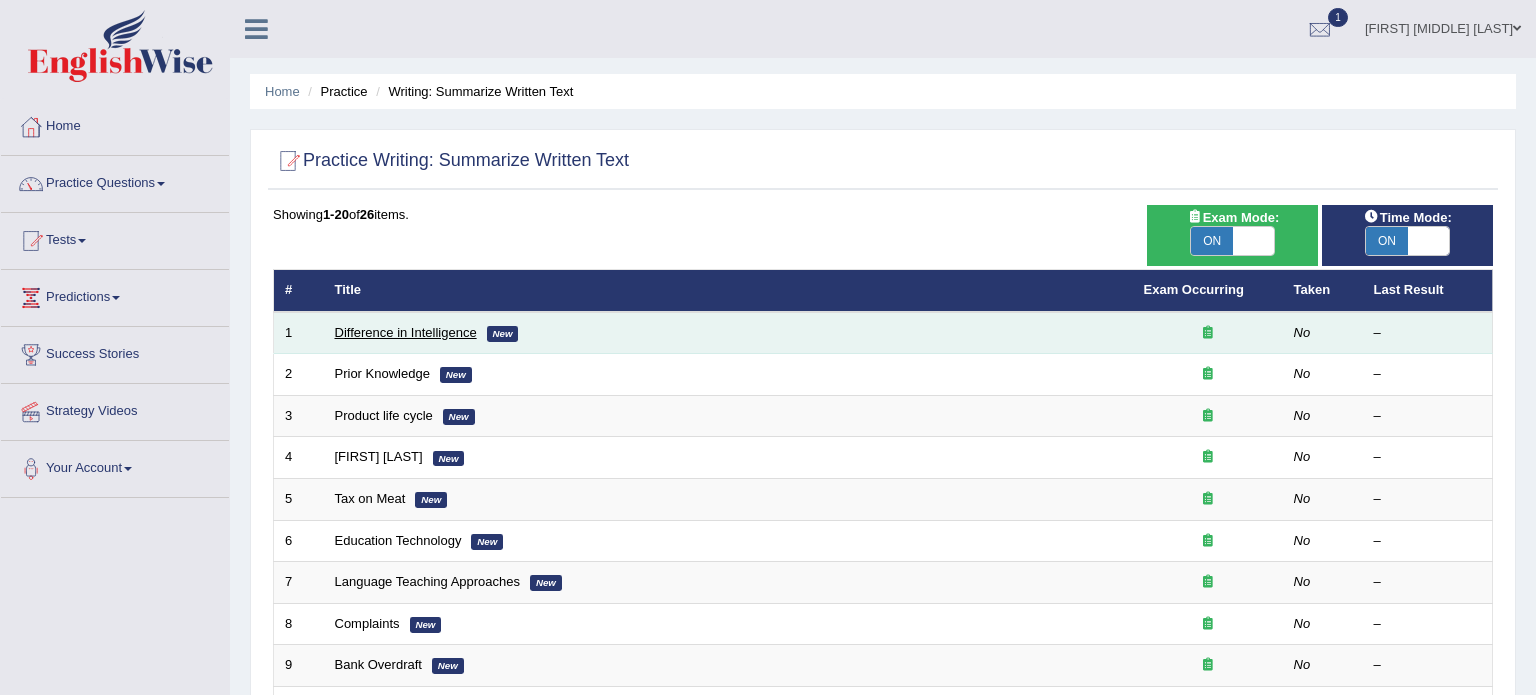 click on "Difference in Intelligence" at bounding box center [406, 332] 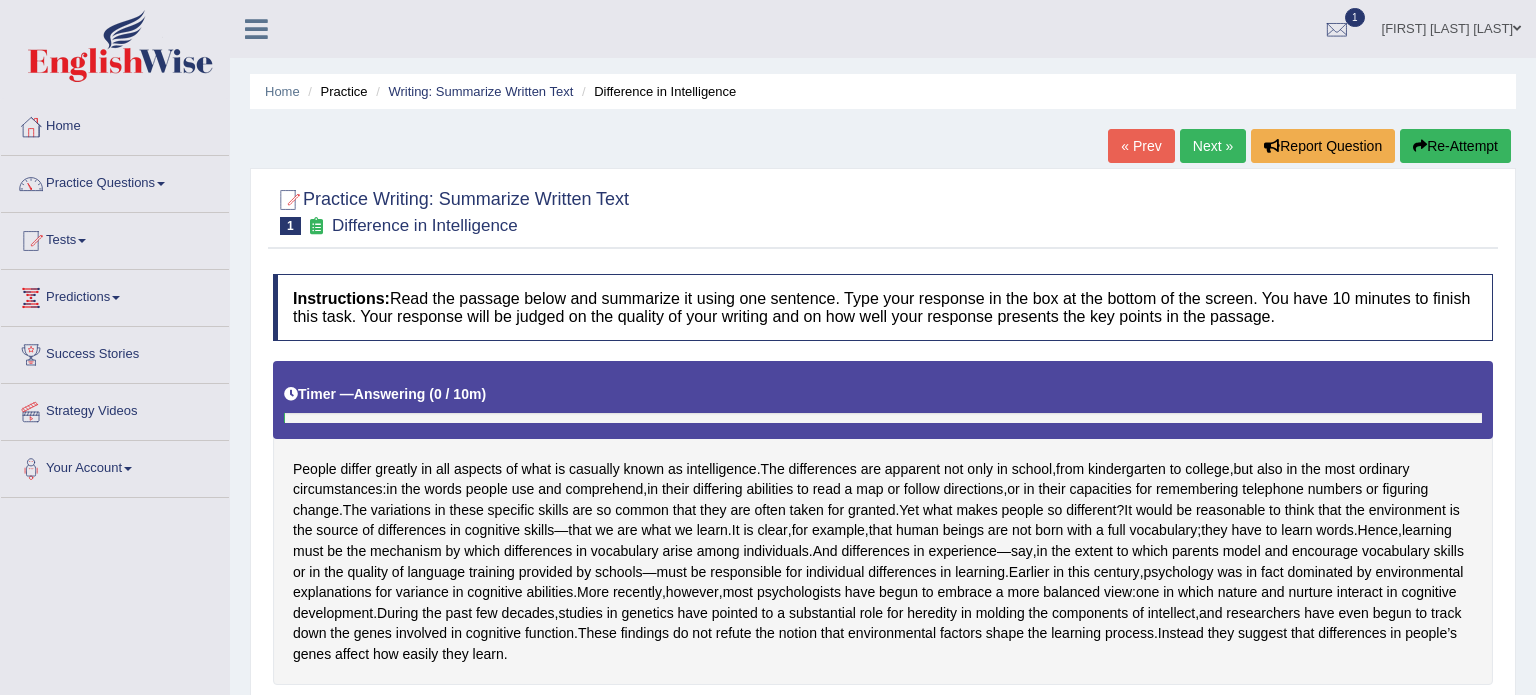 scroll, scrollTop: 0, scrollLeft: 0, axis: both 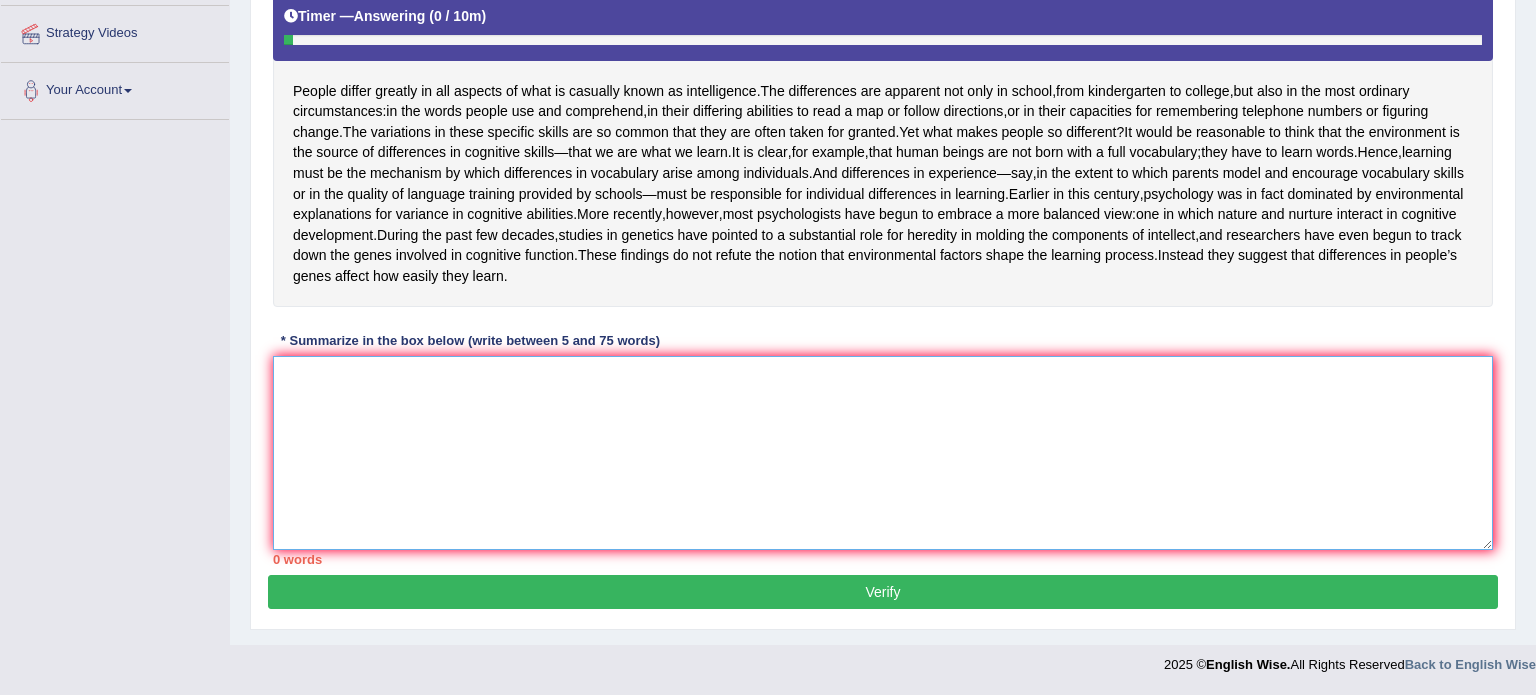 click at bounding box center [883, 453] 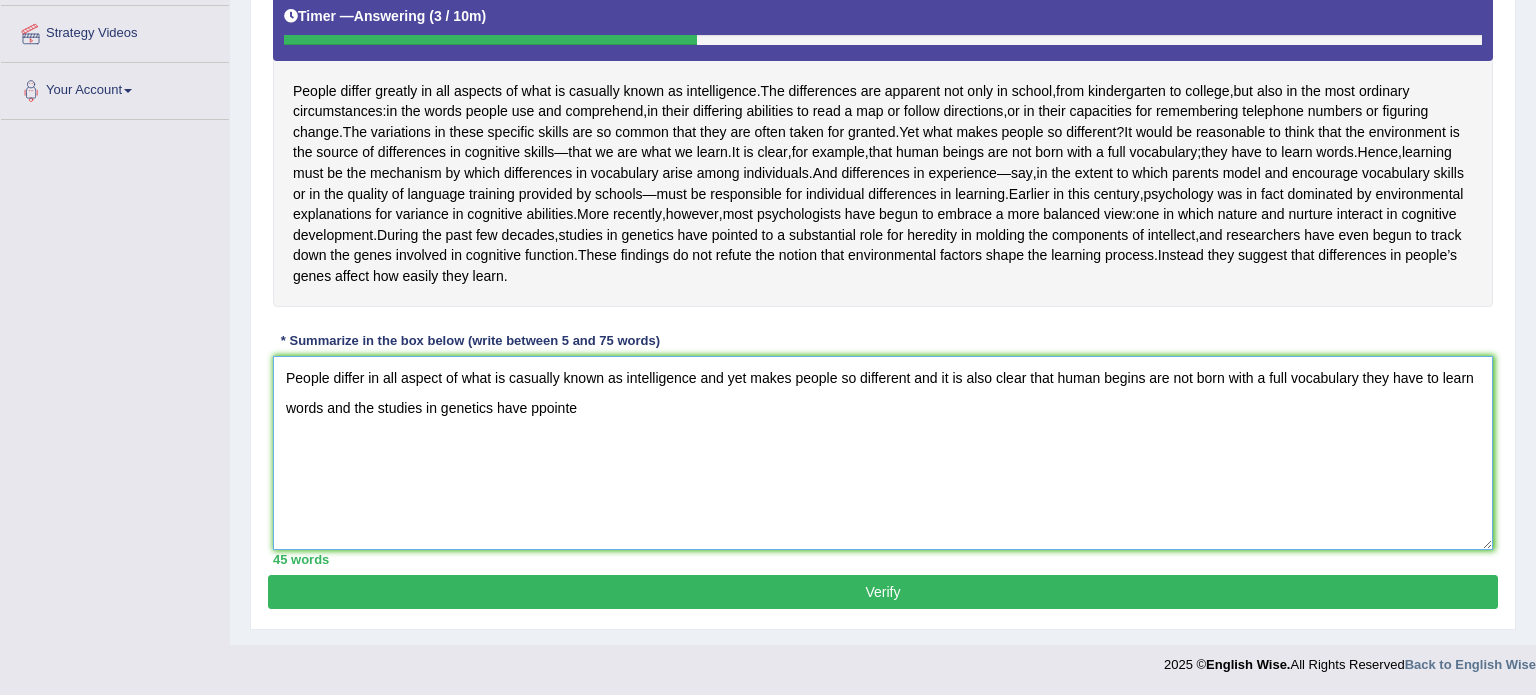 click on "People differ in all aspect of what is casually known as intelligence and yet makes people so different and it is also clear that human begins are not born with a full vocabulary they have to learn words and the studies in genetics have ppointe" at bounding box center [883, 453] 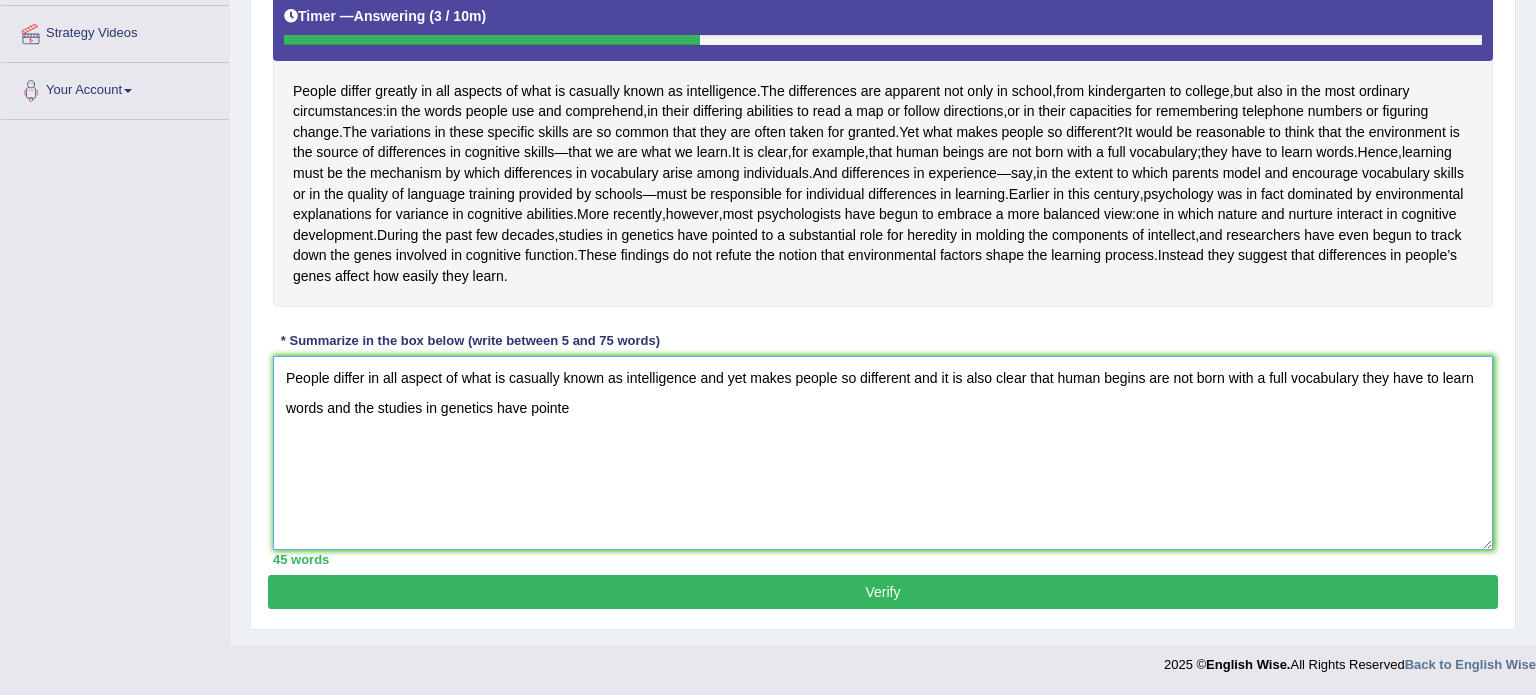 click on "People differ in all aspect of what is casually known as intelligence and yet makes people so different and it is also clear that human begins are not born with a full vocabulary they have to learn words and the studies in genetics have pointe" at bounding box center [883, 453] 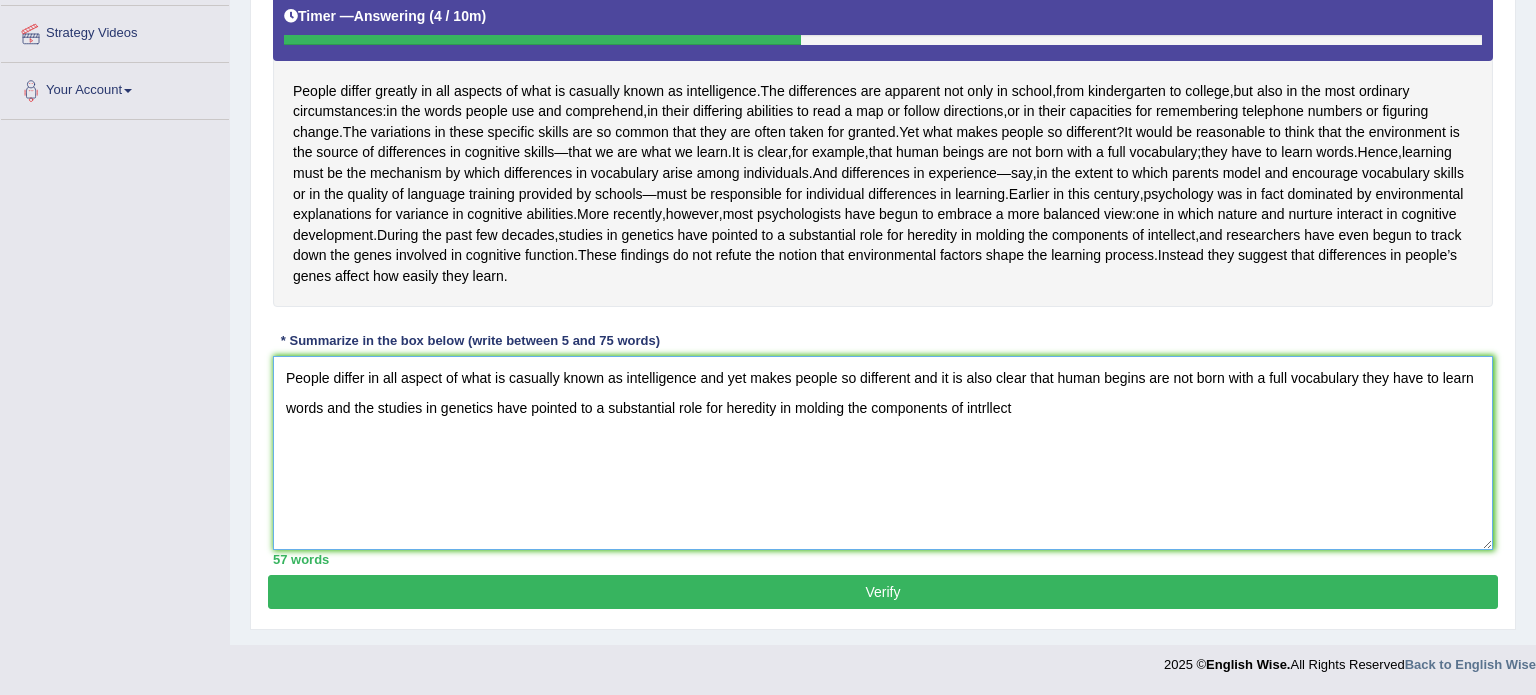 click on "People differ in all aspect of what is casually known as intelligence and yet makes people so different and it is also clear that human begins are not born with a full vocabulary they have to learn words and the studies in genetics have pointed to a substantial role for heredity in molding the components of intrllect" at bounding box center (883, 453) 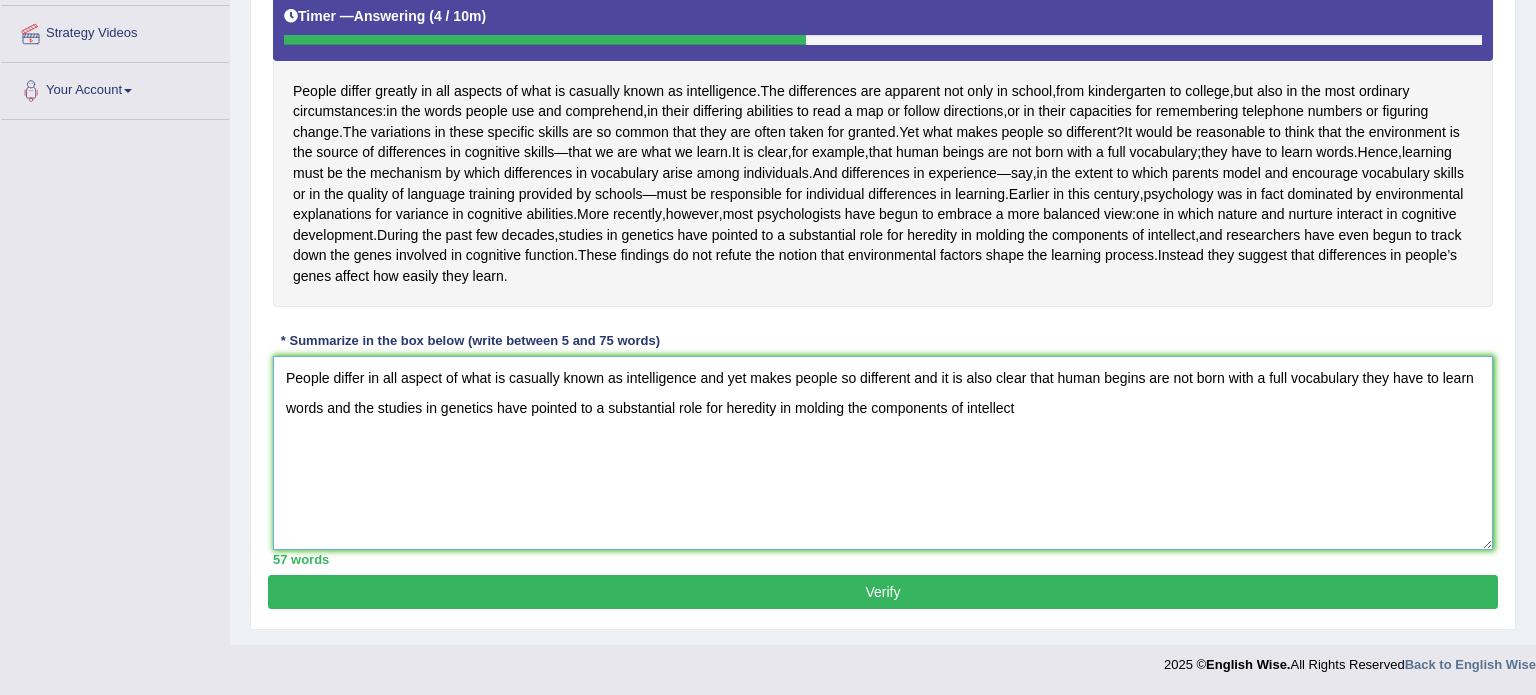 click on "People differ in all aspect of what is casually known as intelligence and yet makes people so different and it is also clear that human begins are not born with a full vocabulary they have to learn words and the studies in genetics have pointed to a substantial role for heredity in molding the components of intellect" at bounding box center [883, 453] 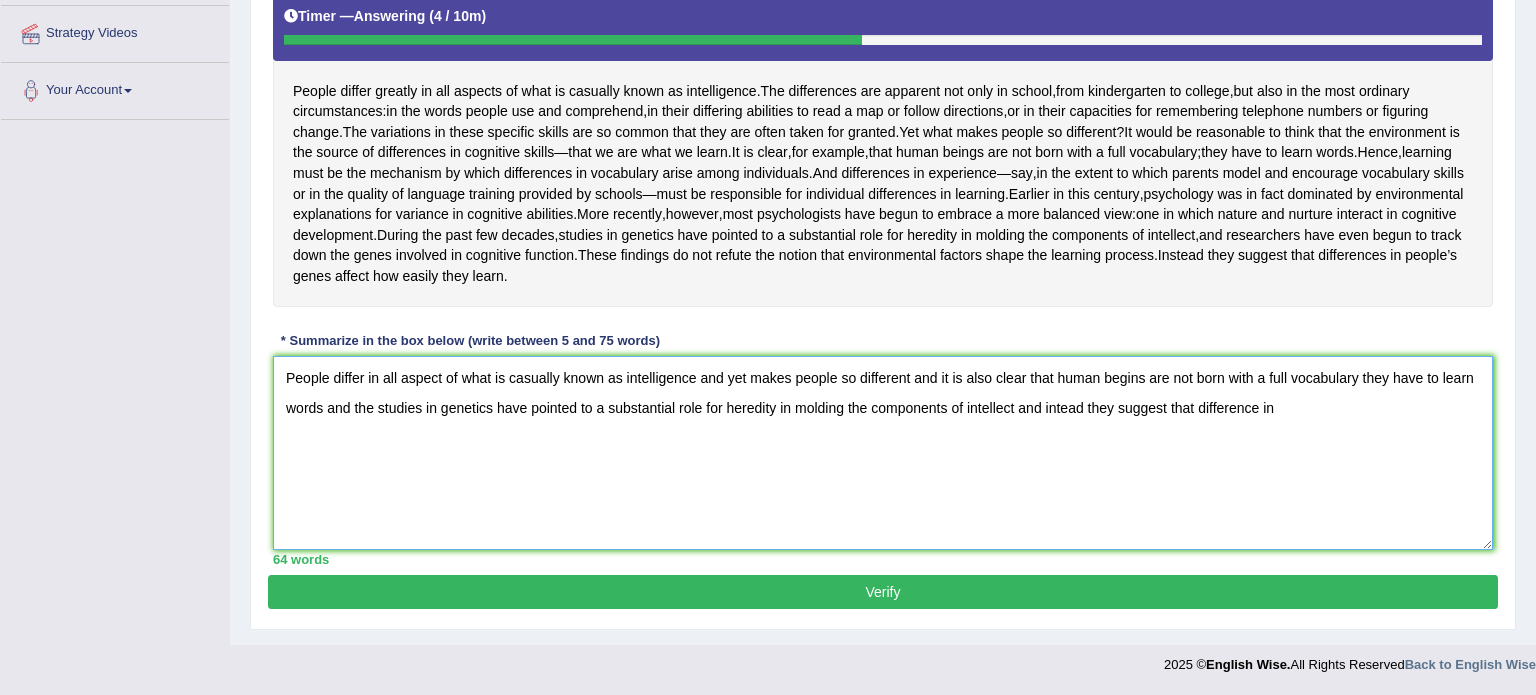 click on "People differ in all aspect of what is casually known as intelligence and yet makes people so different and it is also clear that human begins are not born with a full vocabulary they have to learn words and the studies in genetics have pointed to a substantial role for heredity in molding the components of intellect and intead they suggest that difference in" at bounding box center (883, 453) 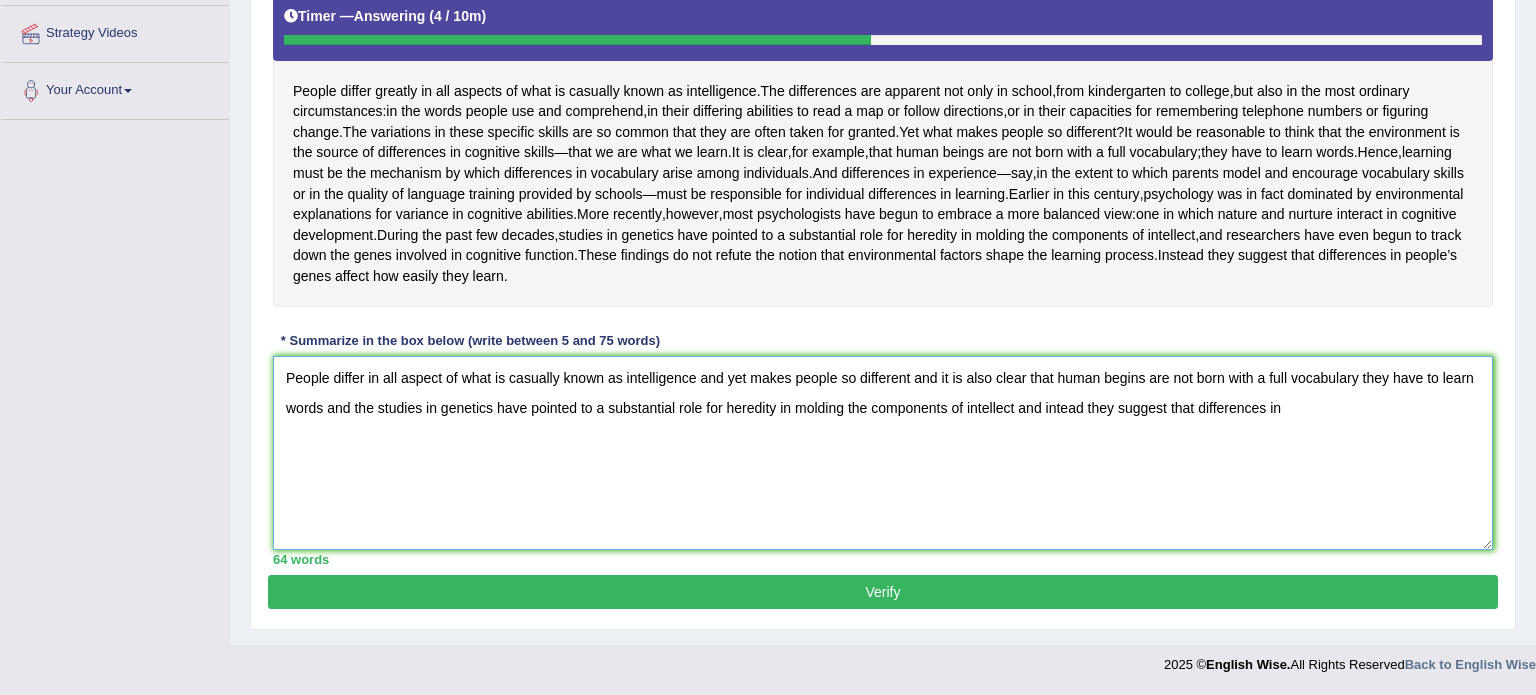 click on "People differ in all aspect of what is casually known as intelligence and yet makes people so different and it is also clear that human begins are not born with a full vocabulary they have to learn words and the studies in genetics have pointed to a substantial role for heredity in molding the components of intellect and intead they suggest that differences in" at bounding box center [883, 453] 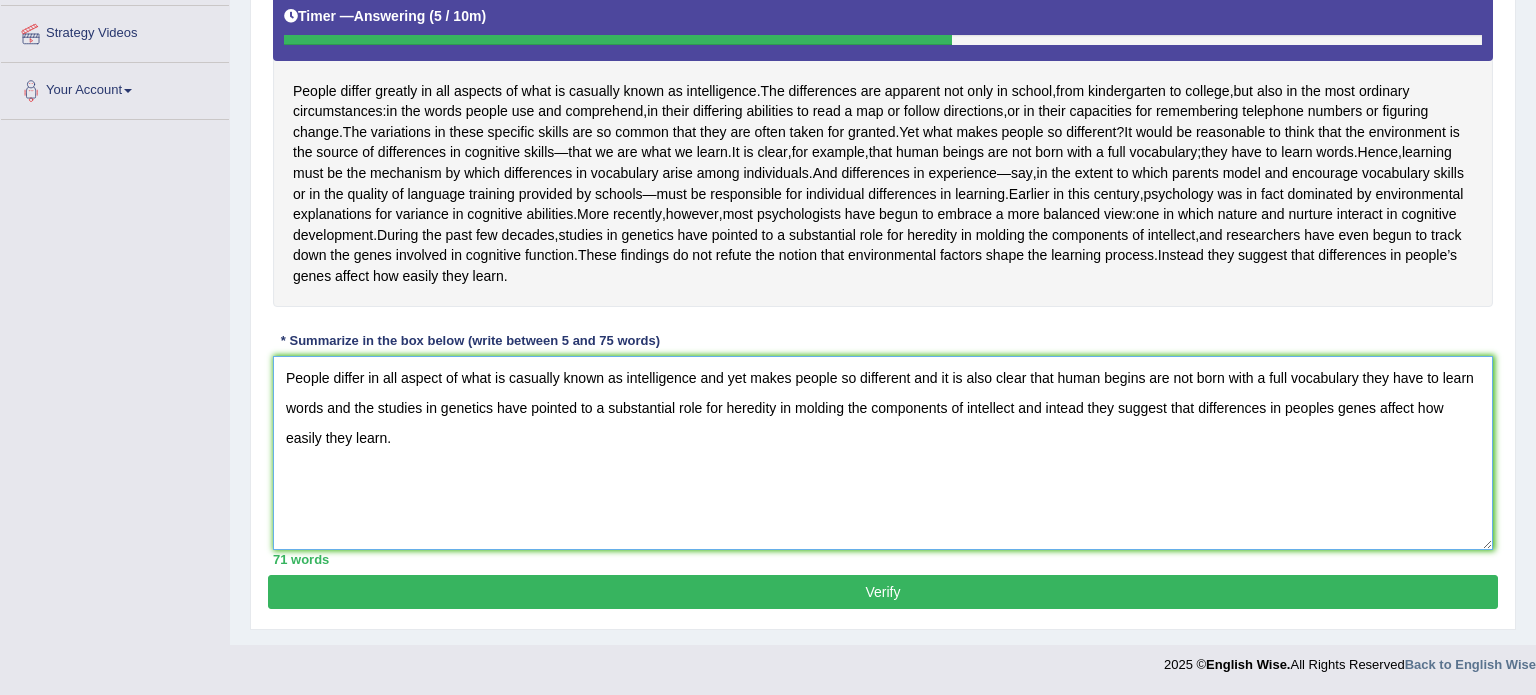 click on "People differ in all aspect of what is casually known as intelligence and yet makes people so different and it is also clear that human begins are not born with a full vocabulary they have to learn words and the studies in genetics have pointed to a substantial role for heredity in molding the components of intellect and intead they suggest that differences in peoples genes affect how easily they learn." at bounding box center (883, 453) 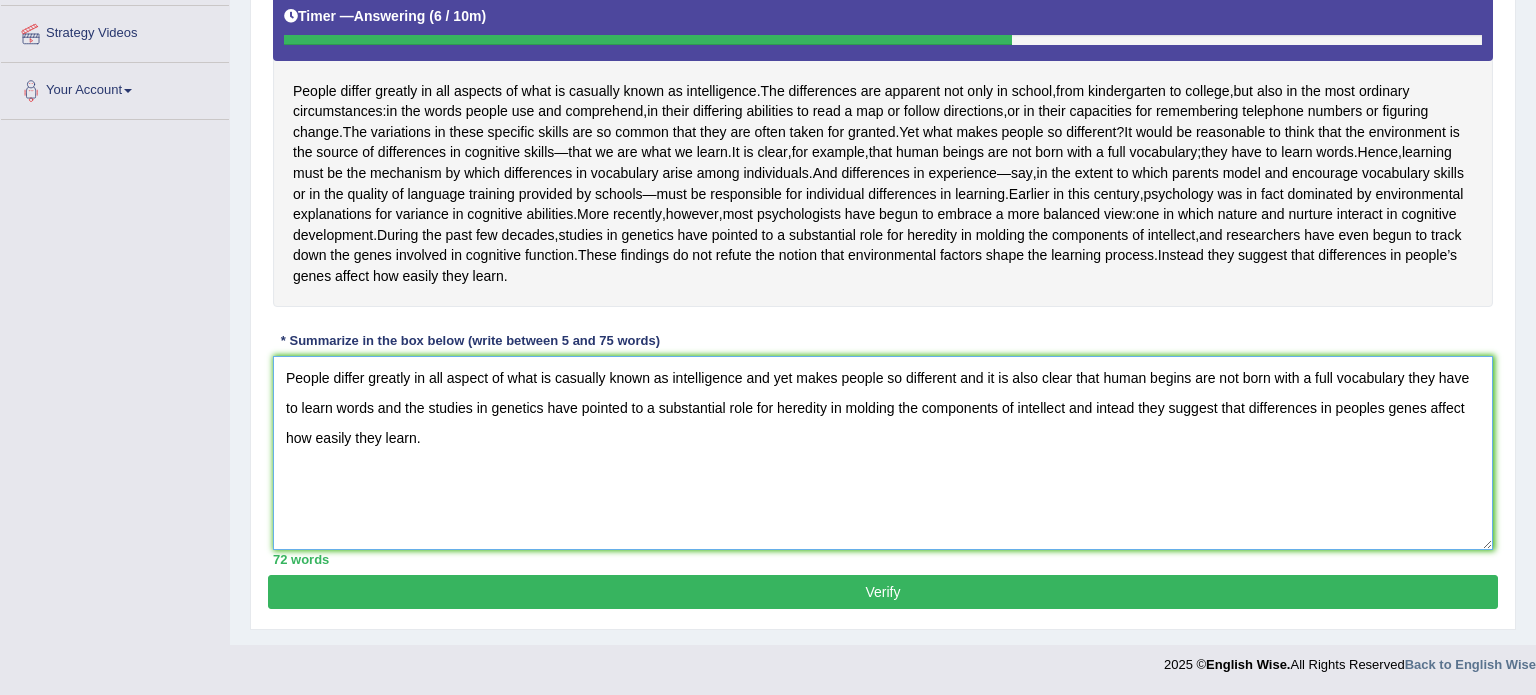 type on "People differ greatly in all aspect of what is casually known as intelligence and yet makes people so different and it is also clear that human begins are not born with a full vocabulary they have to learn words and the studies in genetics have pointed to a substantial role for heredity in molding the components of intellect and intead they suggest that differences in peoples genes affect how easily they learn." 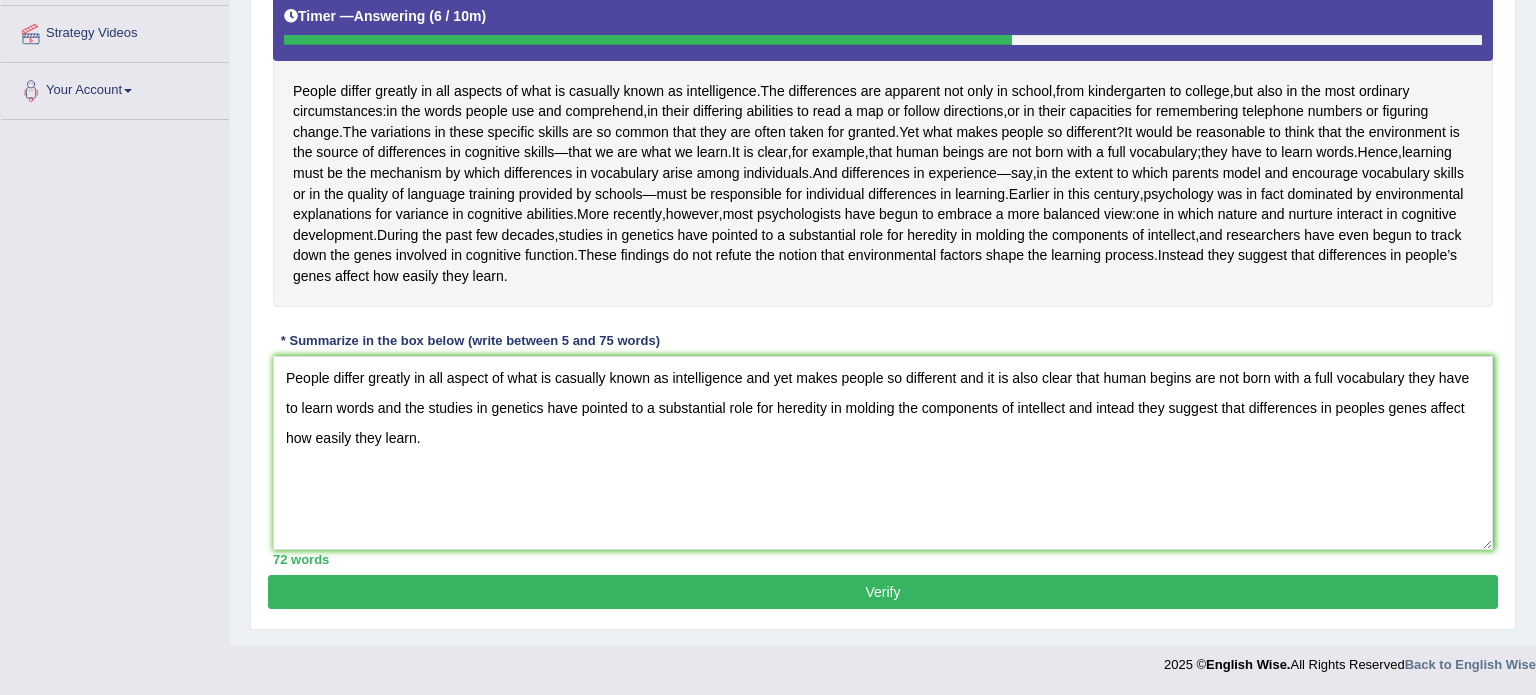 click on "Verify" at bounding box center (883, 592) 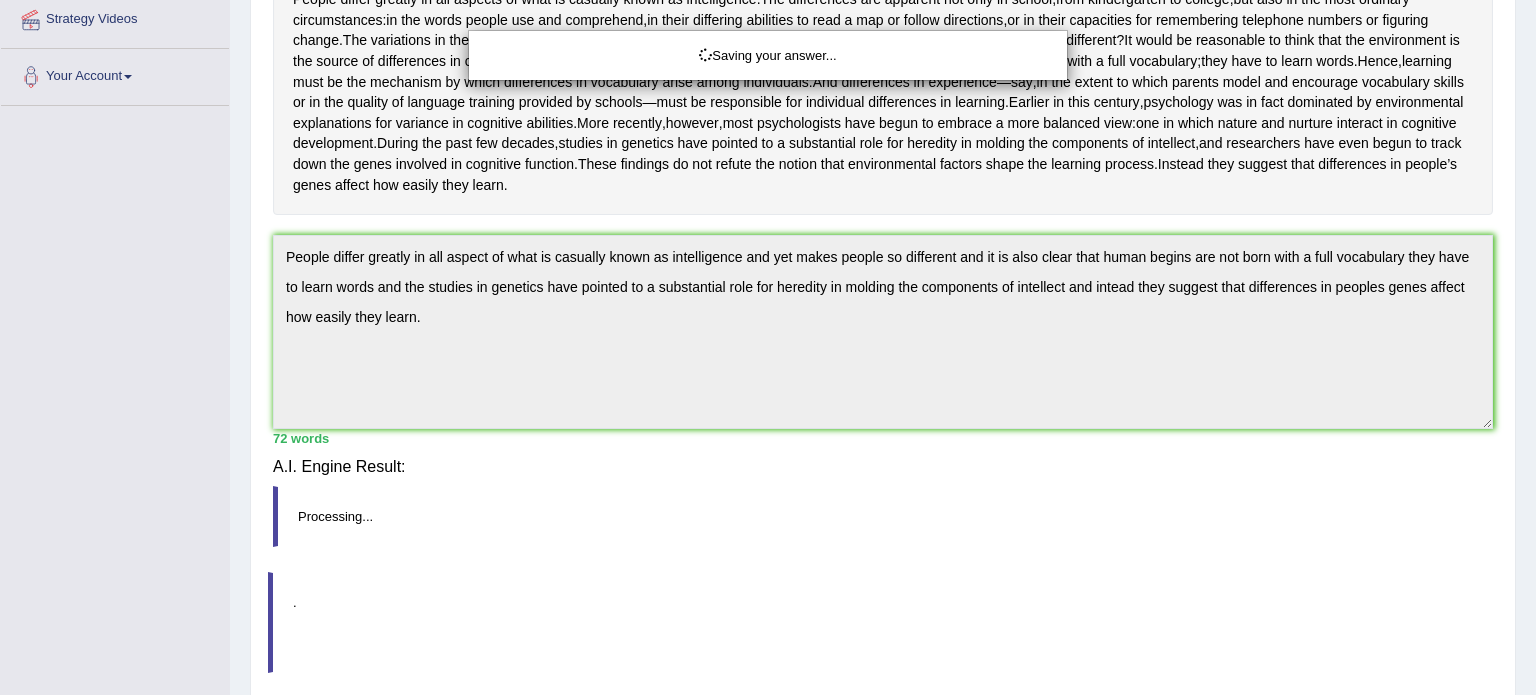 scroll, scrollTop: 400, scrollLeft: 0, axis: vertical 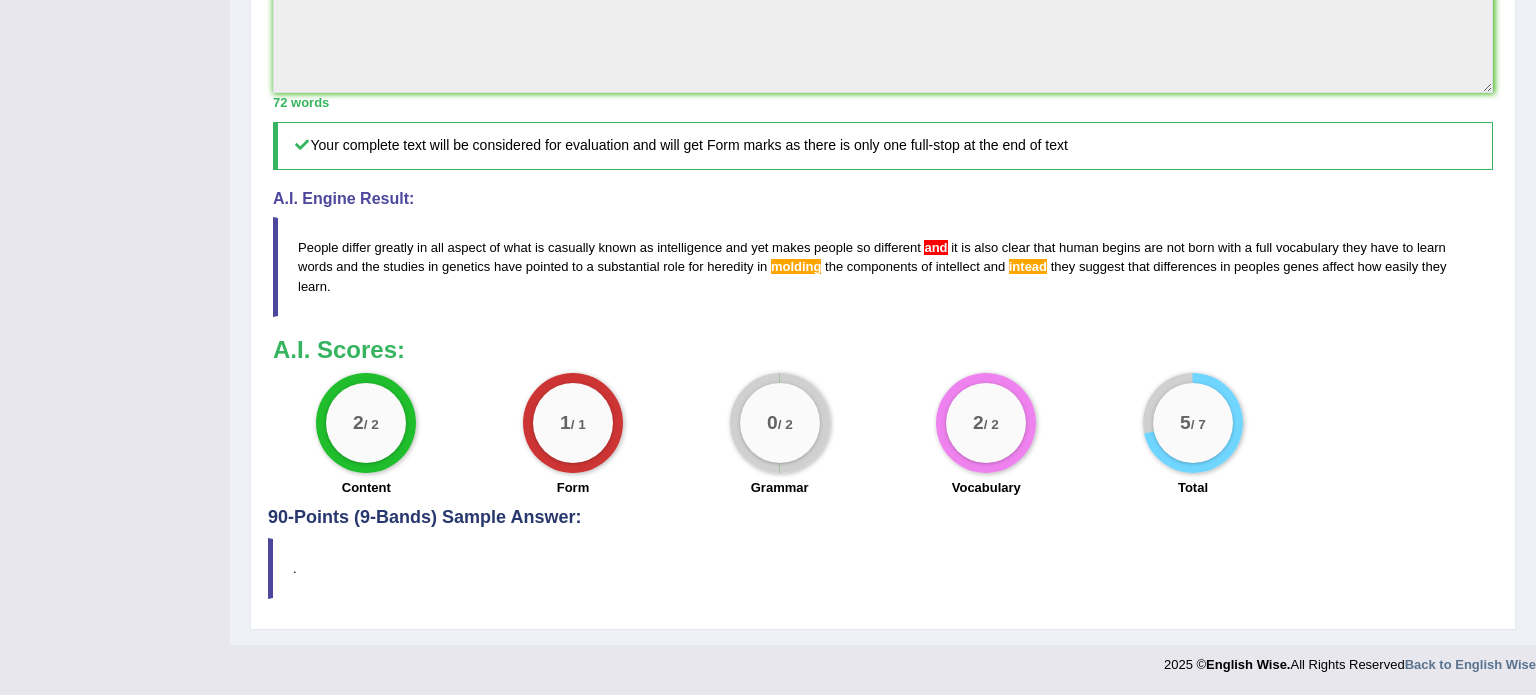 click on "." at bounding box center [883, 568] 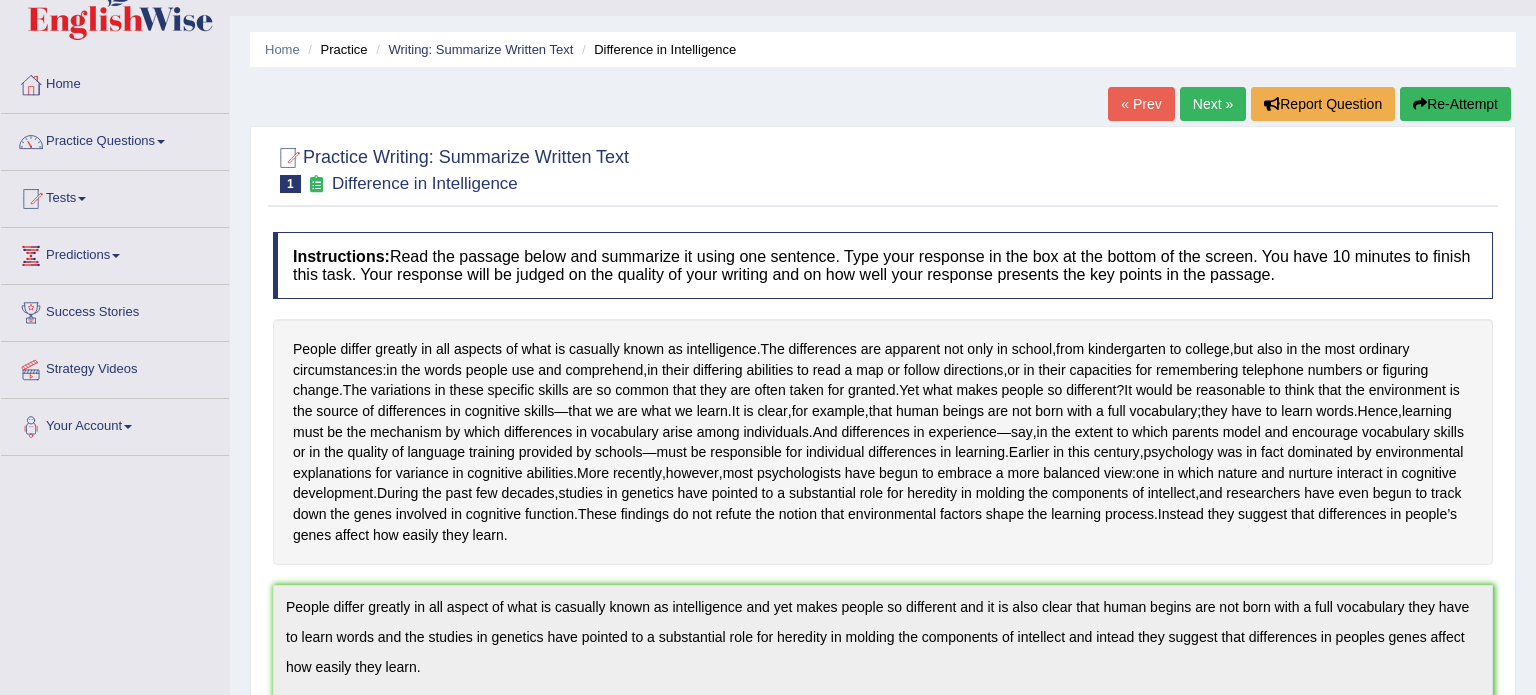 scroll, scrollTop: 0, scrollLeft: 0, axis: both 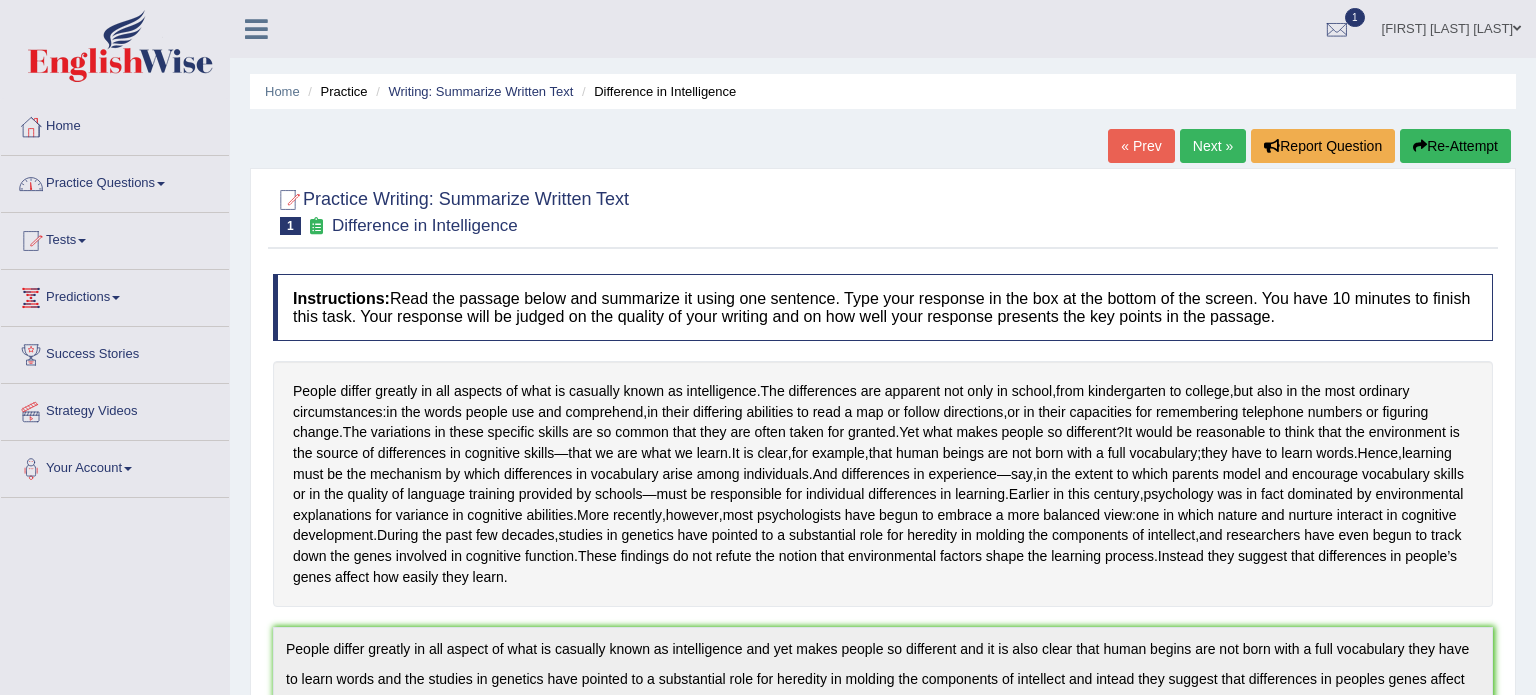click on "Practice Questions" at bounding box center (115, 181) 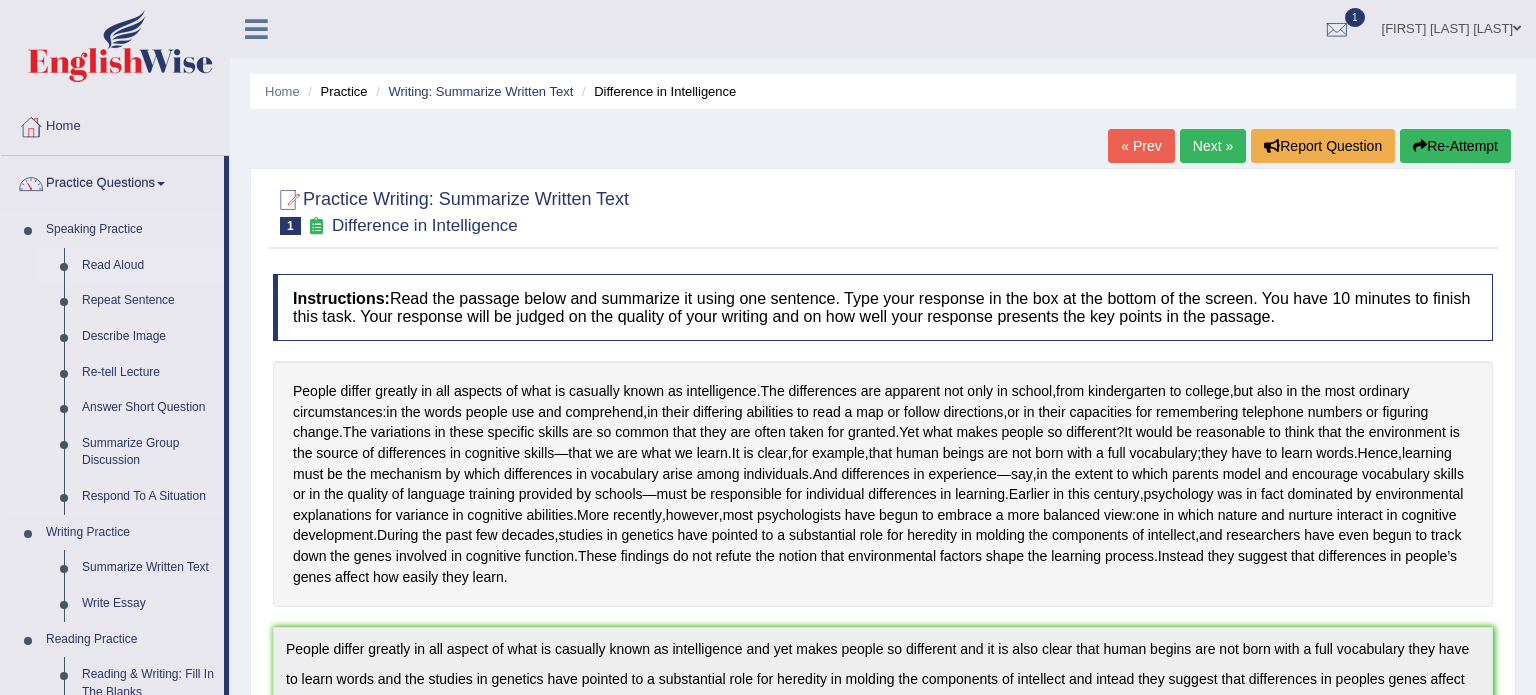 click on "Read Aloud" at bounding box center (148, 266) 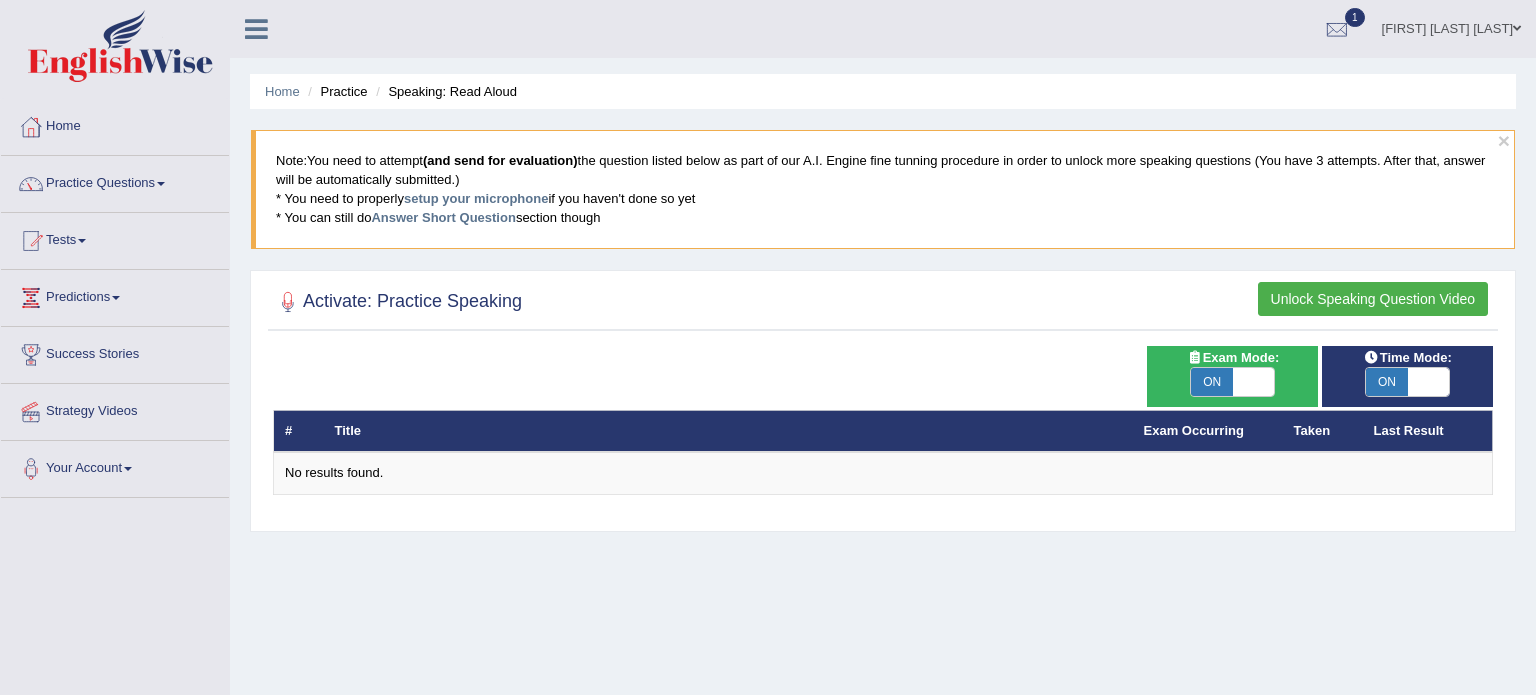 scroll, scrollTop: 0, scrollLeft: 0, axis: both 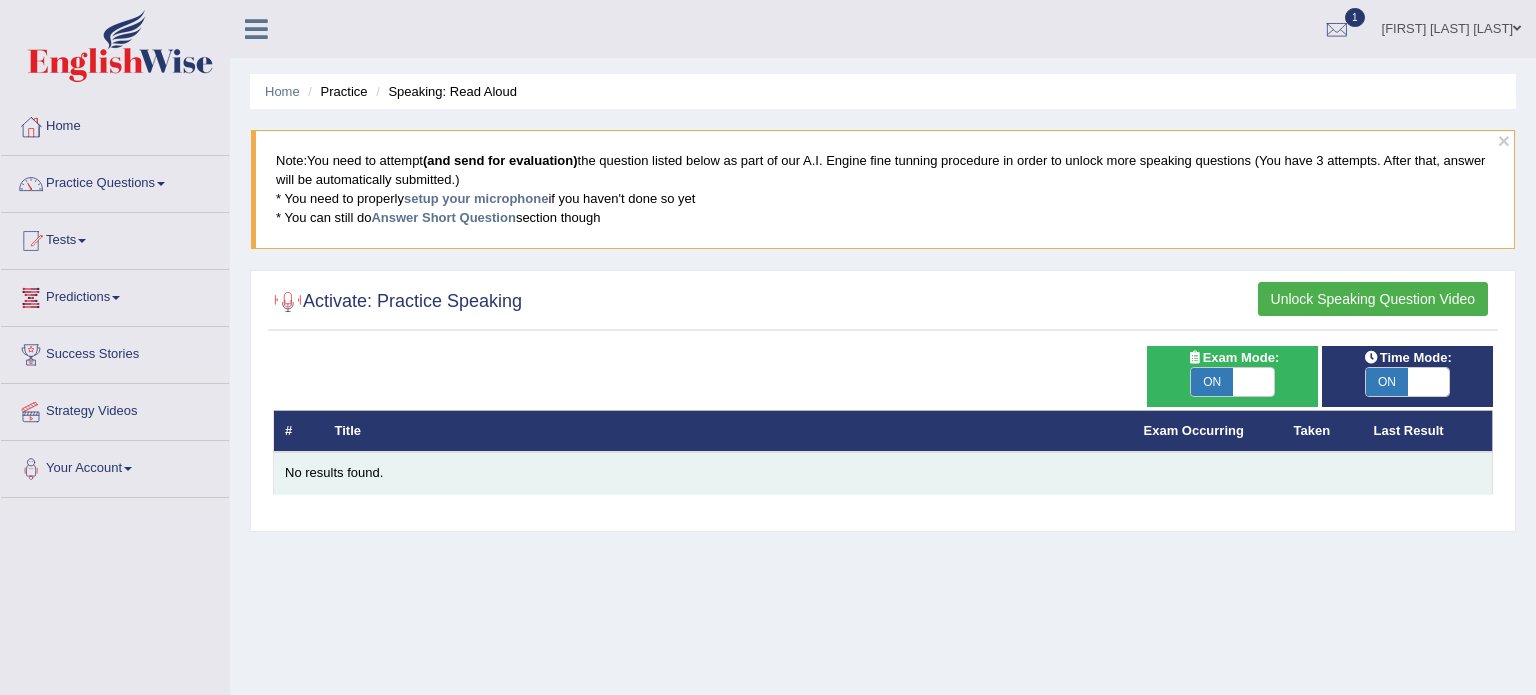 click on "No results found." at bounding box center [883, 473] 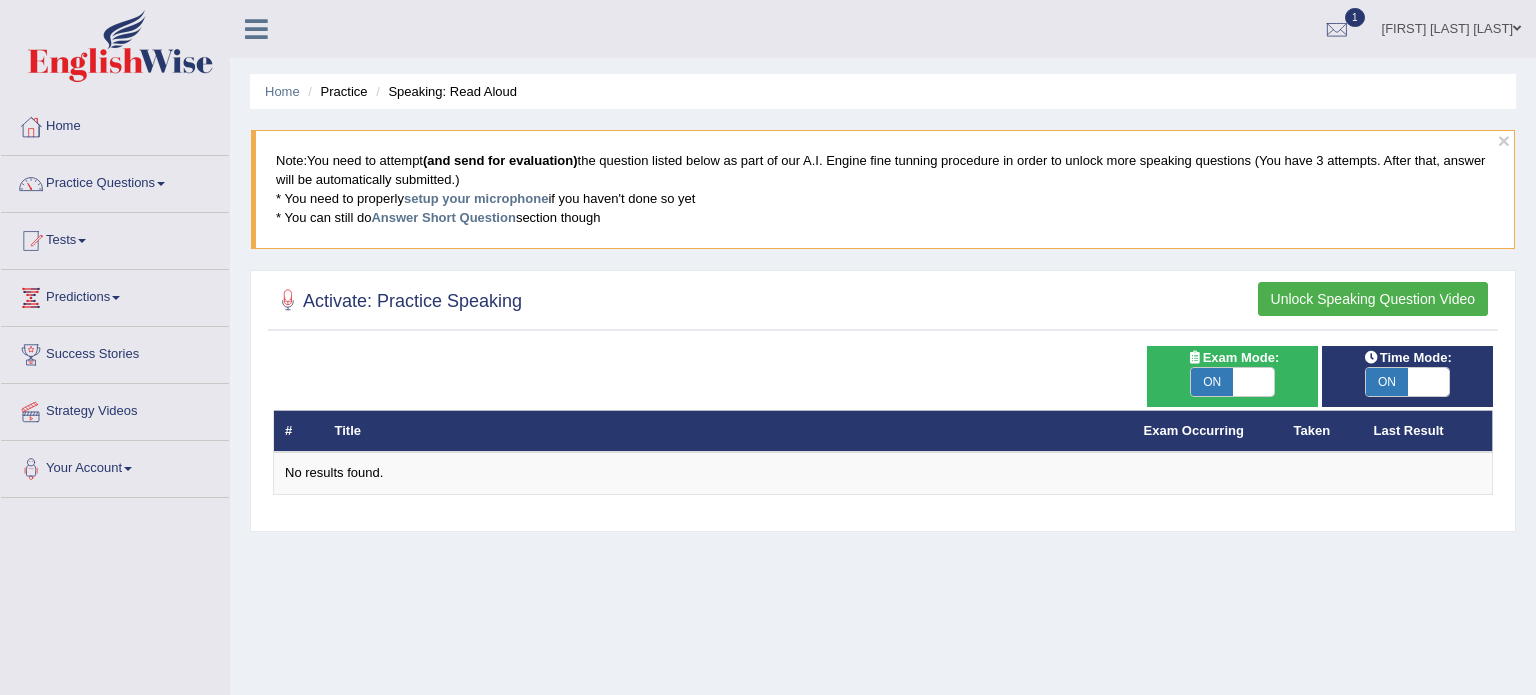click at bounding box center (288, 302) 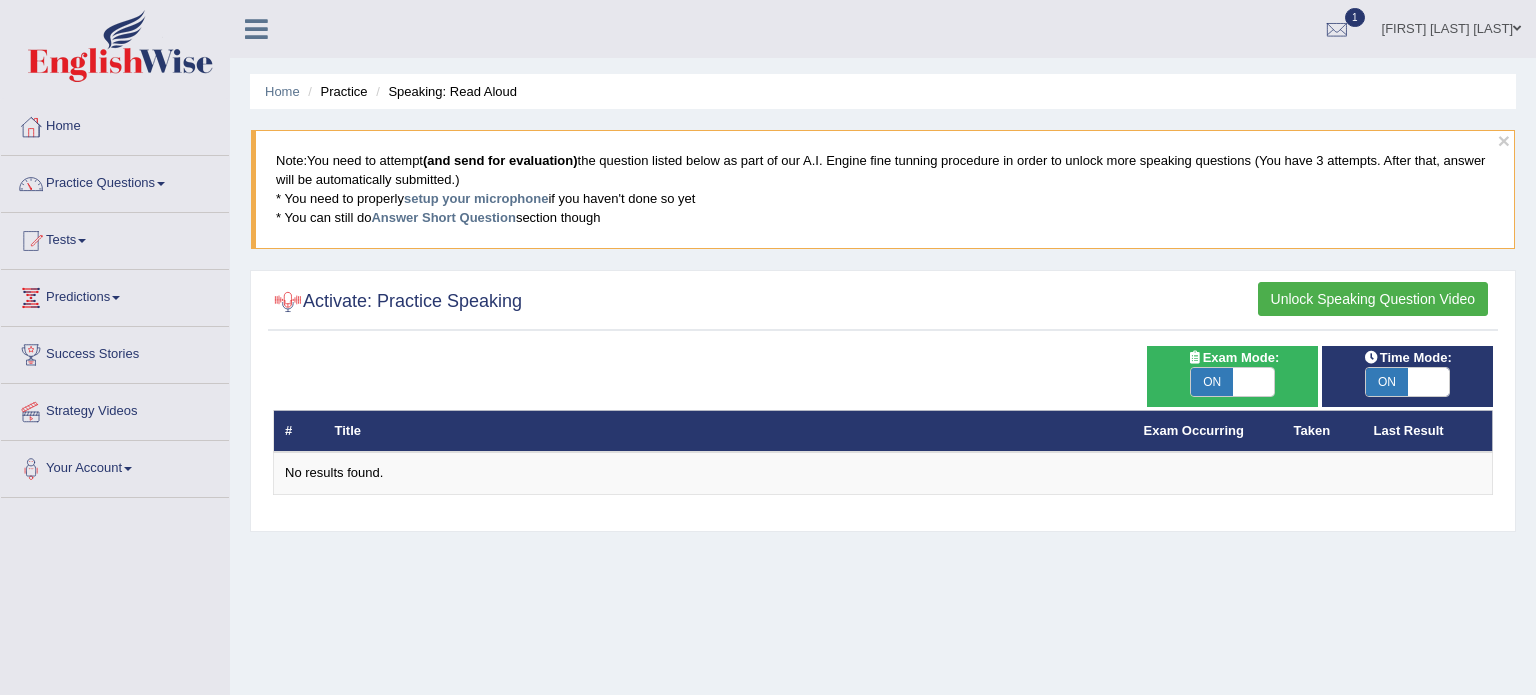 click at bounding box center [288, 302] 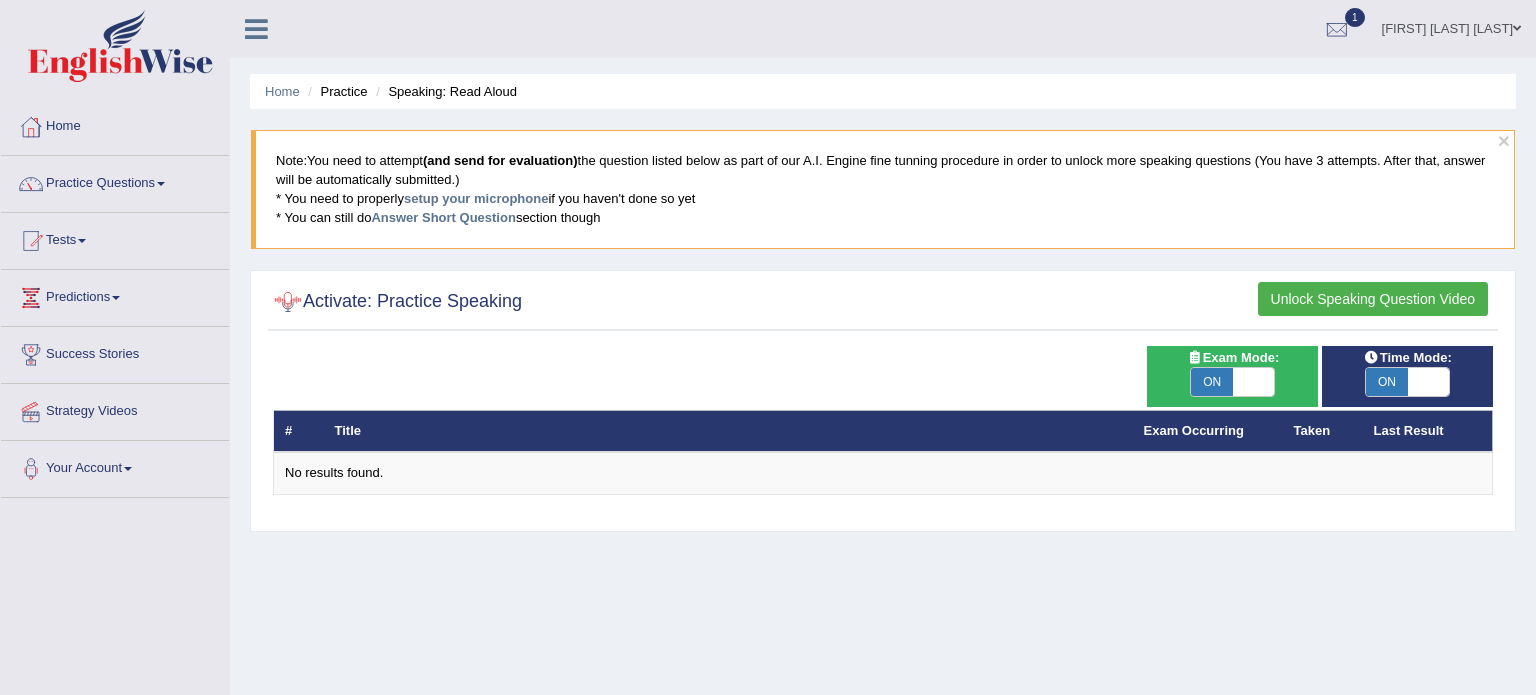 click at bounding box center (288, 302) 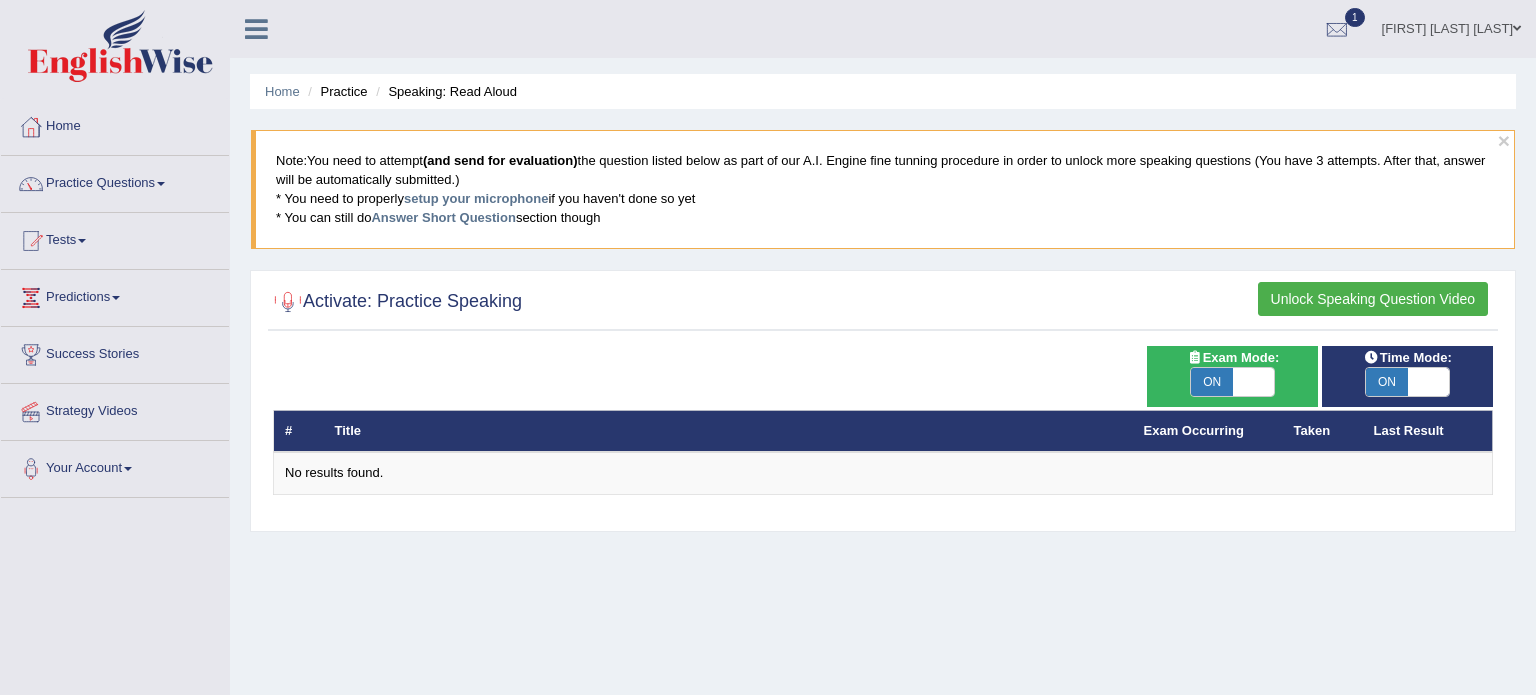 click at bounding box center [288, 302] 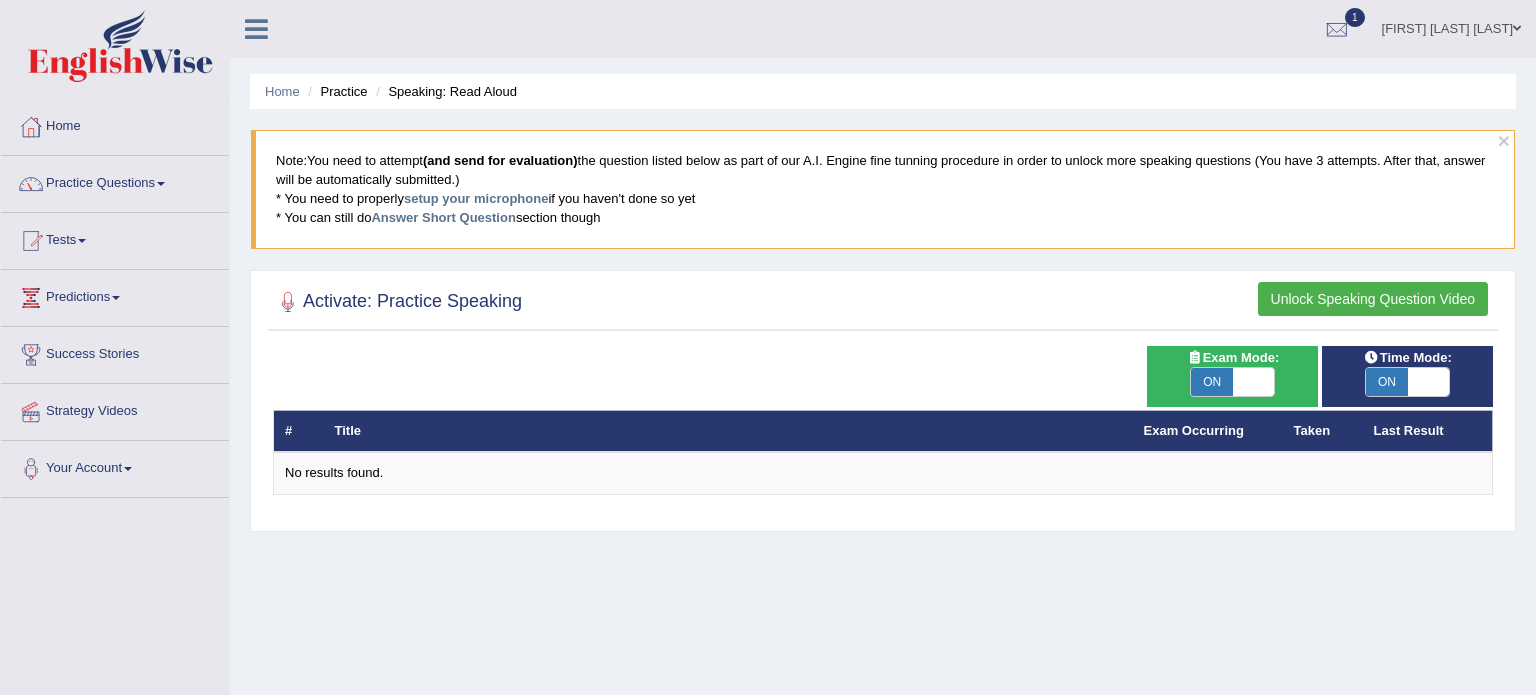 click at bounding box center [288, 302] 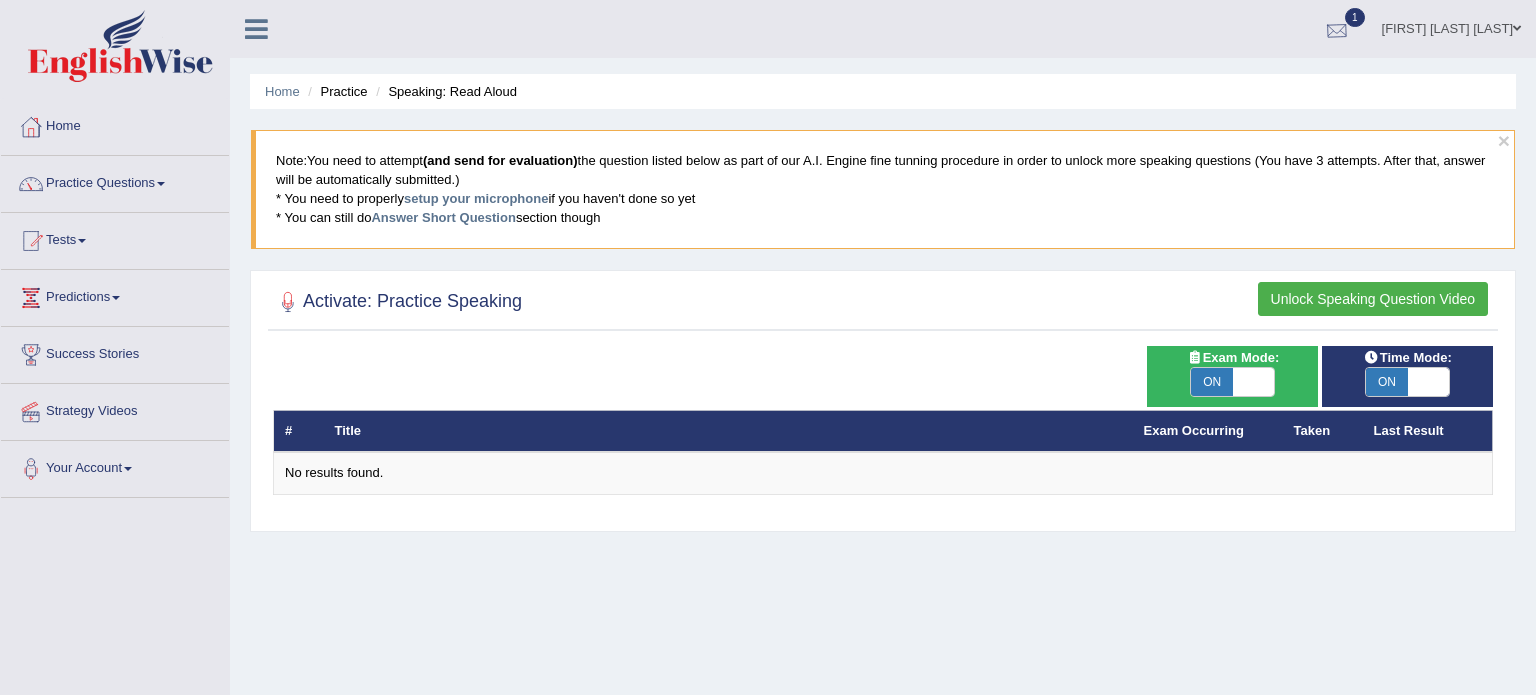 click at bounding box center (1337, 30) 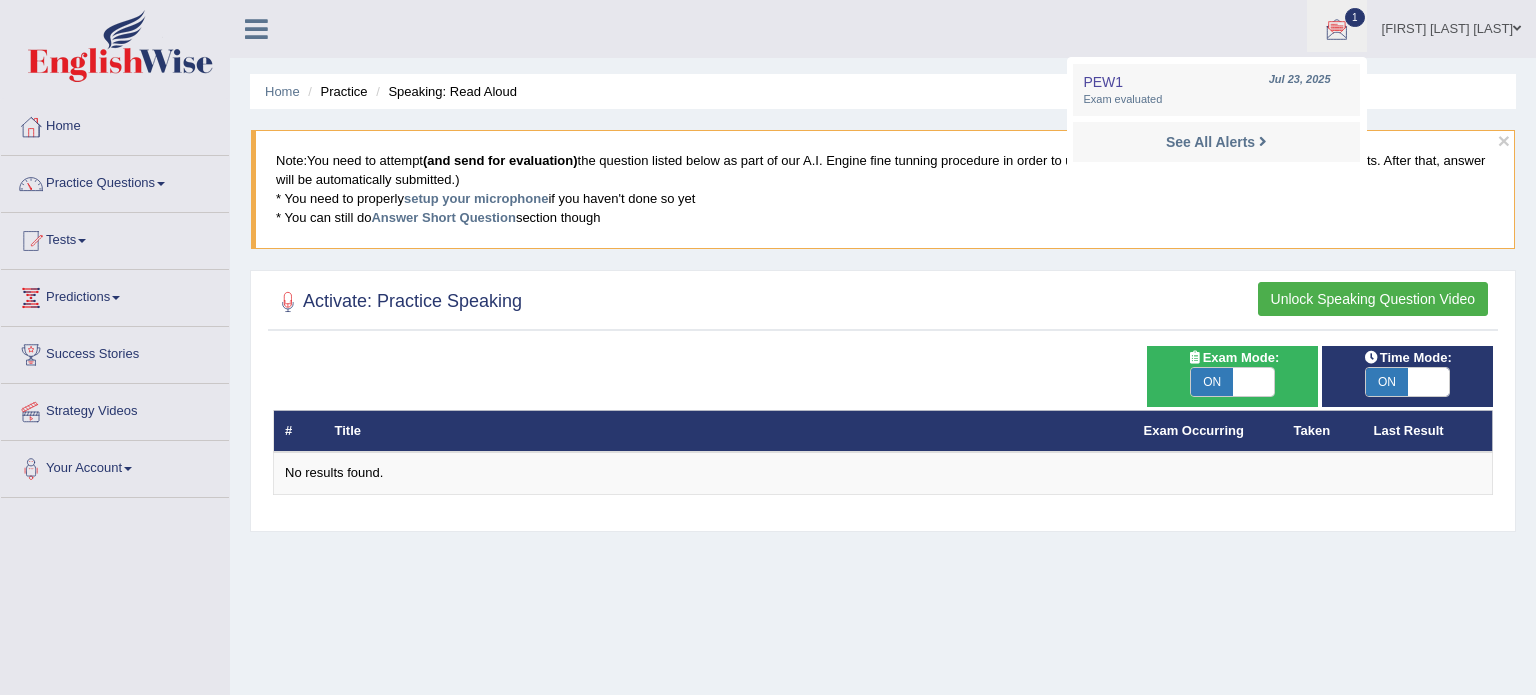 click on "See All Alerts" at bounding box center (1216, 142) 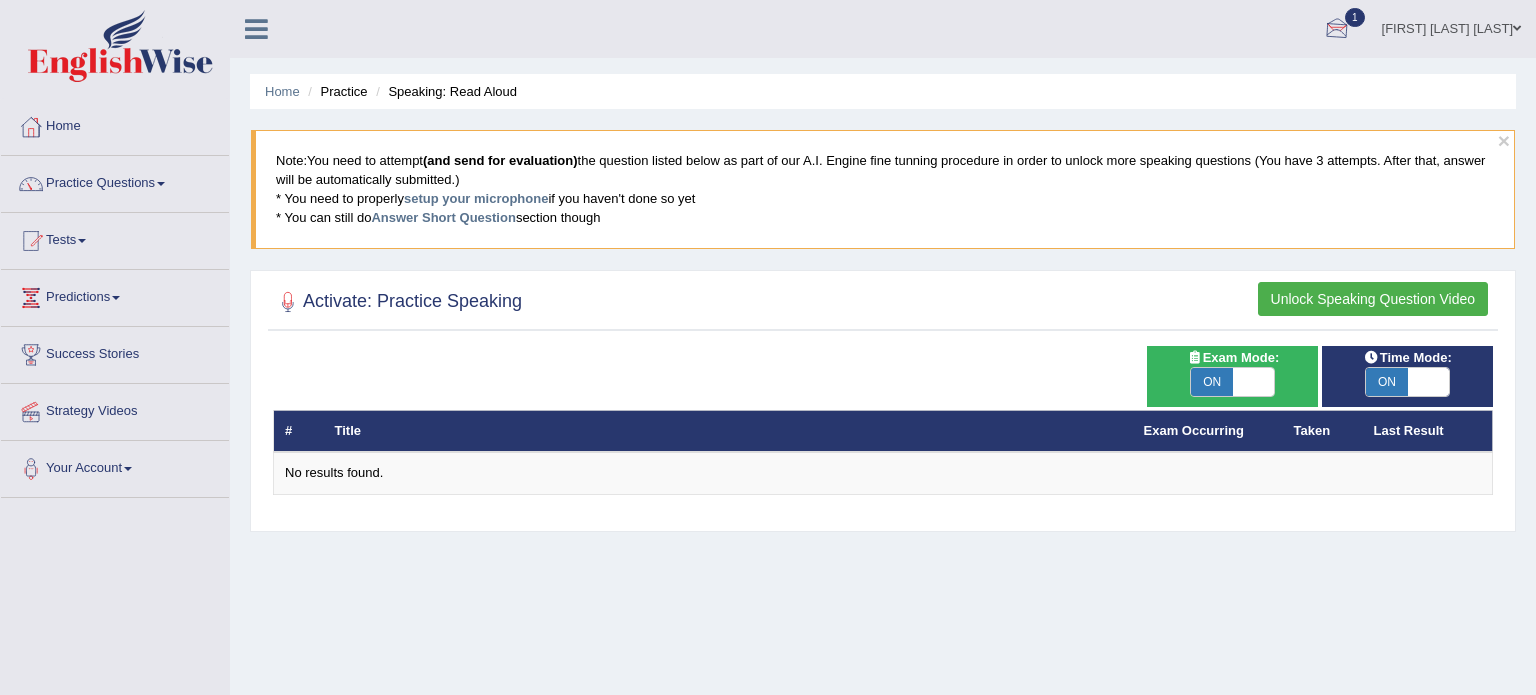 click at bounding box center [1337, 30] 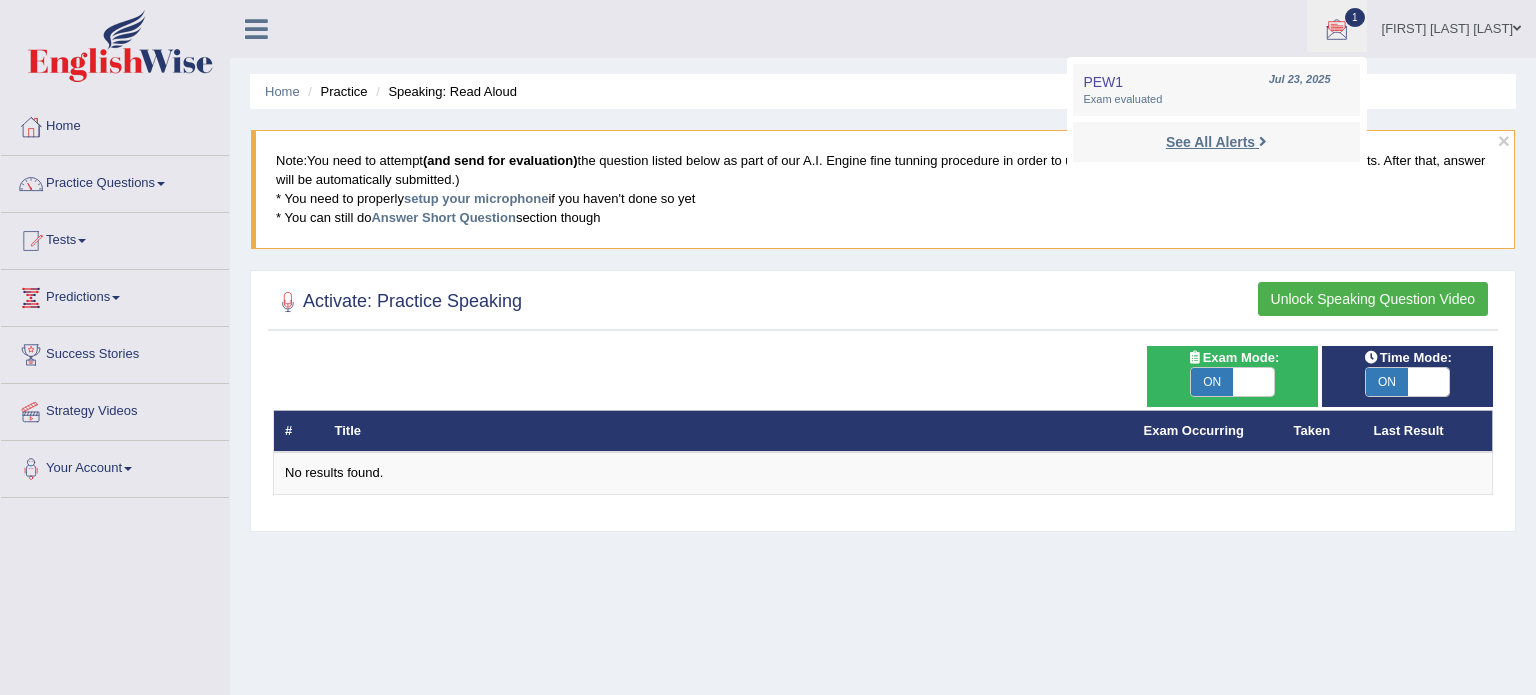 click at bounding box center [1263, 141] 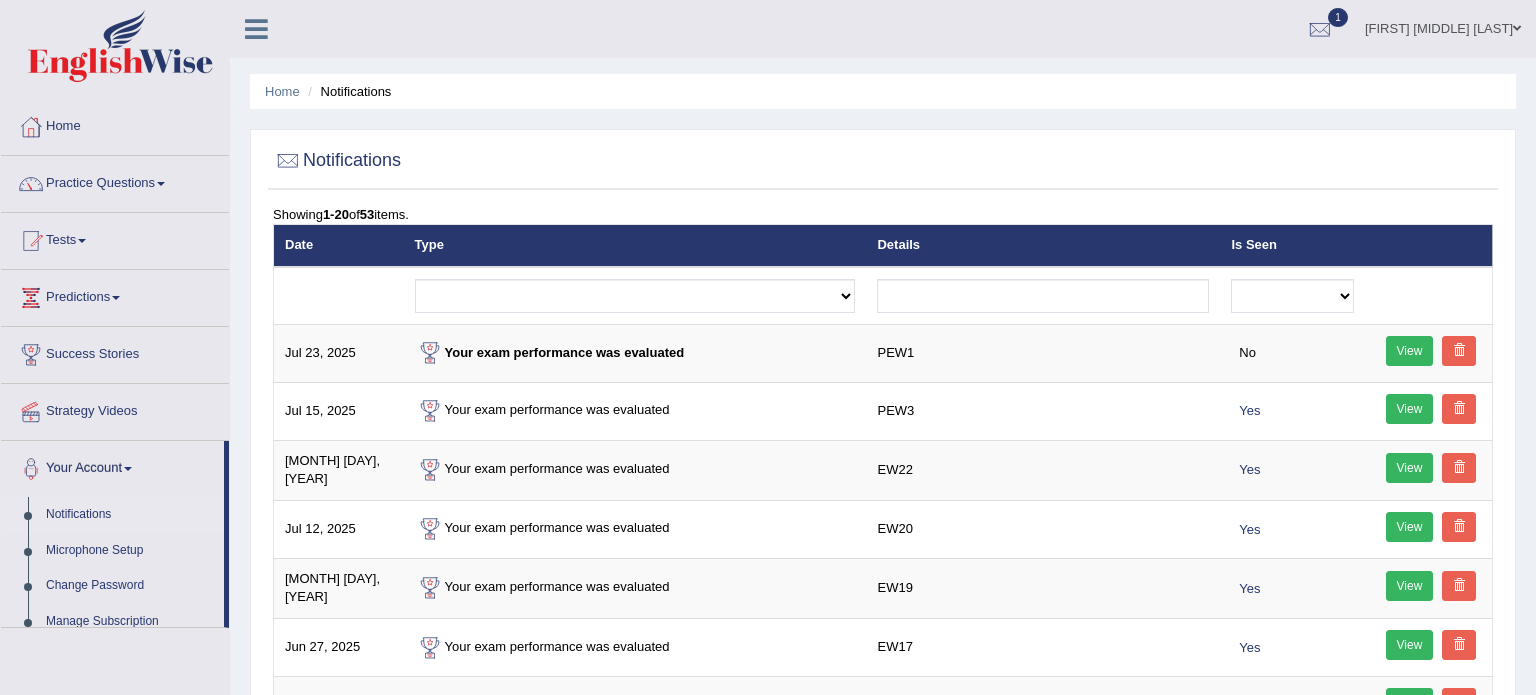 scroll, scrollTop: 0, scrollLeft: 0, axis: both 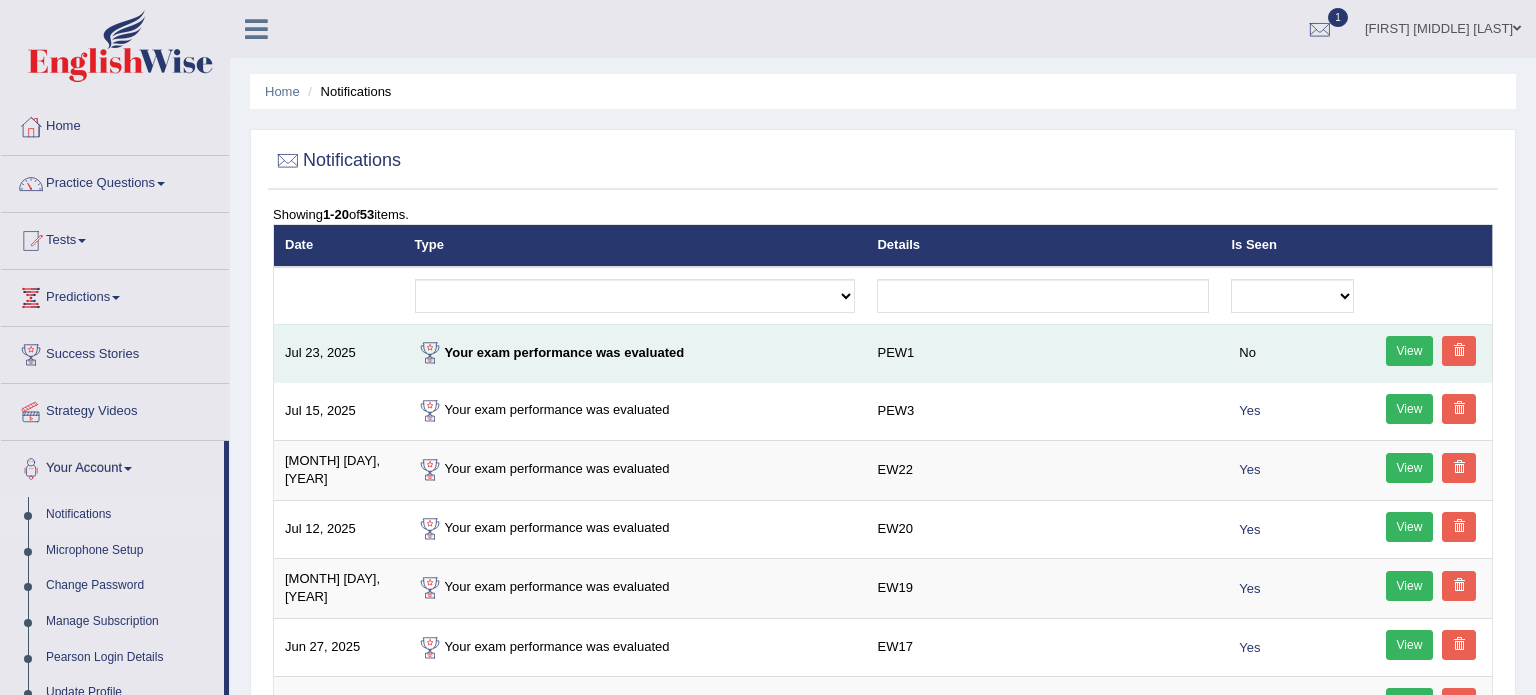 click on "View" at bounding box center [1410, 351] 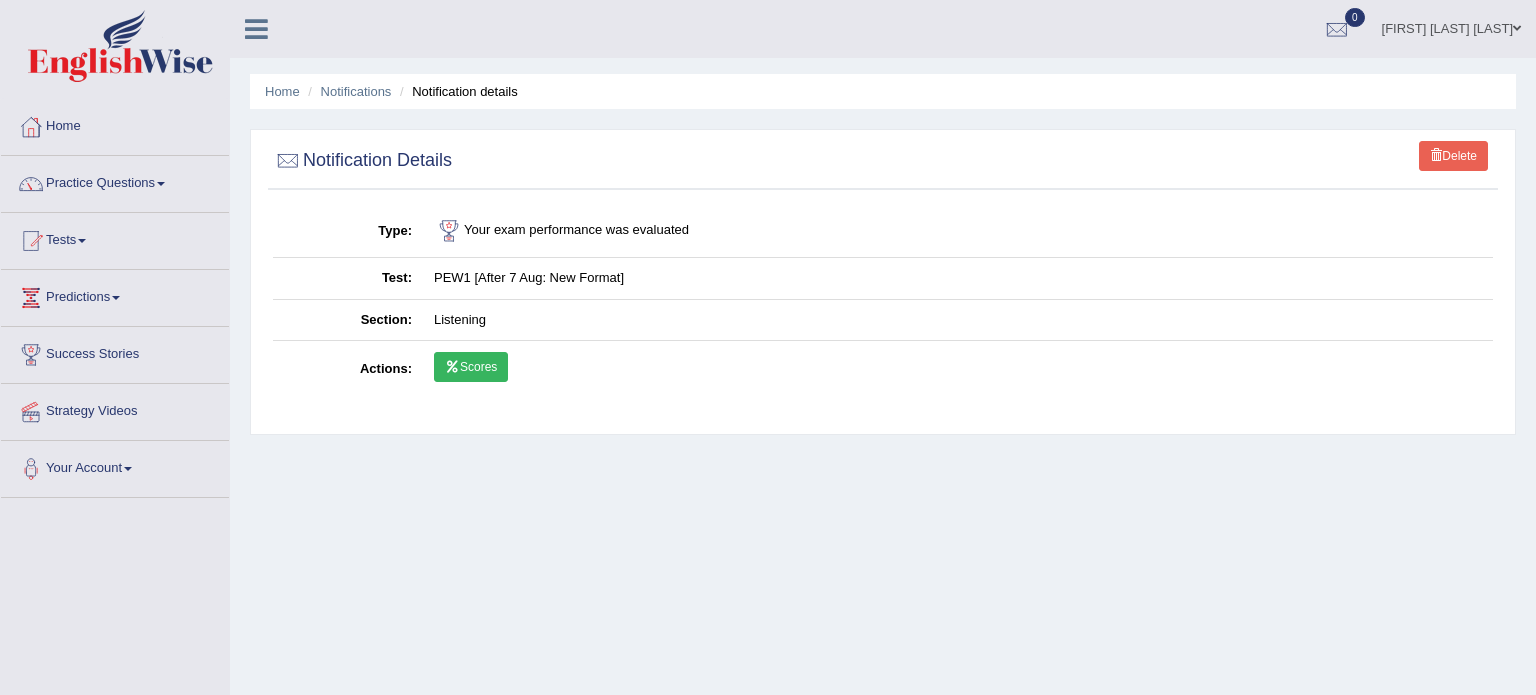 scroll, scrollTop: 0, scrollLeft: 0, axis: both 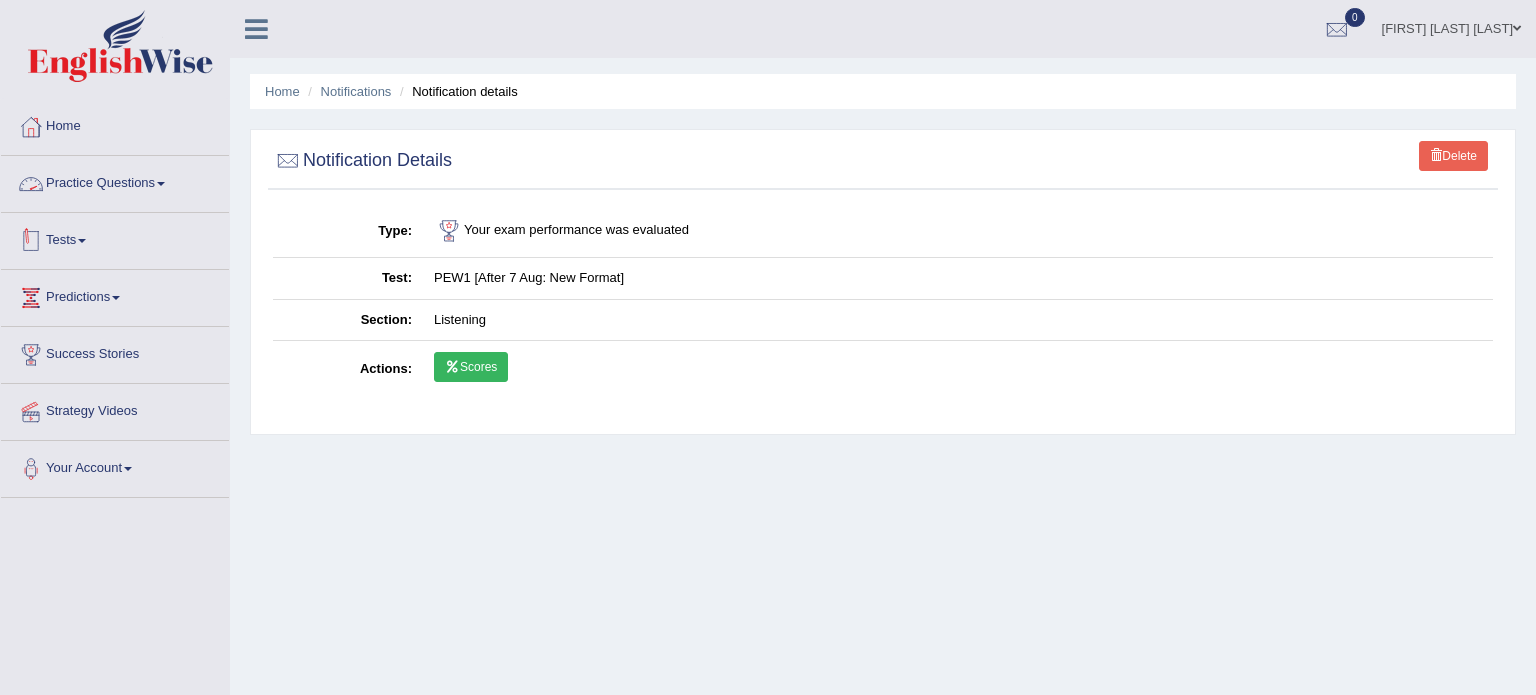 click on "Tests" at bounding box center [115, 238] 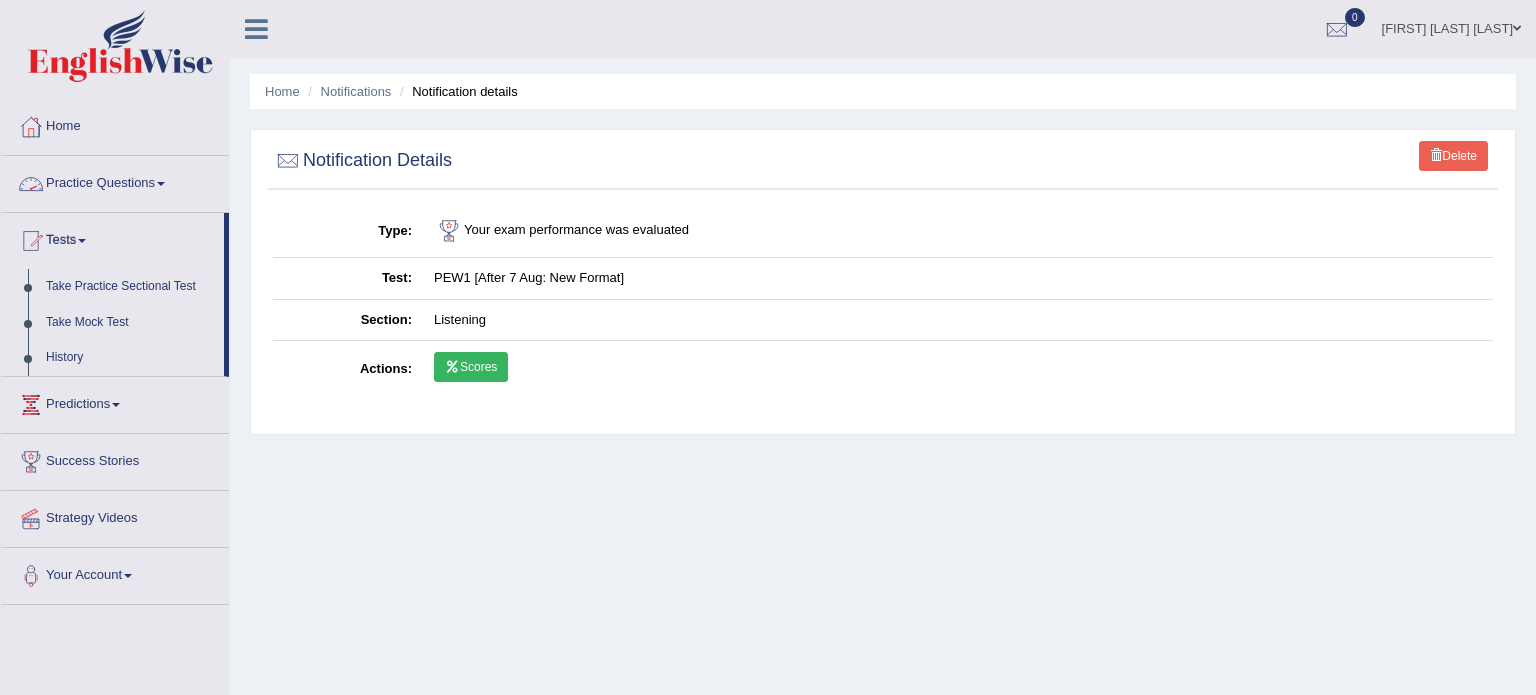 click on "Practice Questions" at bounding box center [115, 181] 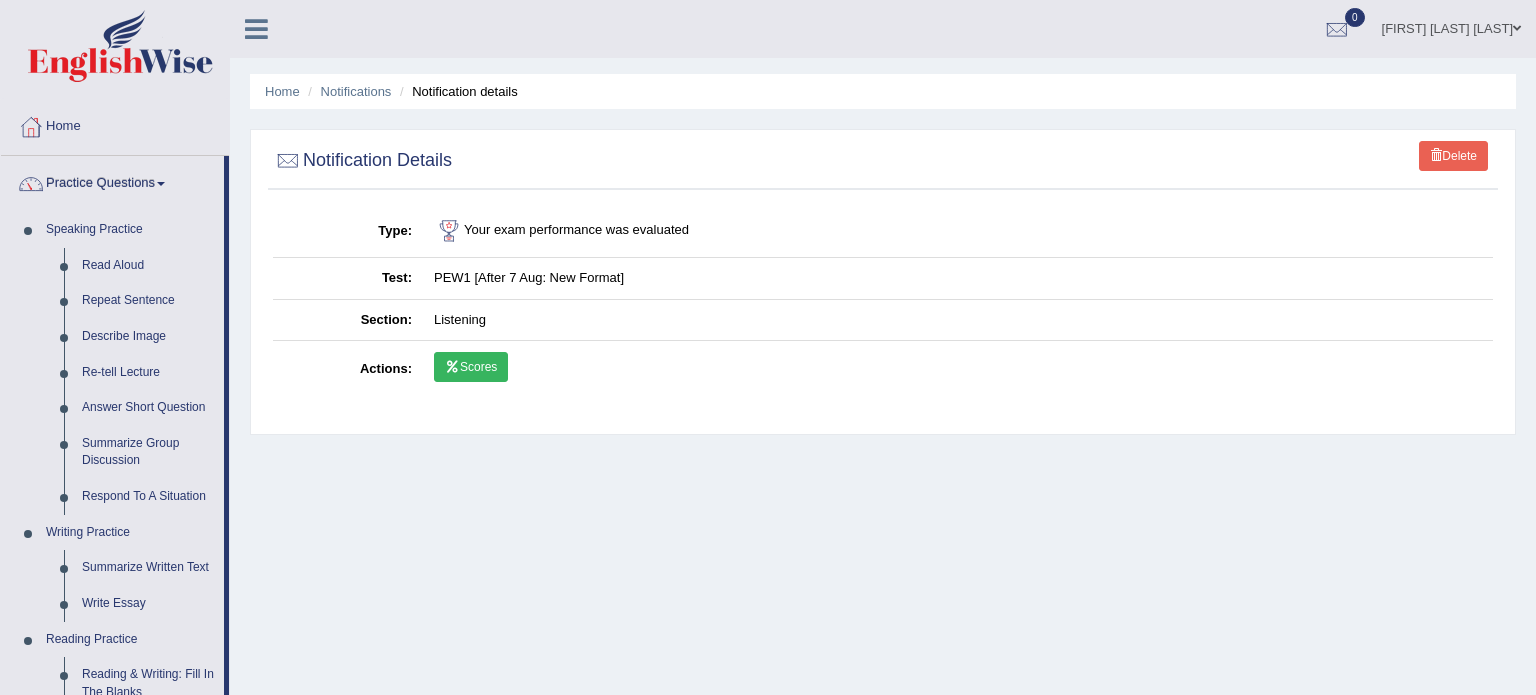 click at bounding box center [1517, 28] 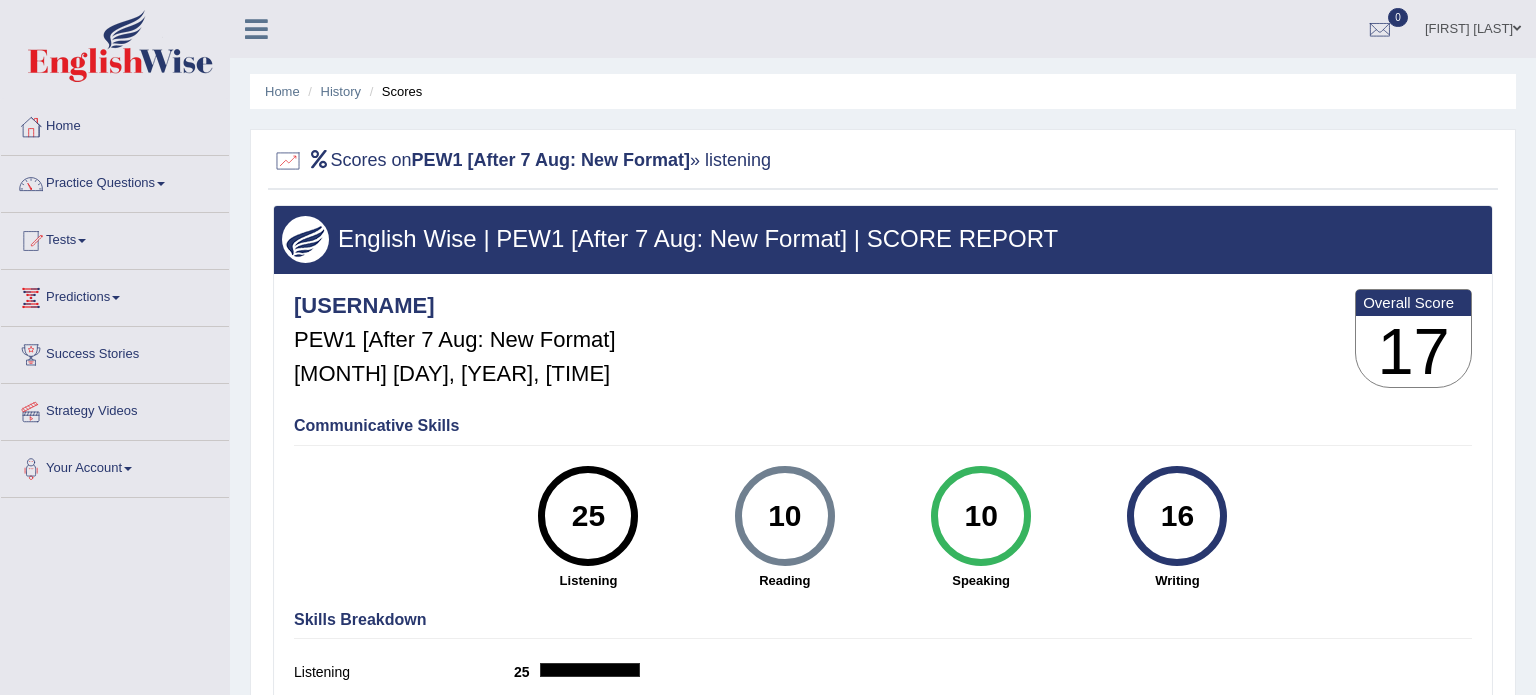 scroll, scrollTop: 0, scrollLeft: 0, axis: both 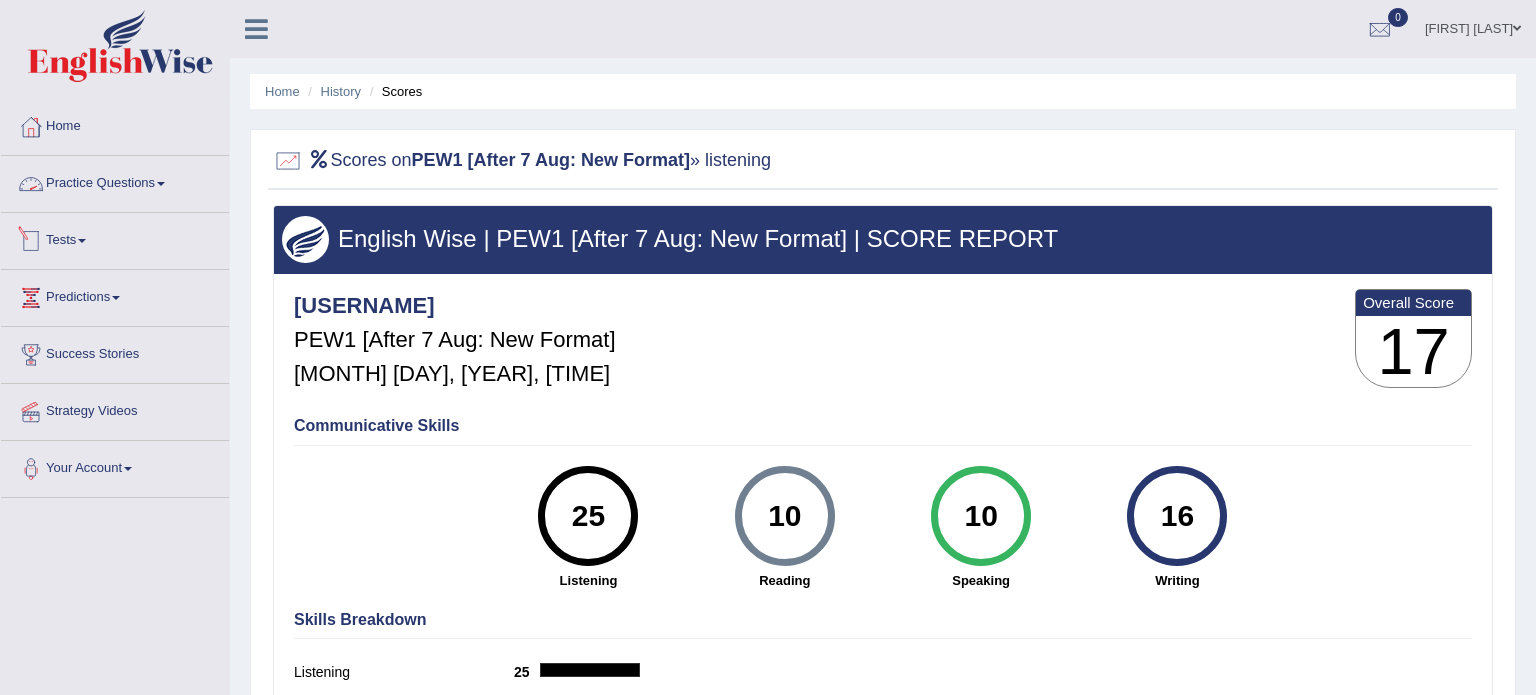 click on "Tests" at bounding box center (115, 238) 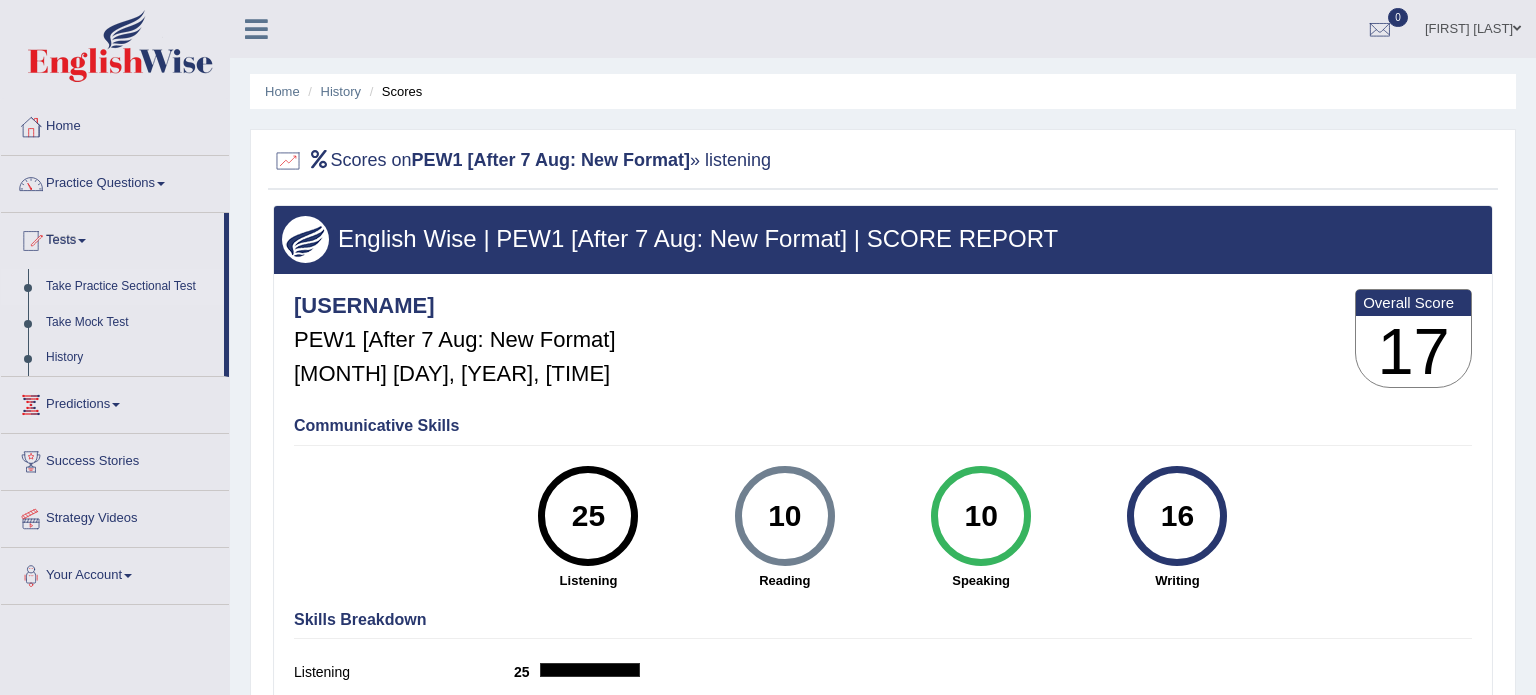 click on "Take Practice Sectional Test" at bounding box center [130, 287] 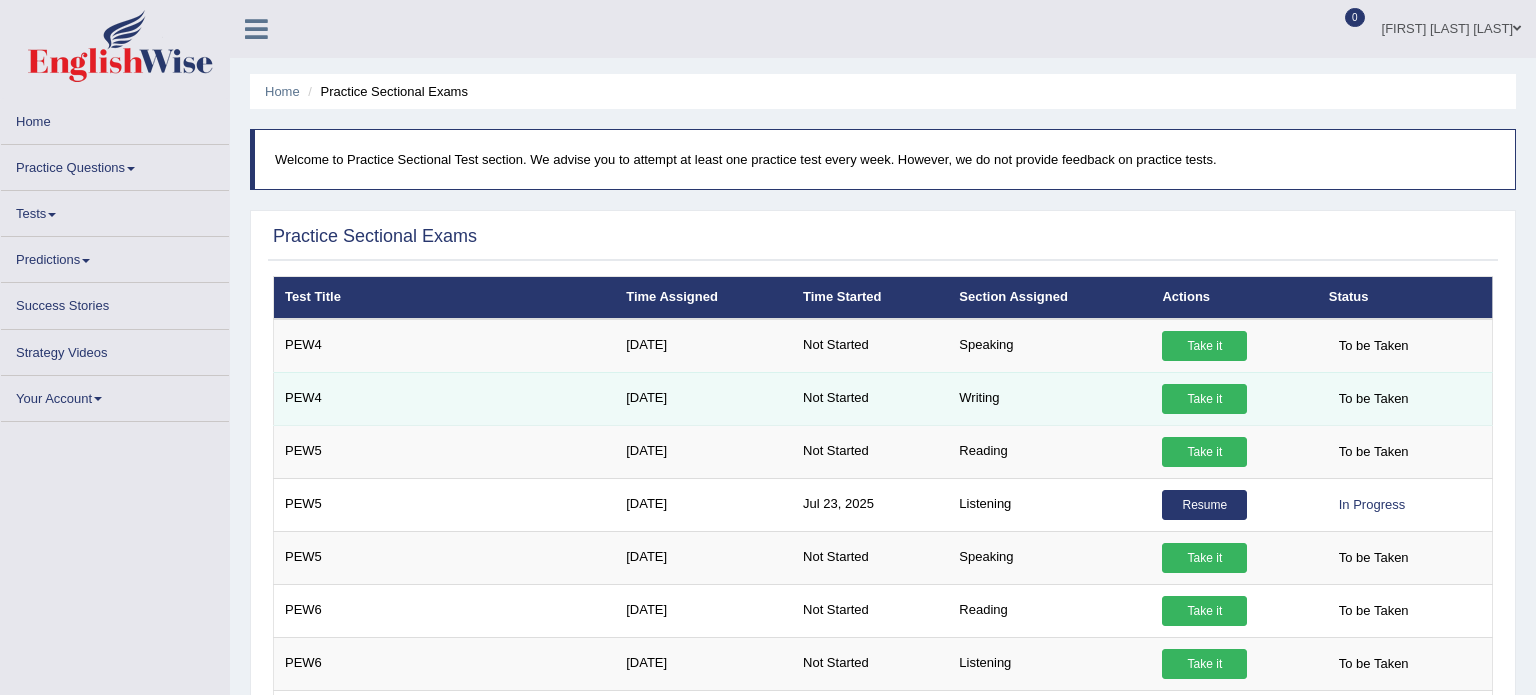scroll, scrollTop: 0, scrollLeft: 0, axis: both 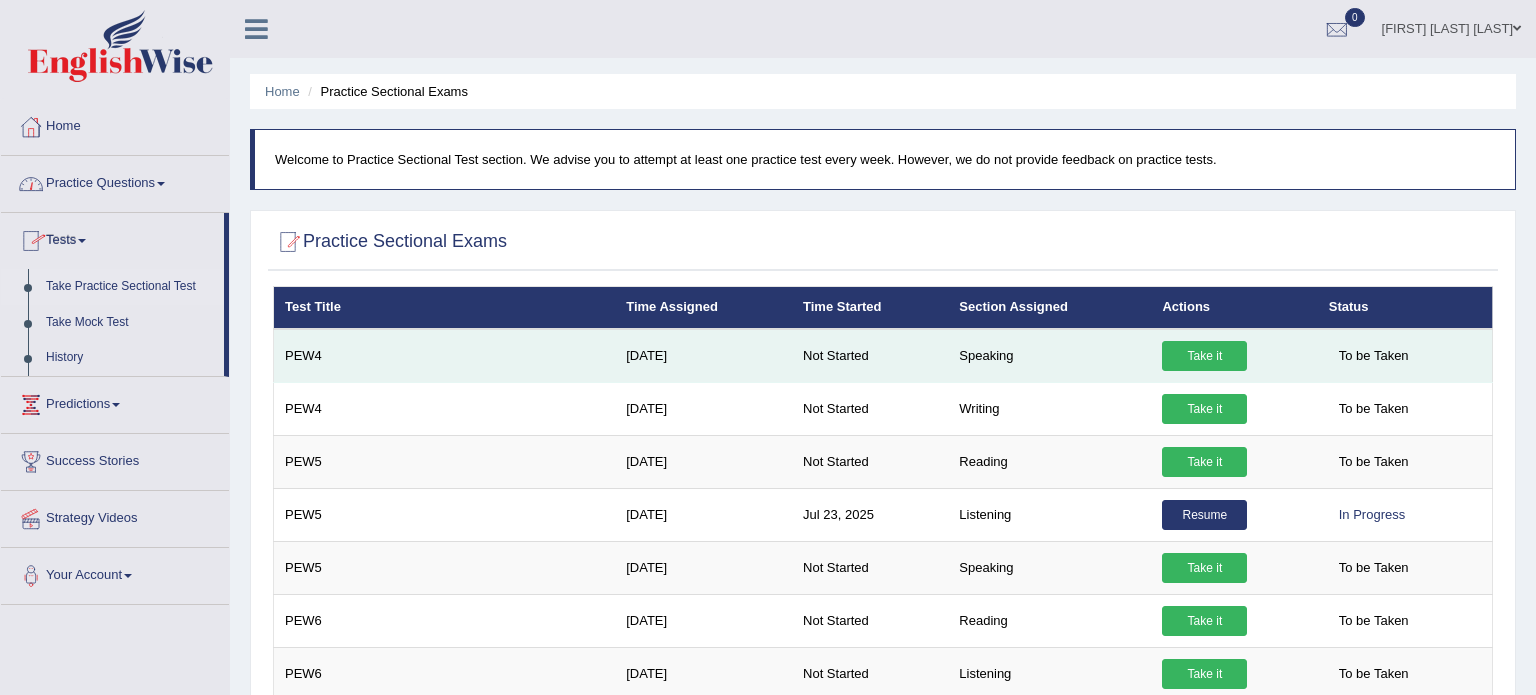 click on "To be Taken" at bounding box center [1374, 356] 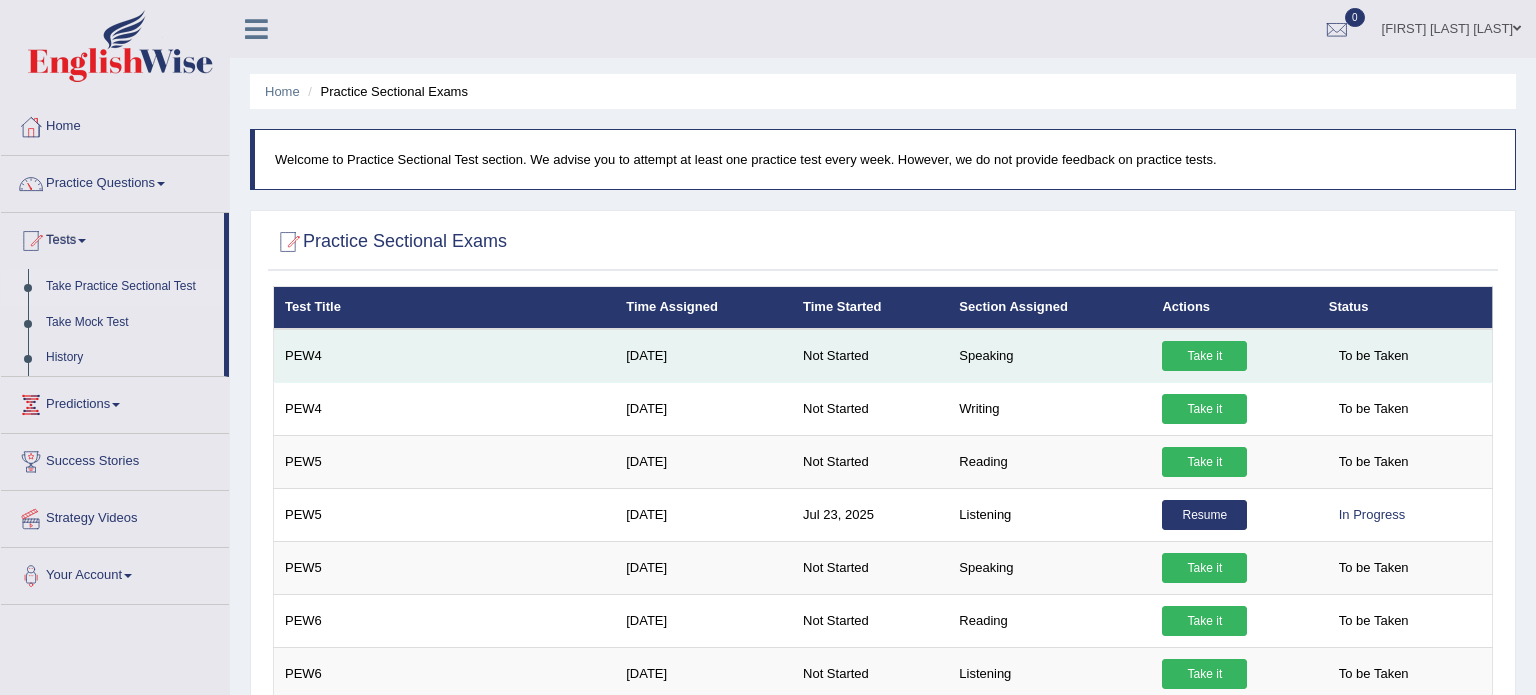 click on "To be Taken" at bounding box center (1374, 356) 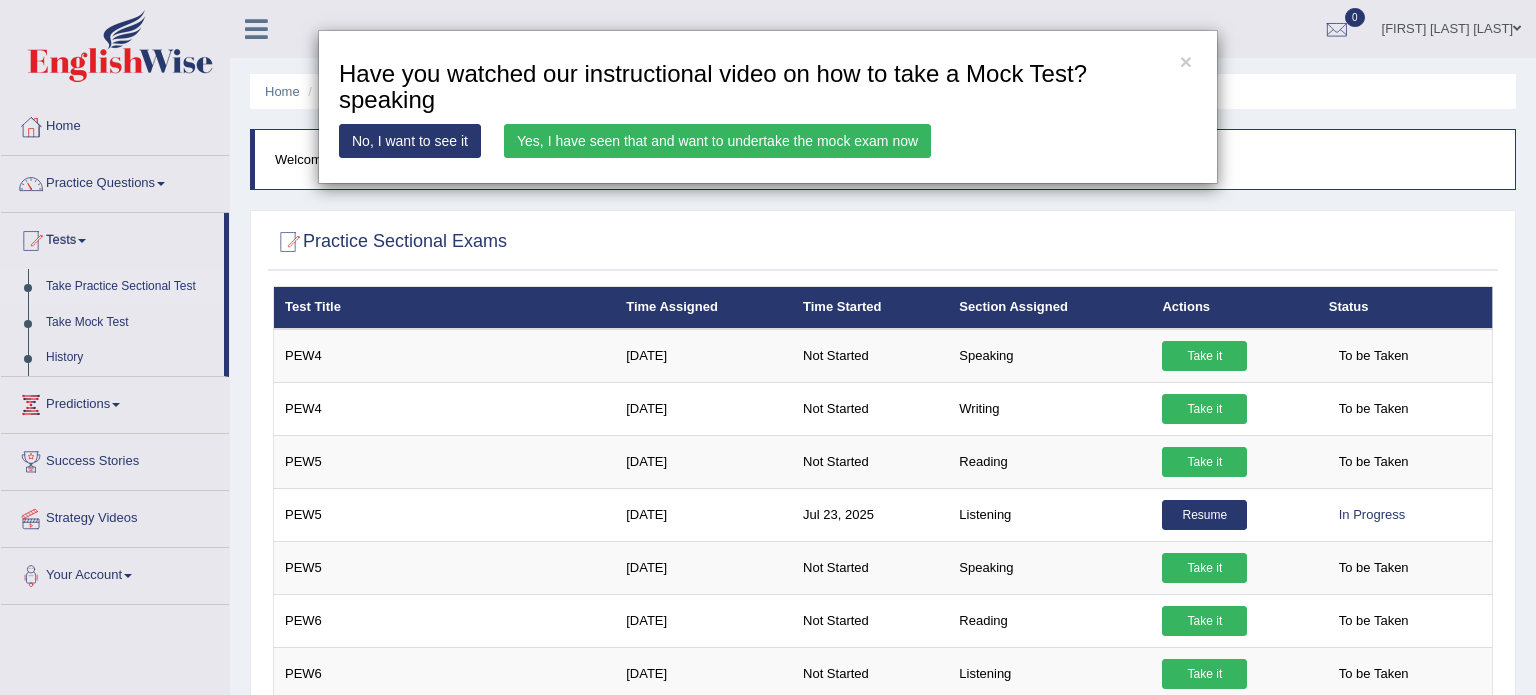 click on "Yes, I have seen that and want to undertake the mock exam now" at bounding box center [717, 141] 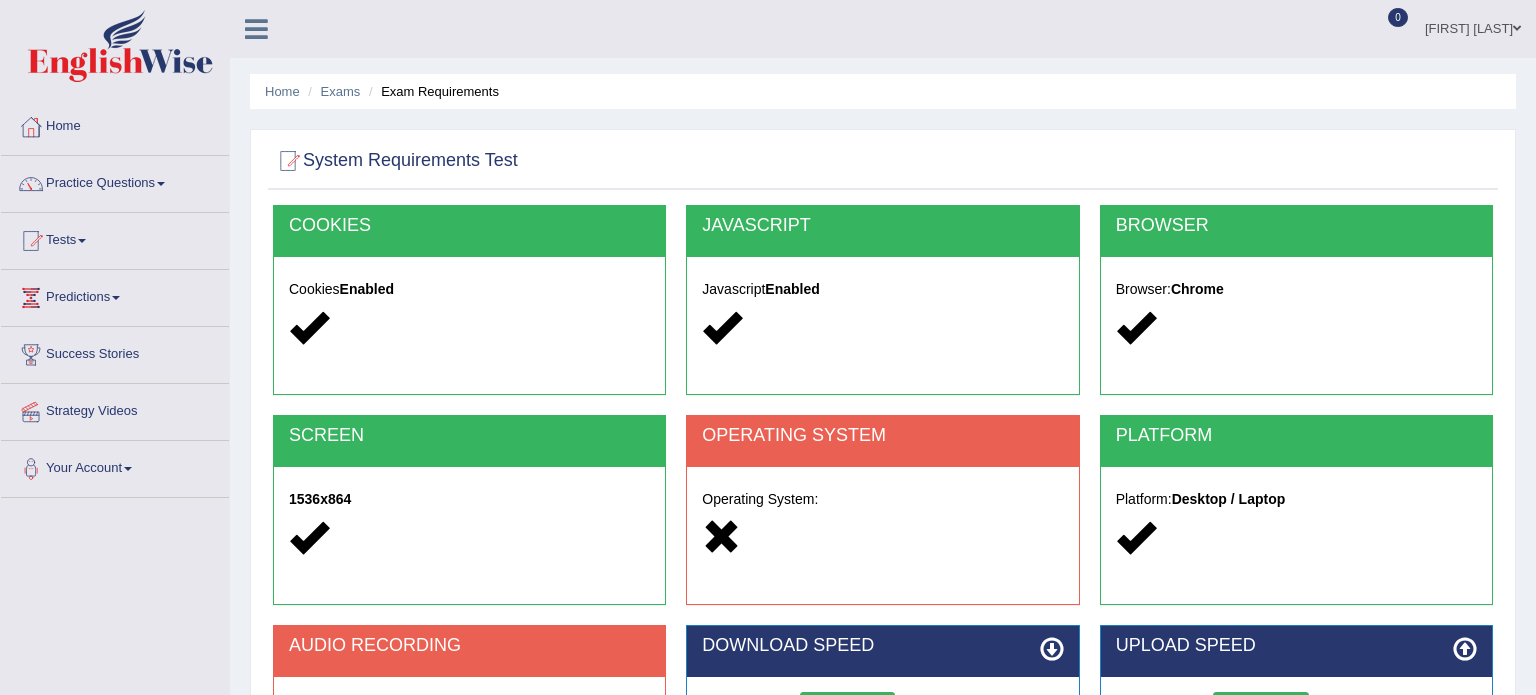 scroll, scrollTop: 0, scrollLeft: 0, axis: both 